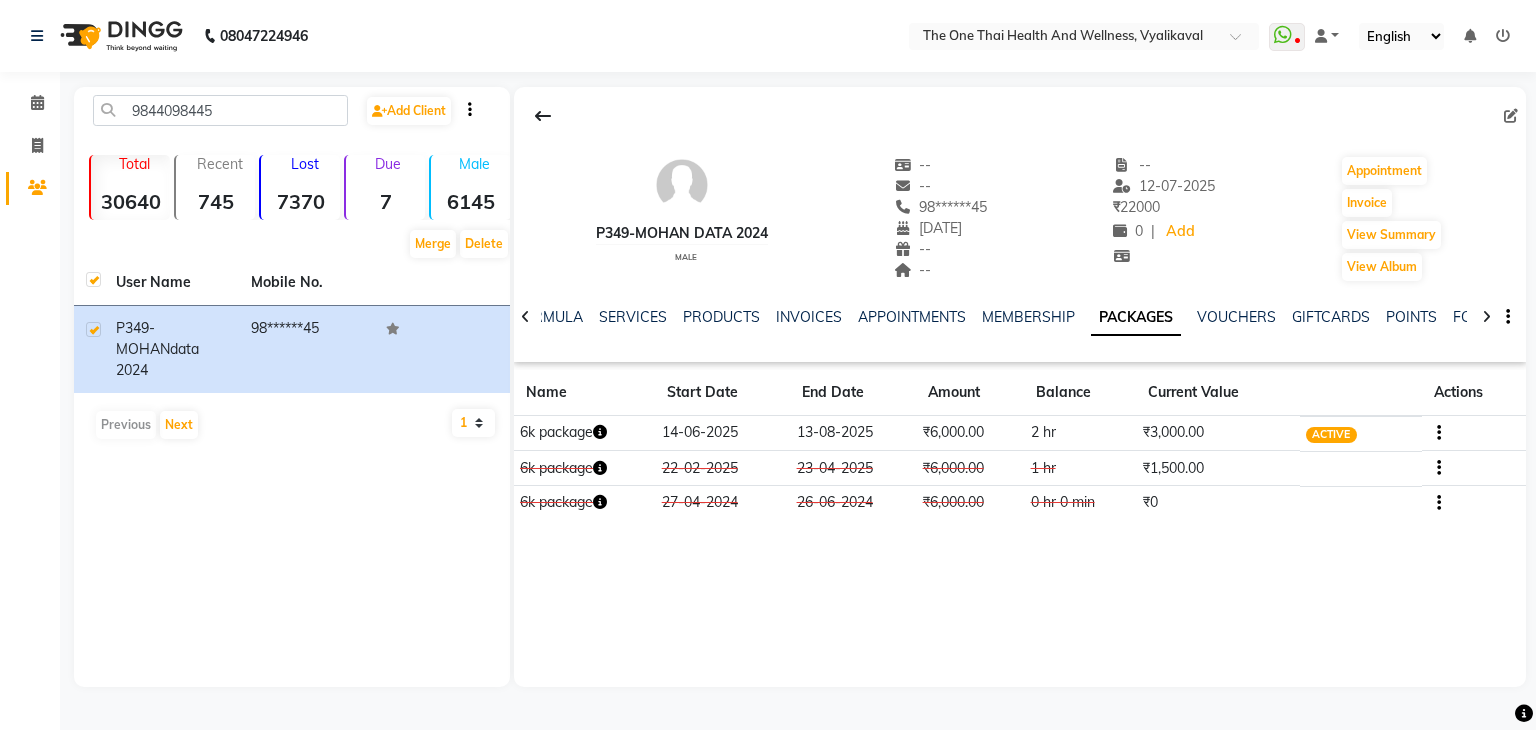 scroll, scrollTop: 0, scrollLeft: 0, axis: both 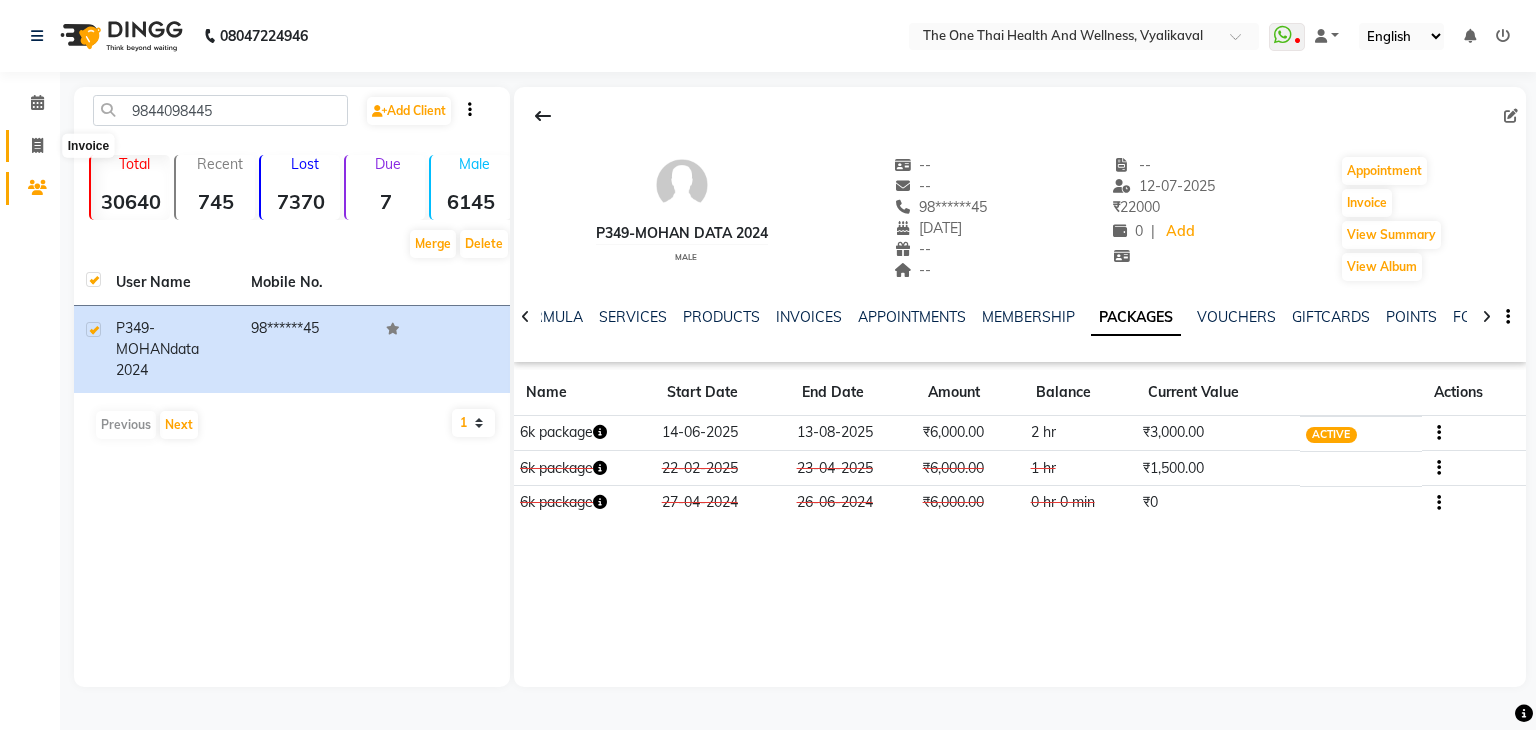 click 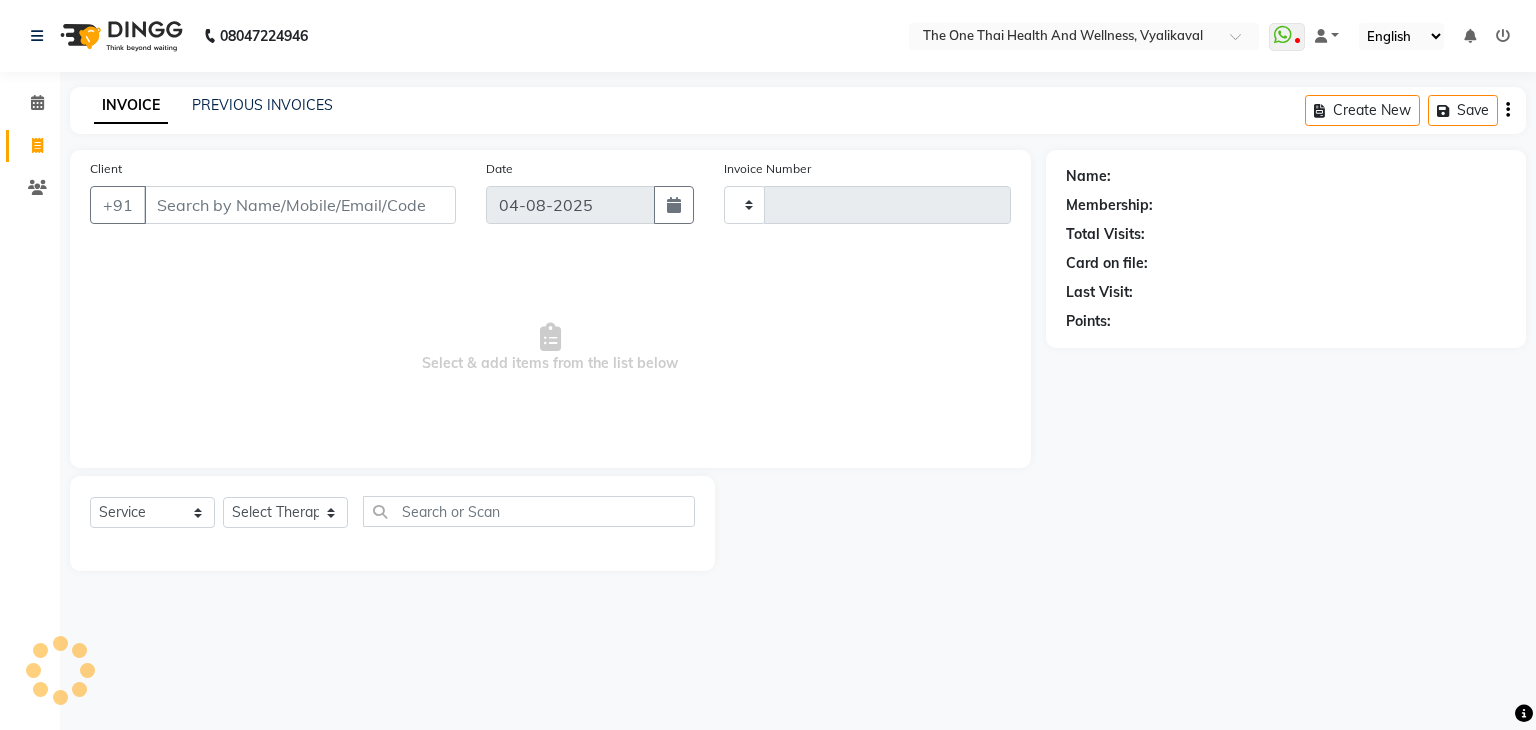 type on "1714" 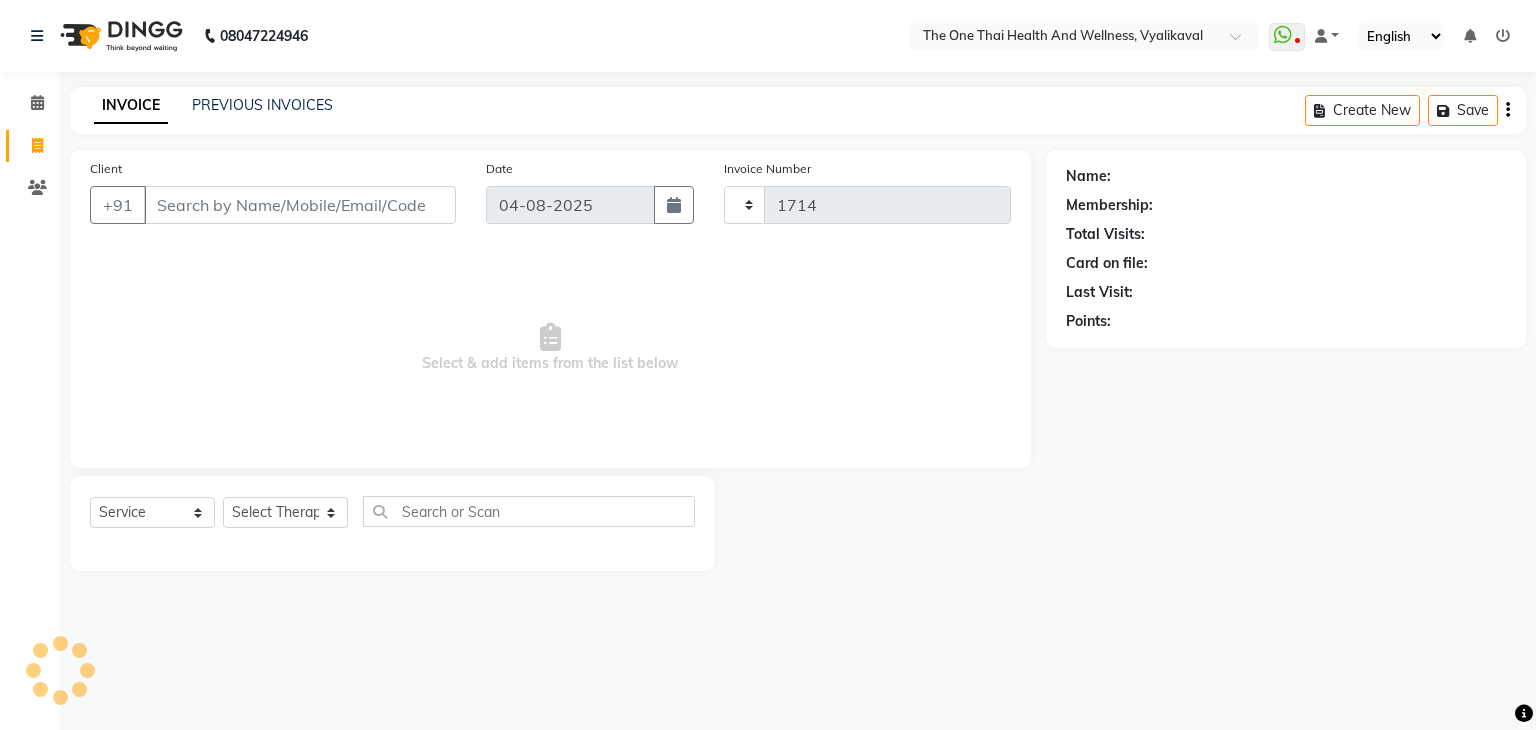 select on "5972" 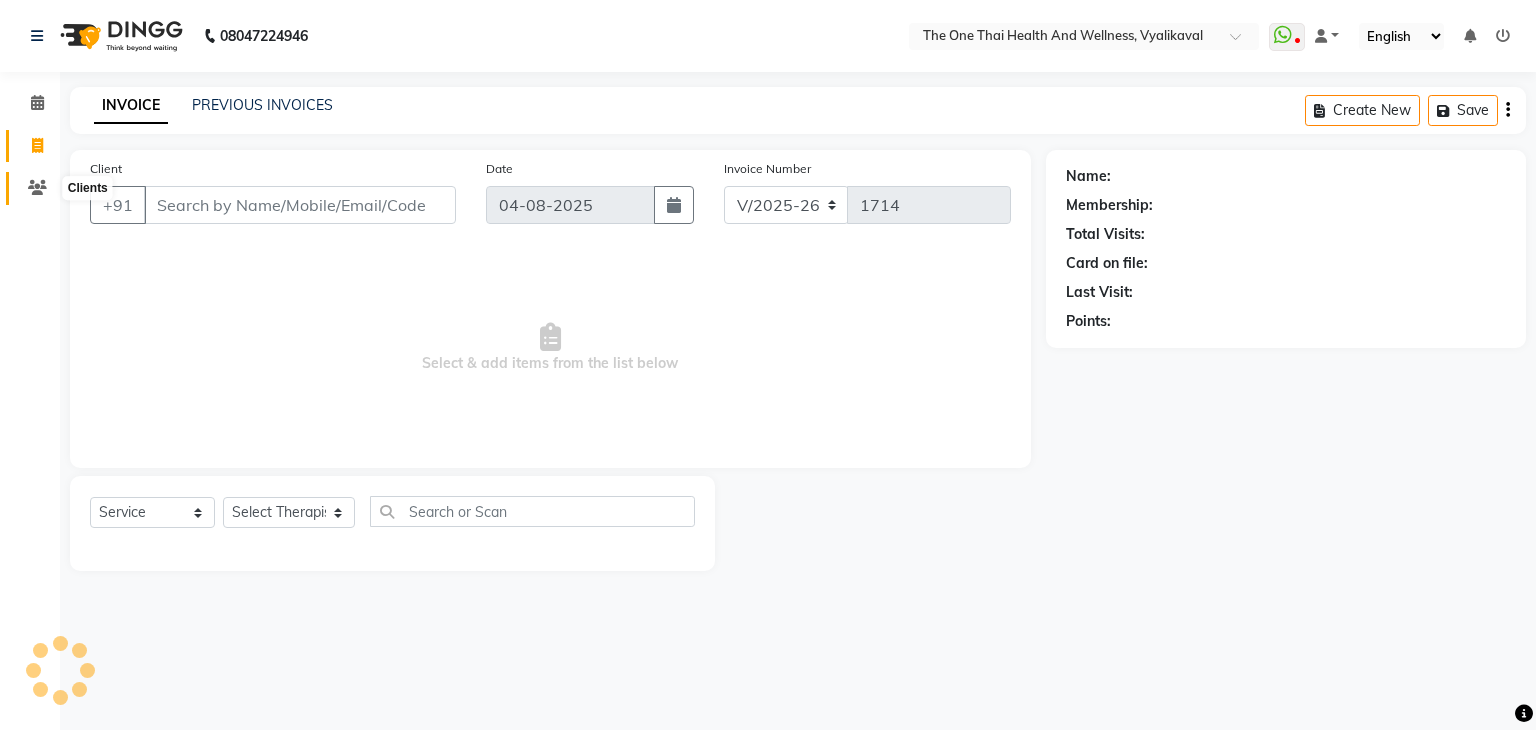 click 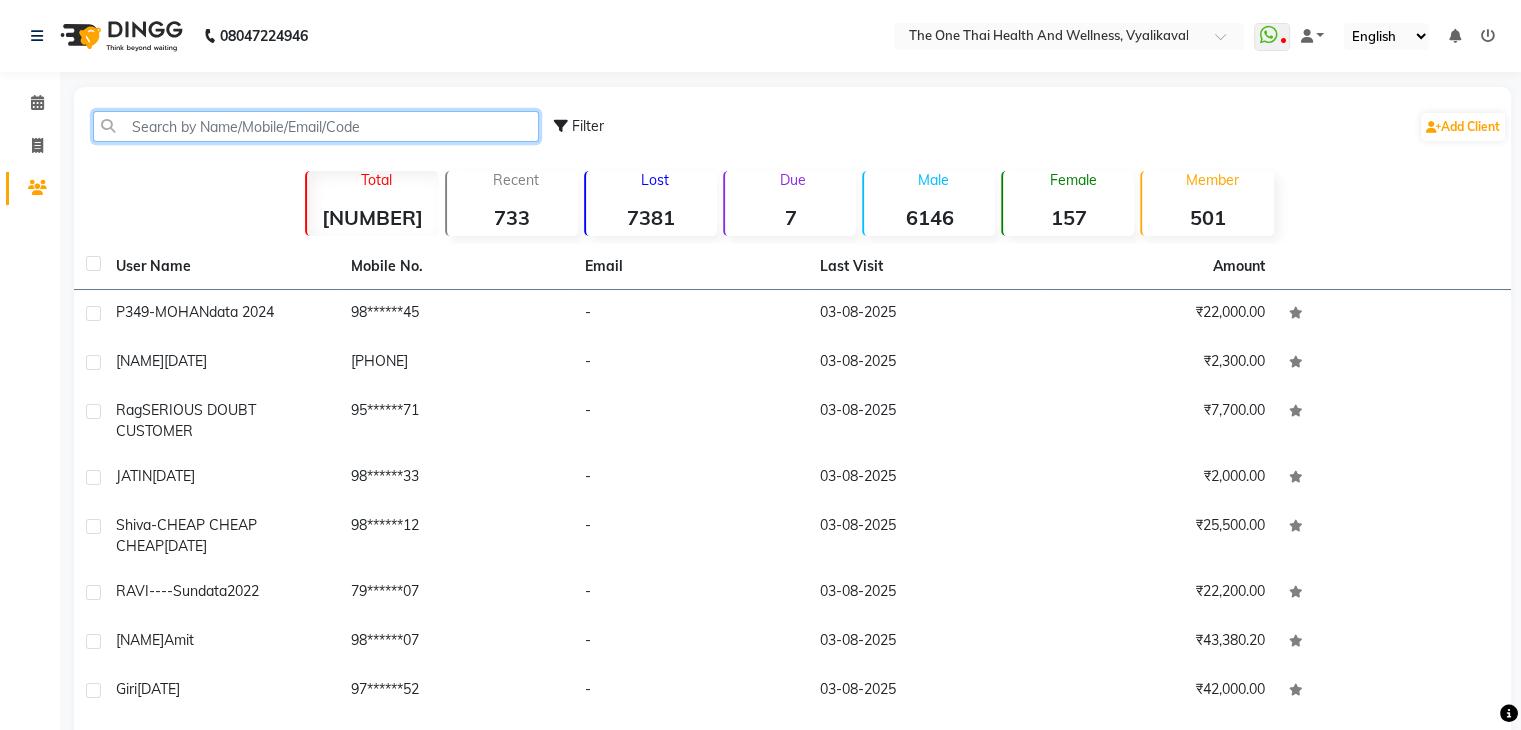 click 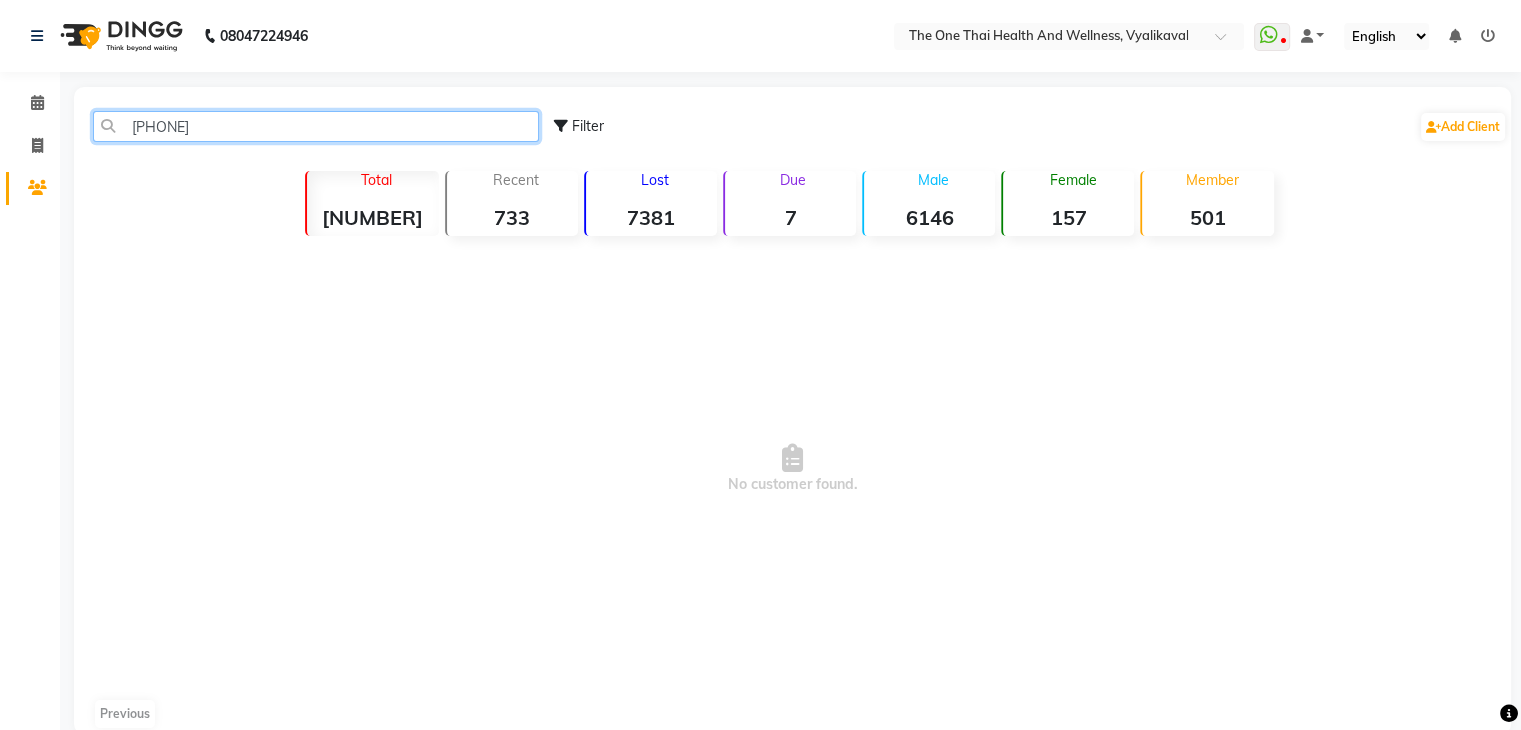 type on "6366271117" 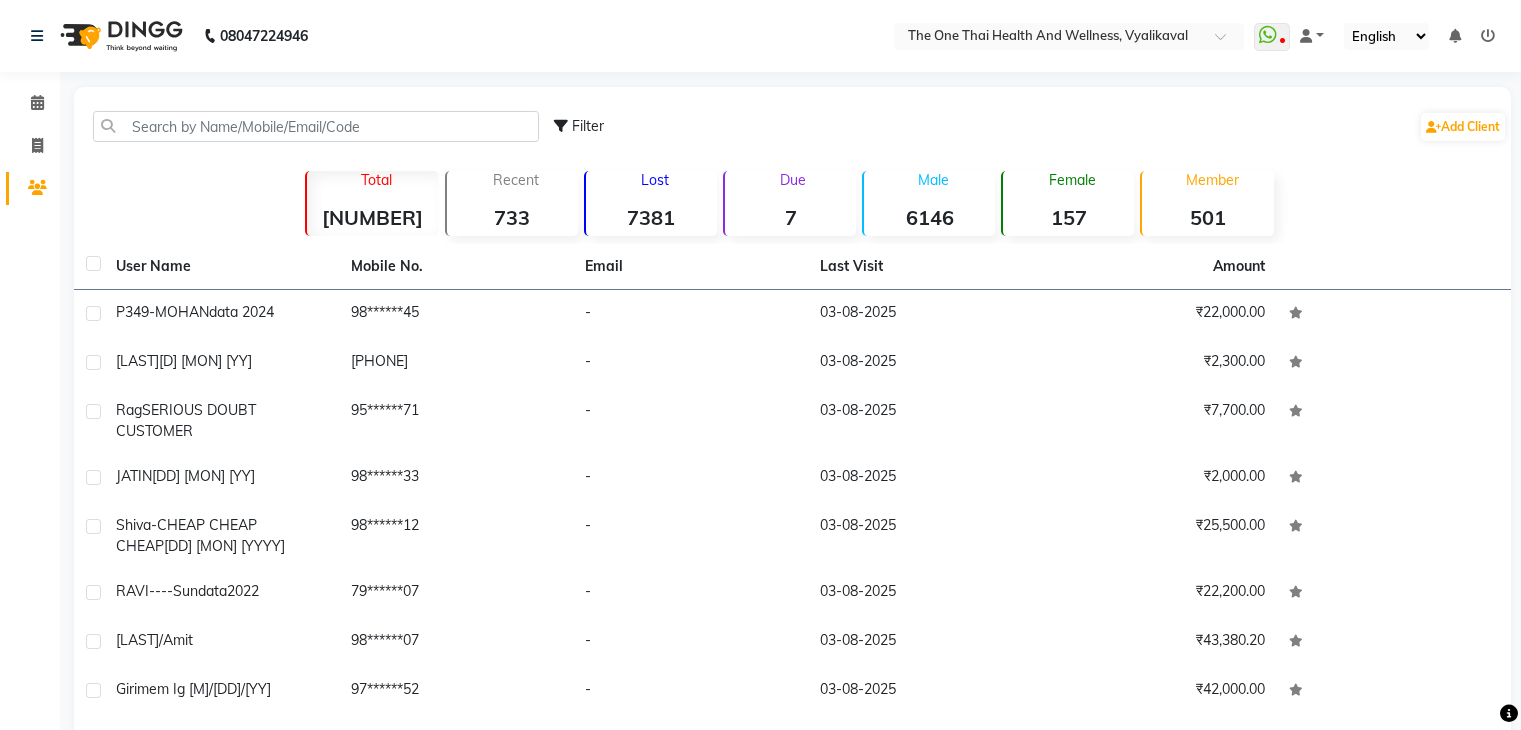 scroll, scrollTop: 0, scrollLeft: 0, axis: both 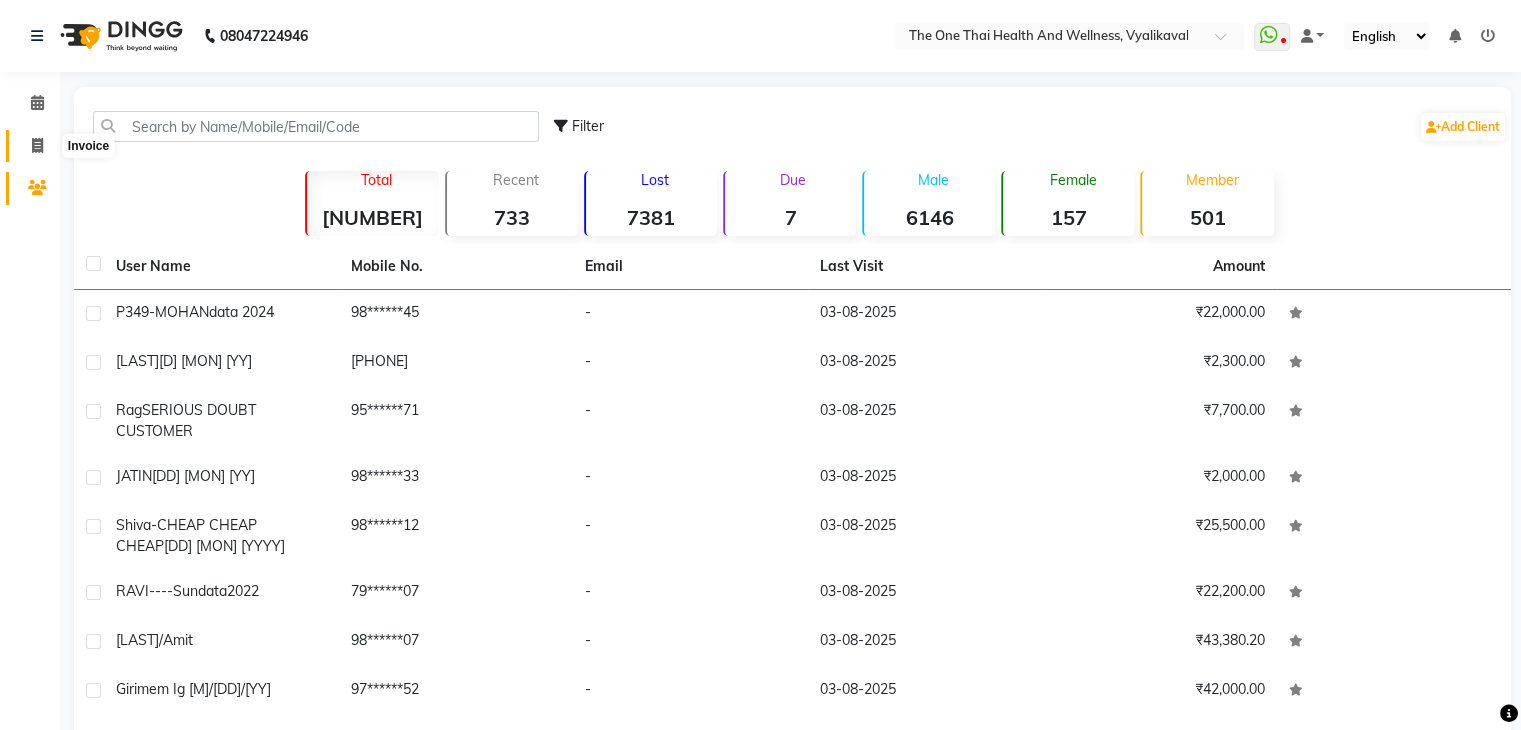 click 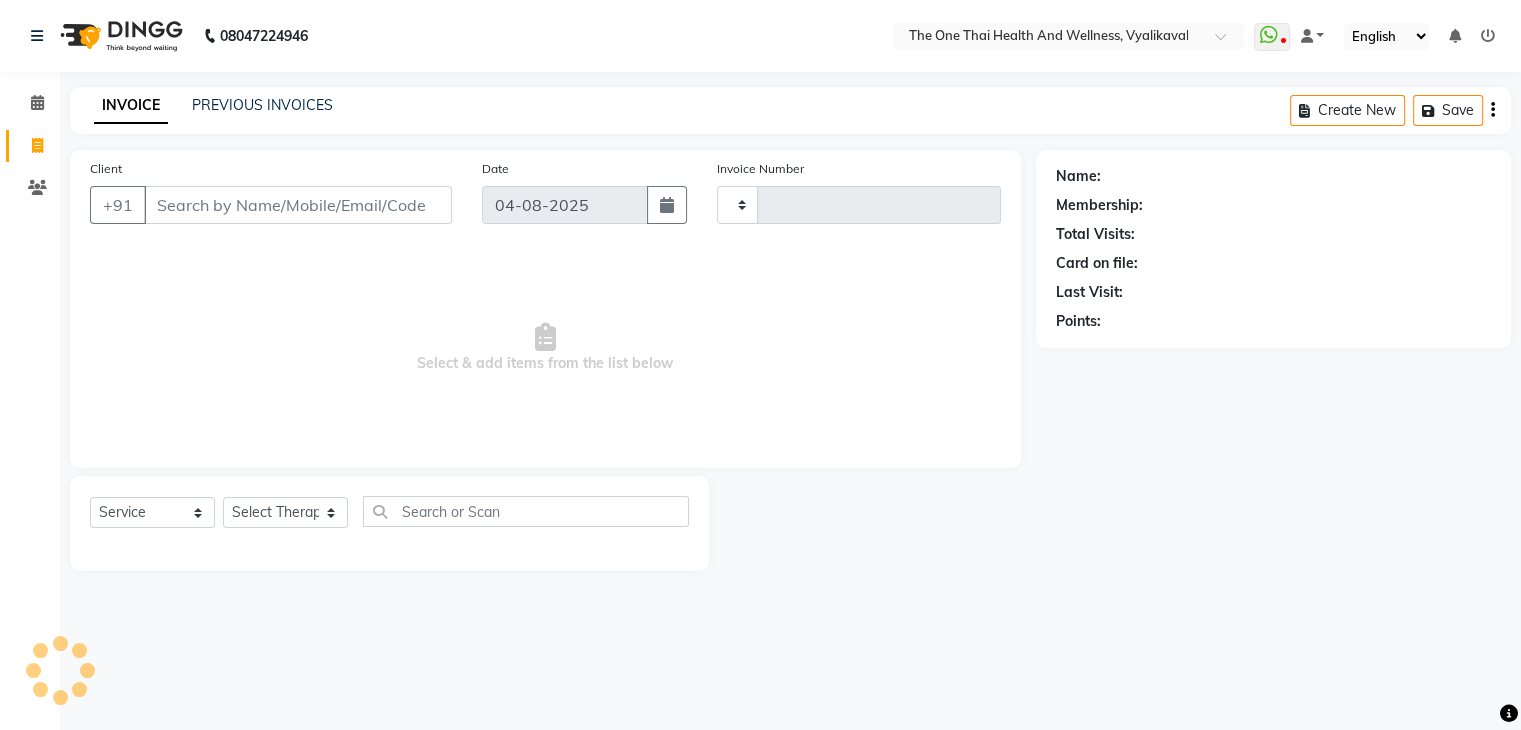 type on "1714" 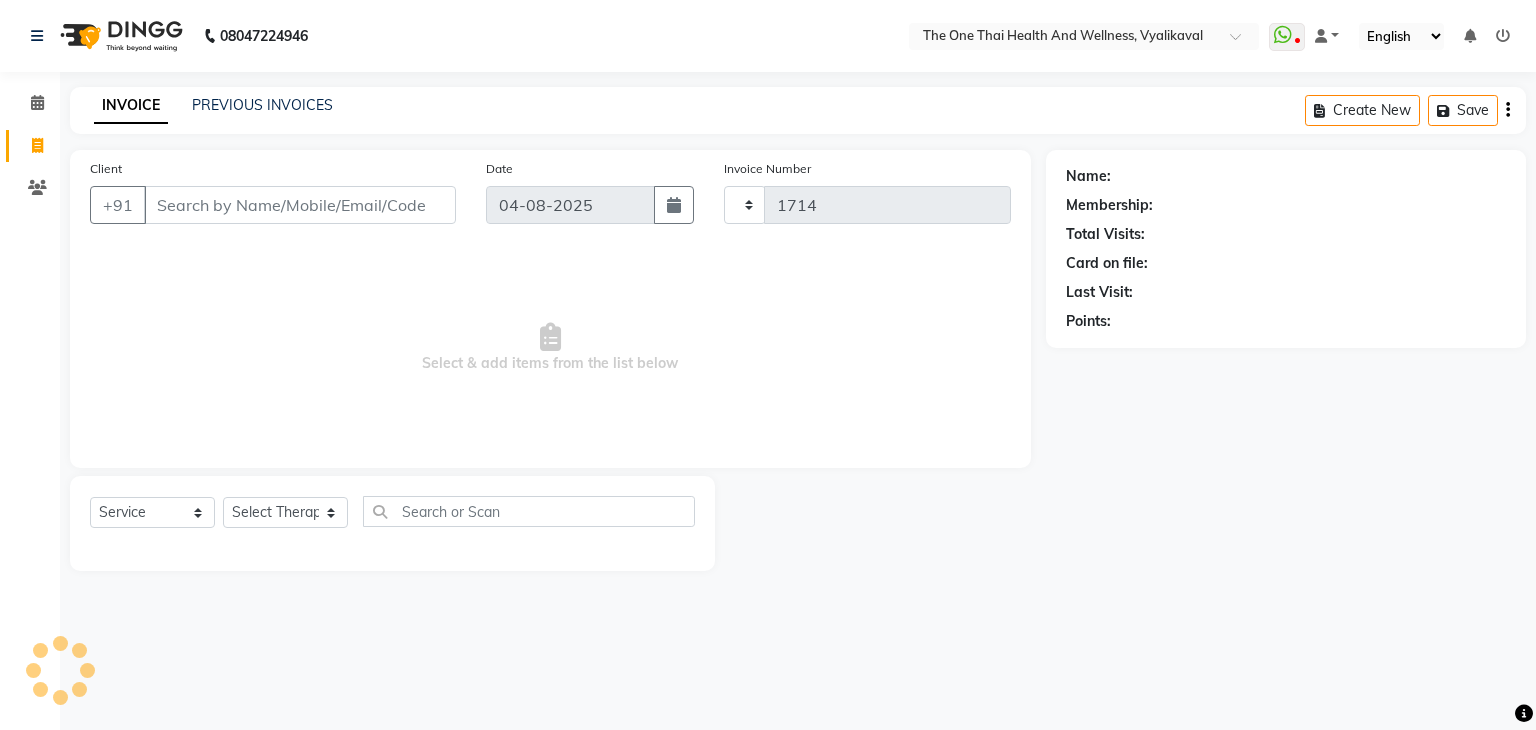 select on "5972" 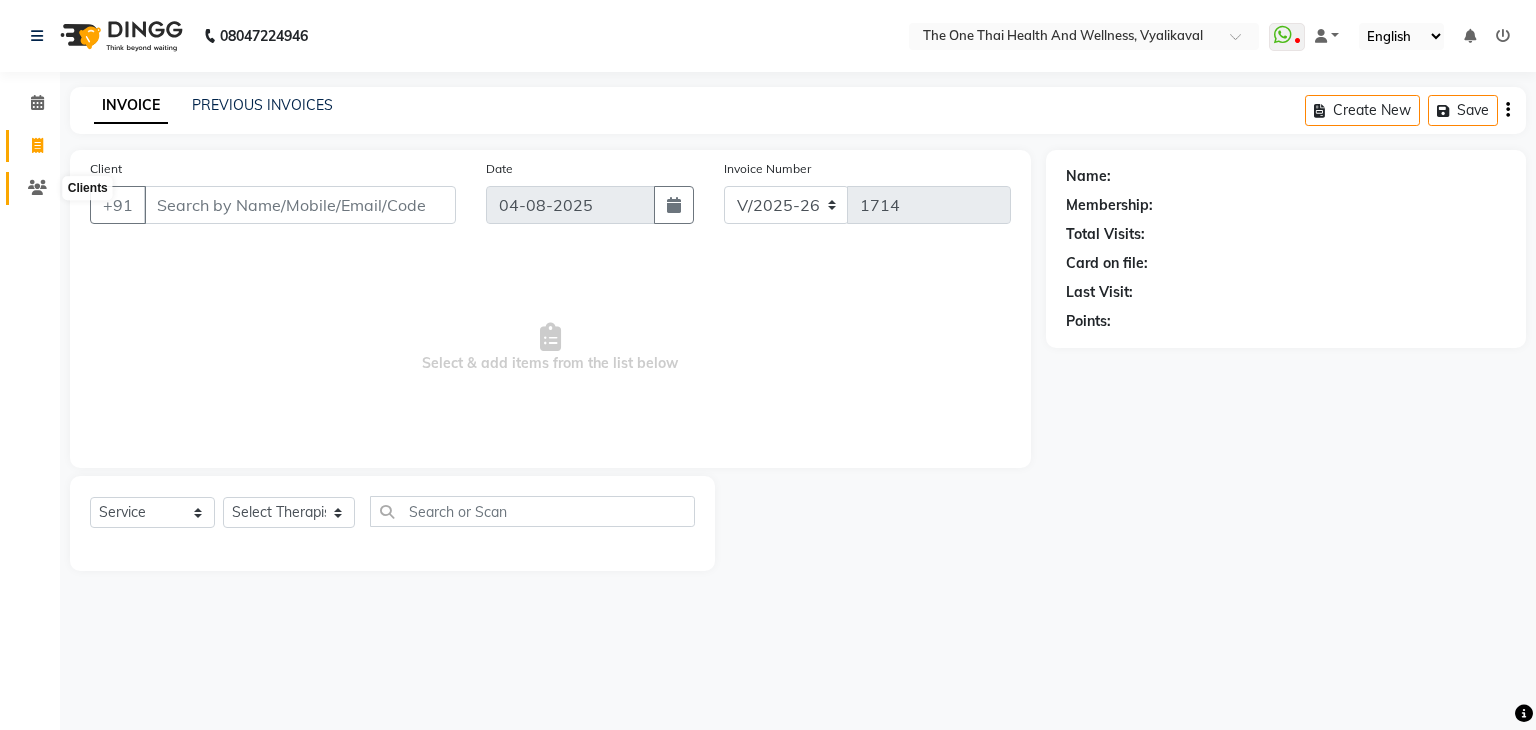 click 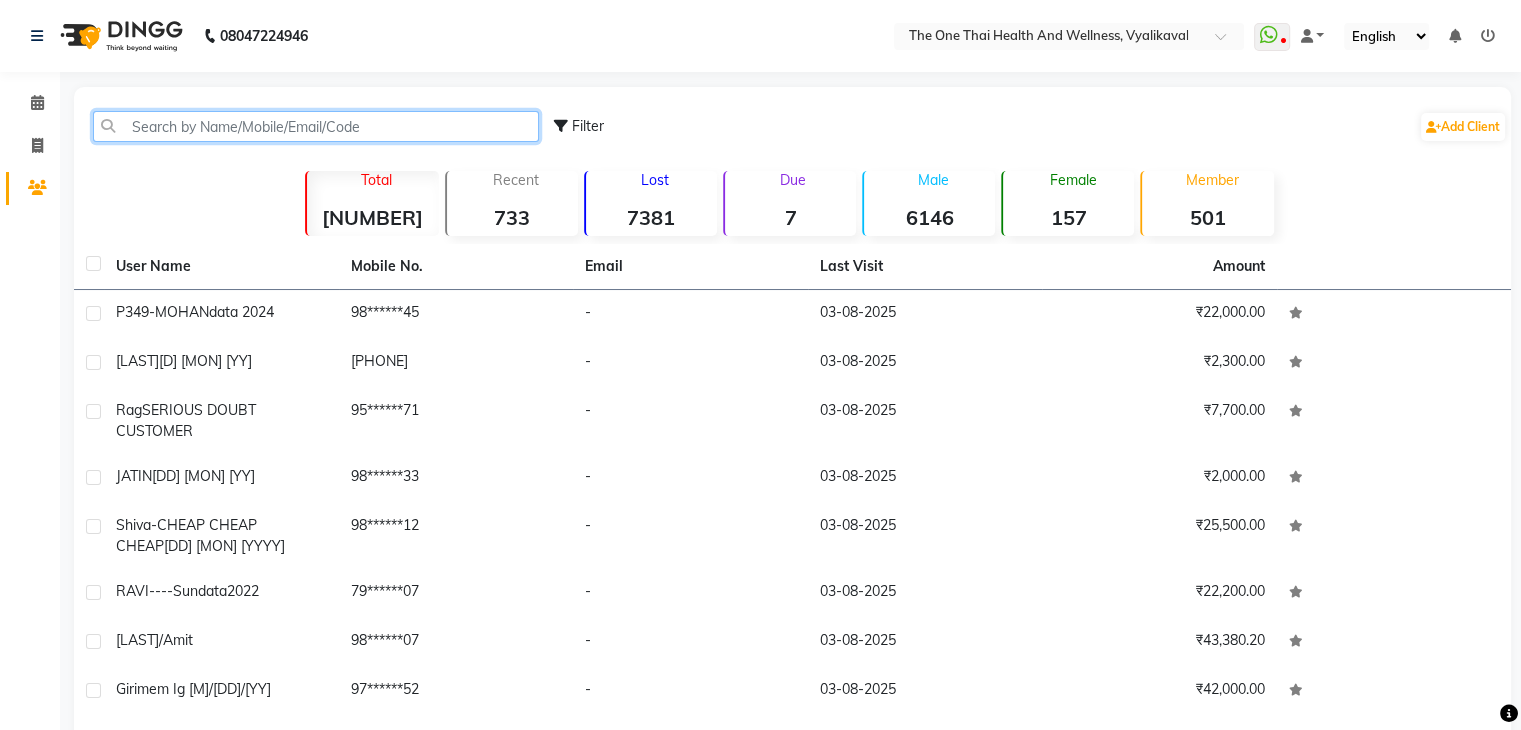 click 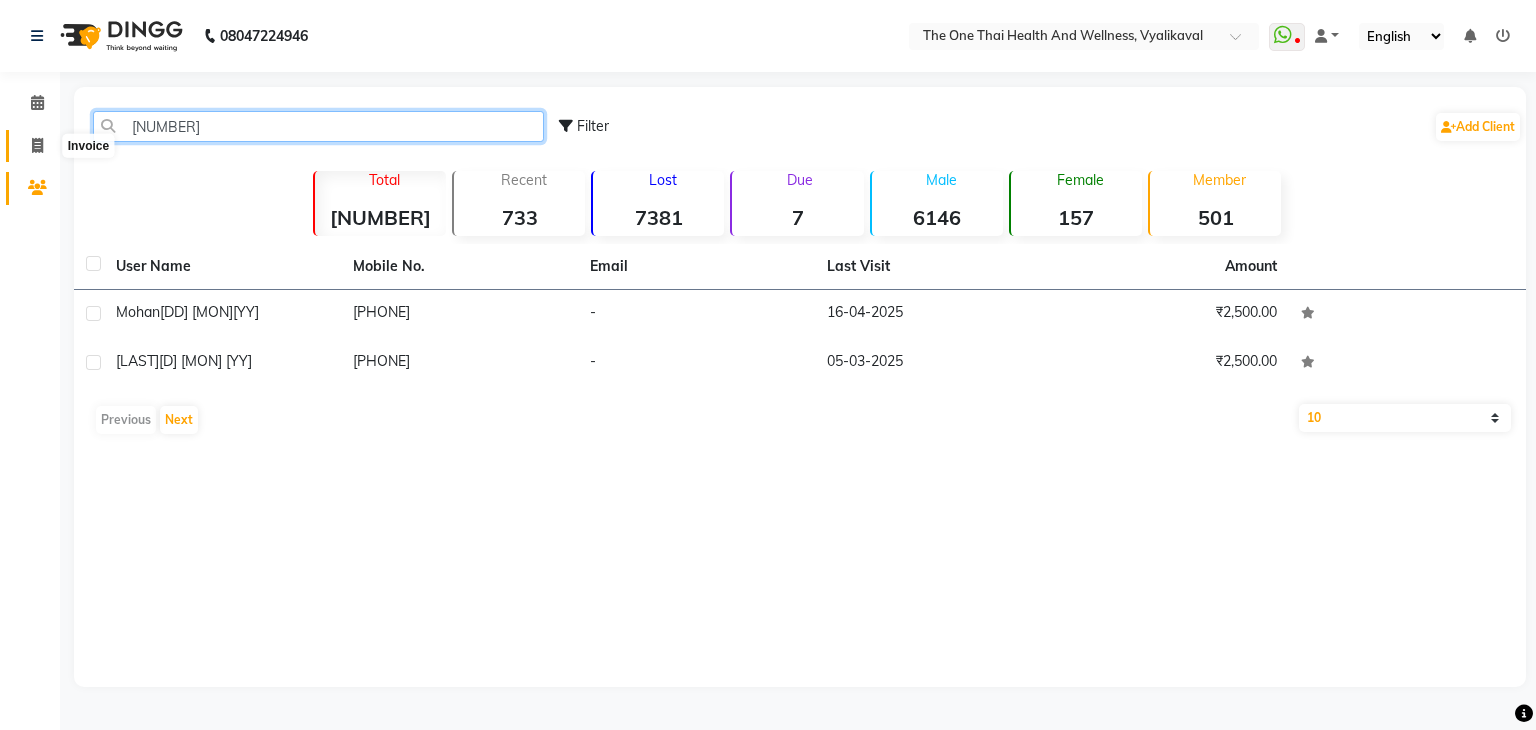 type on "63662711" 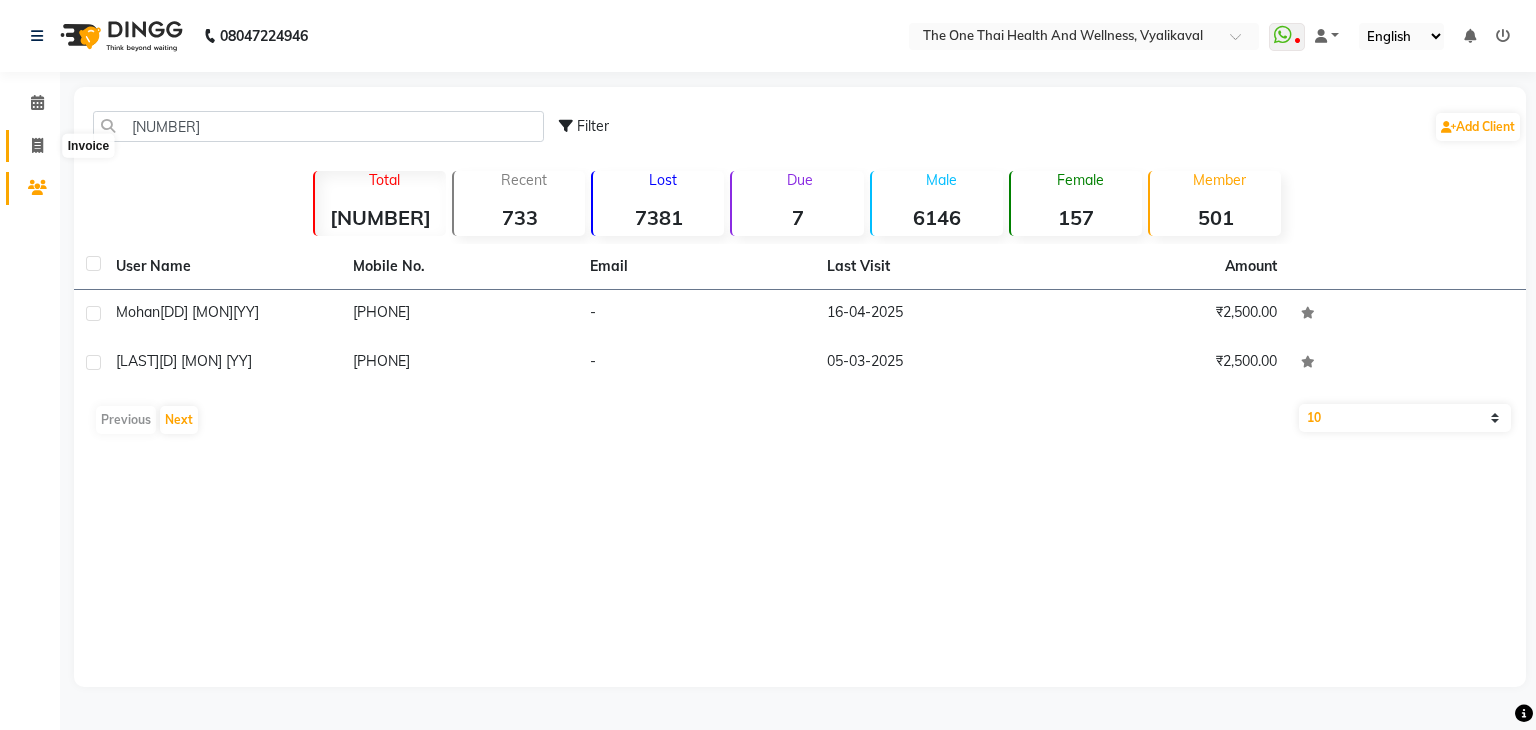 click 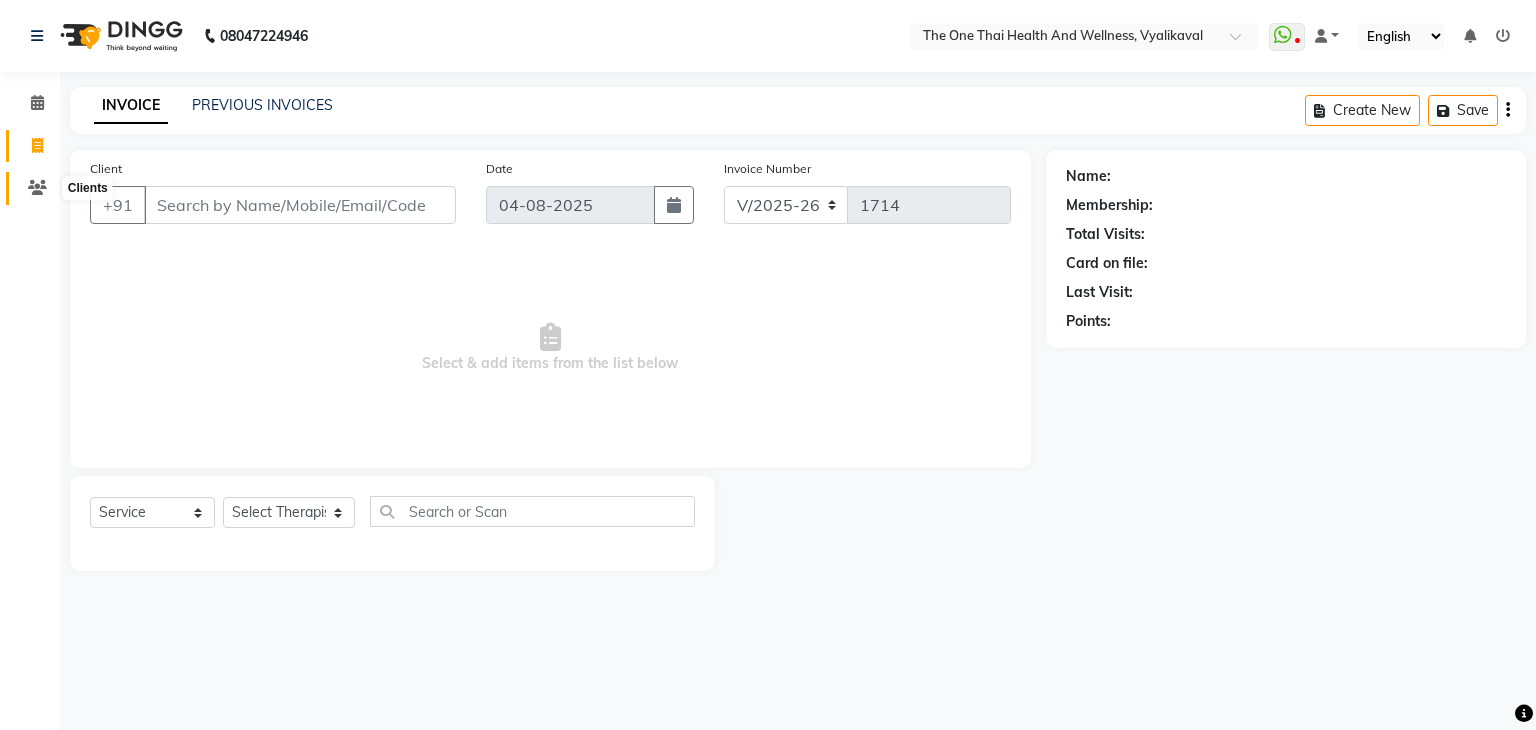 click 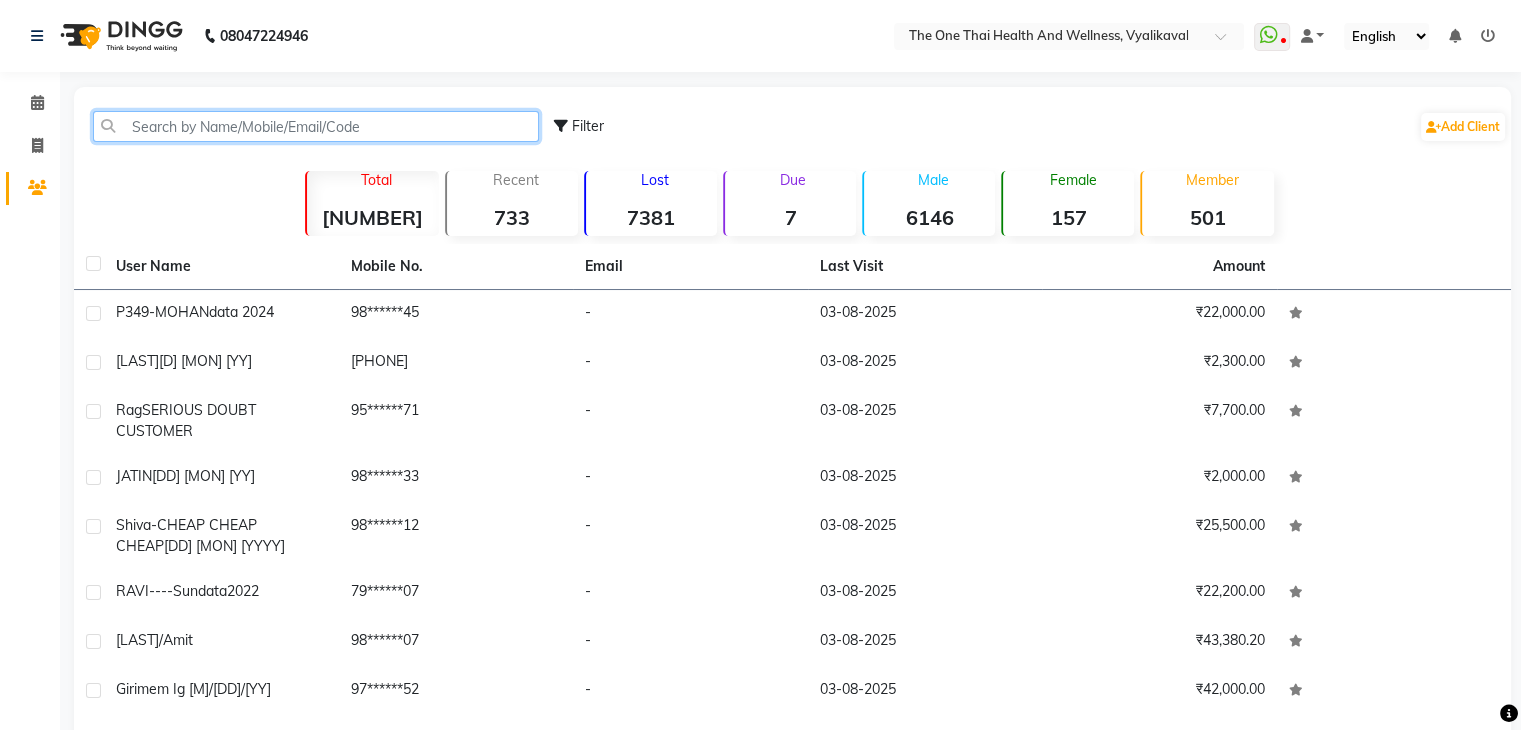 click 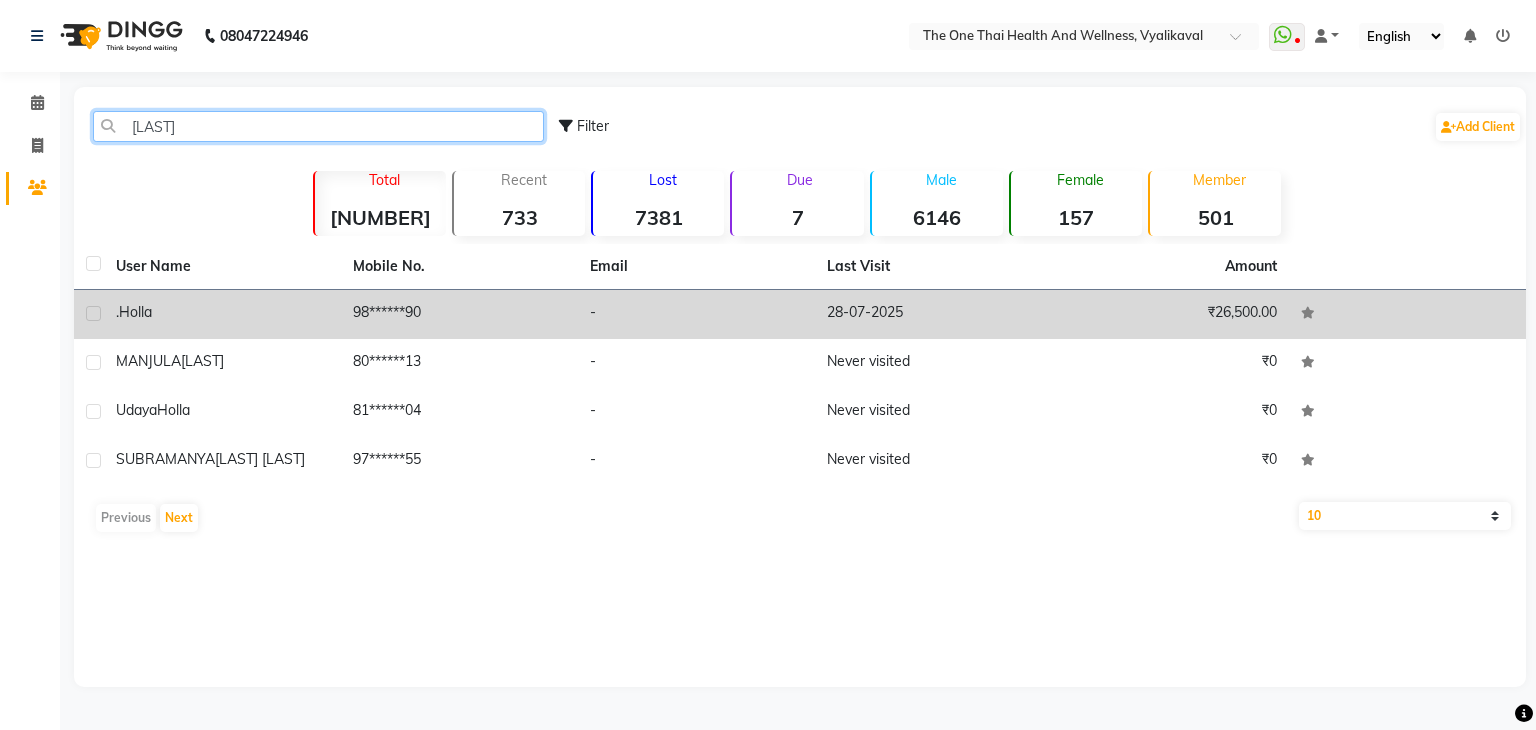 type on "holla" 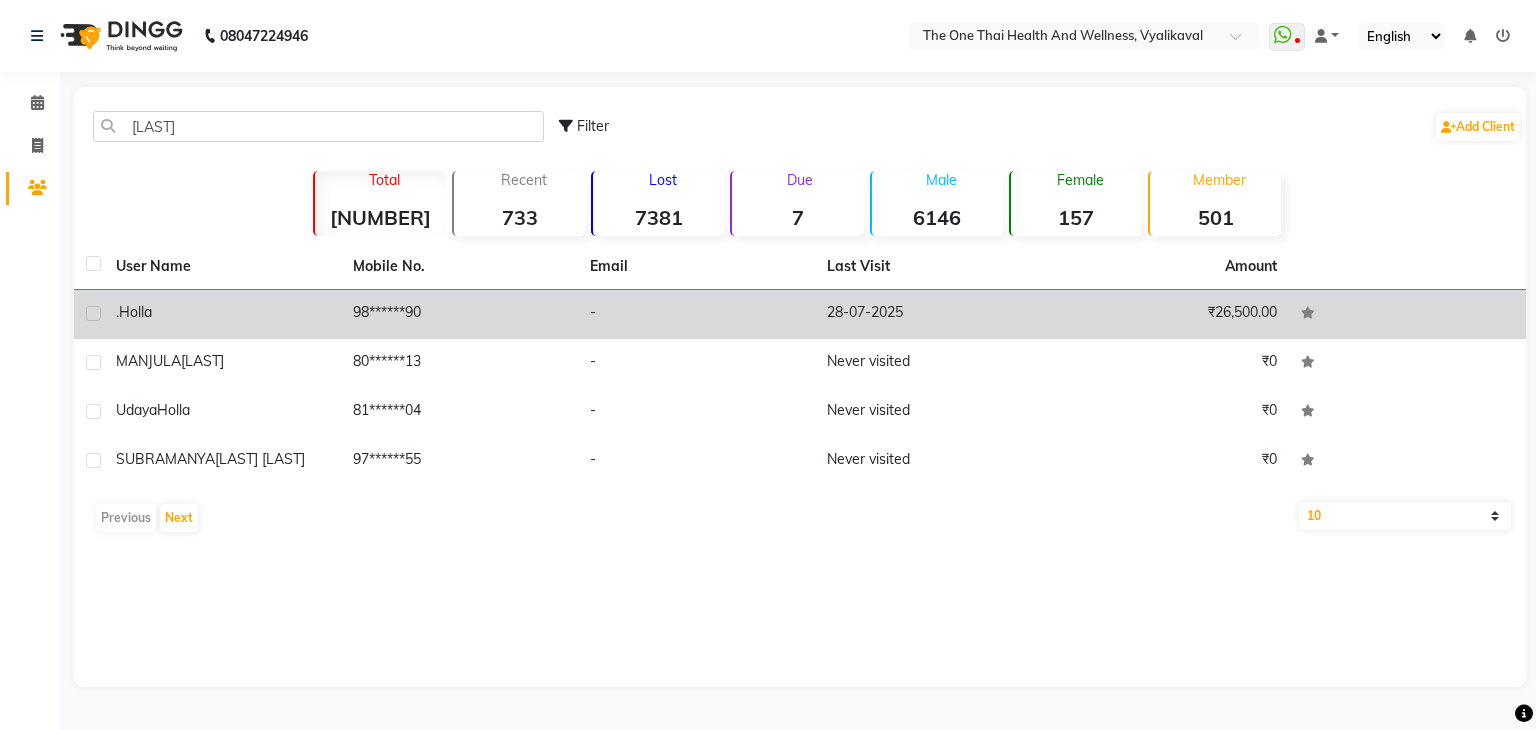 click 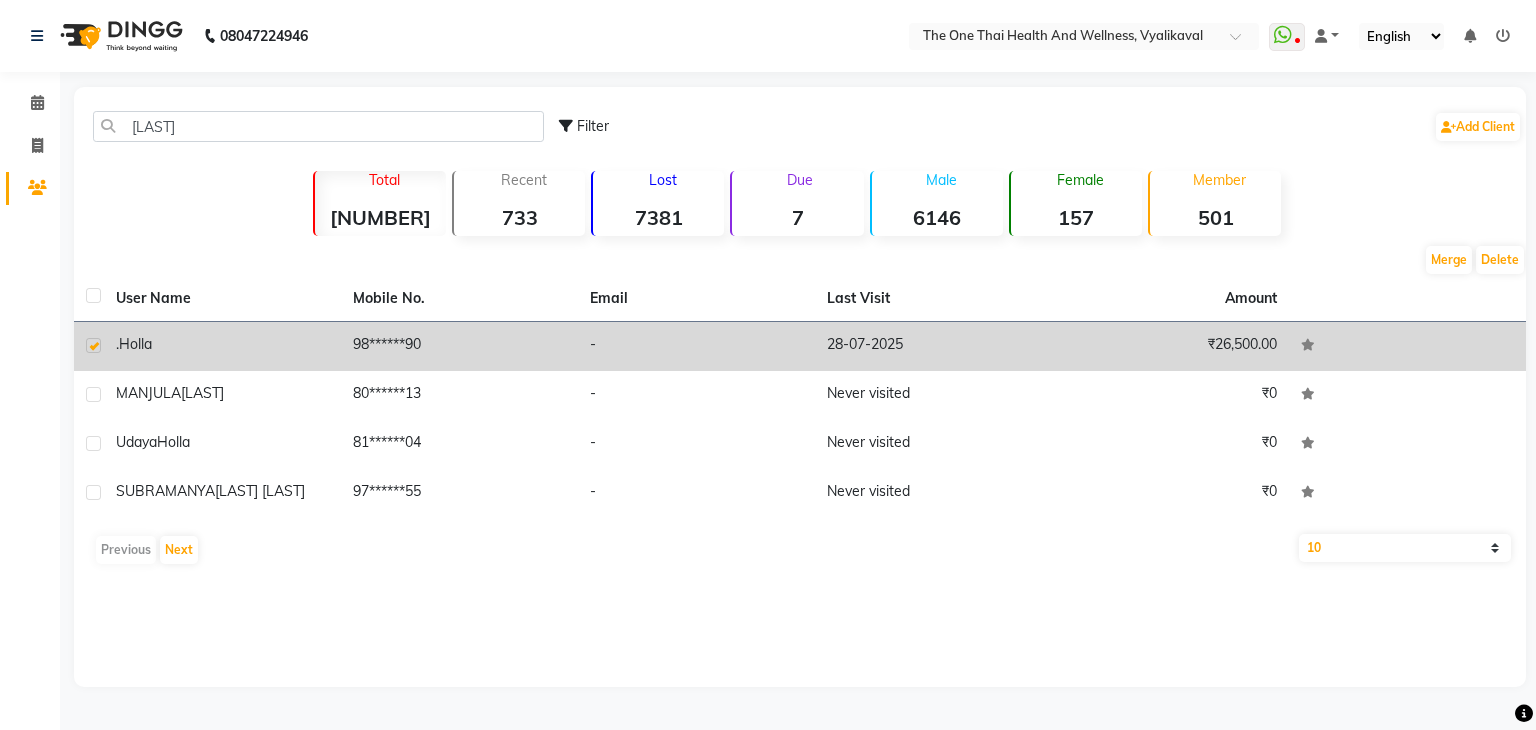 click on "Holla" 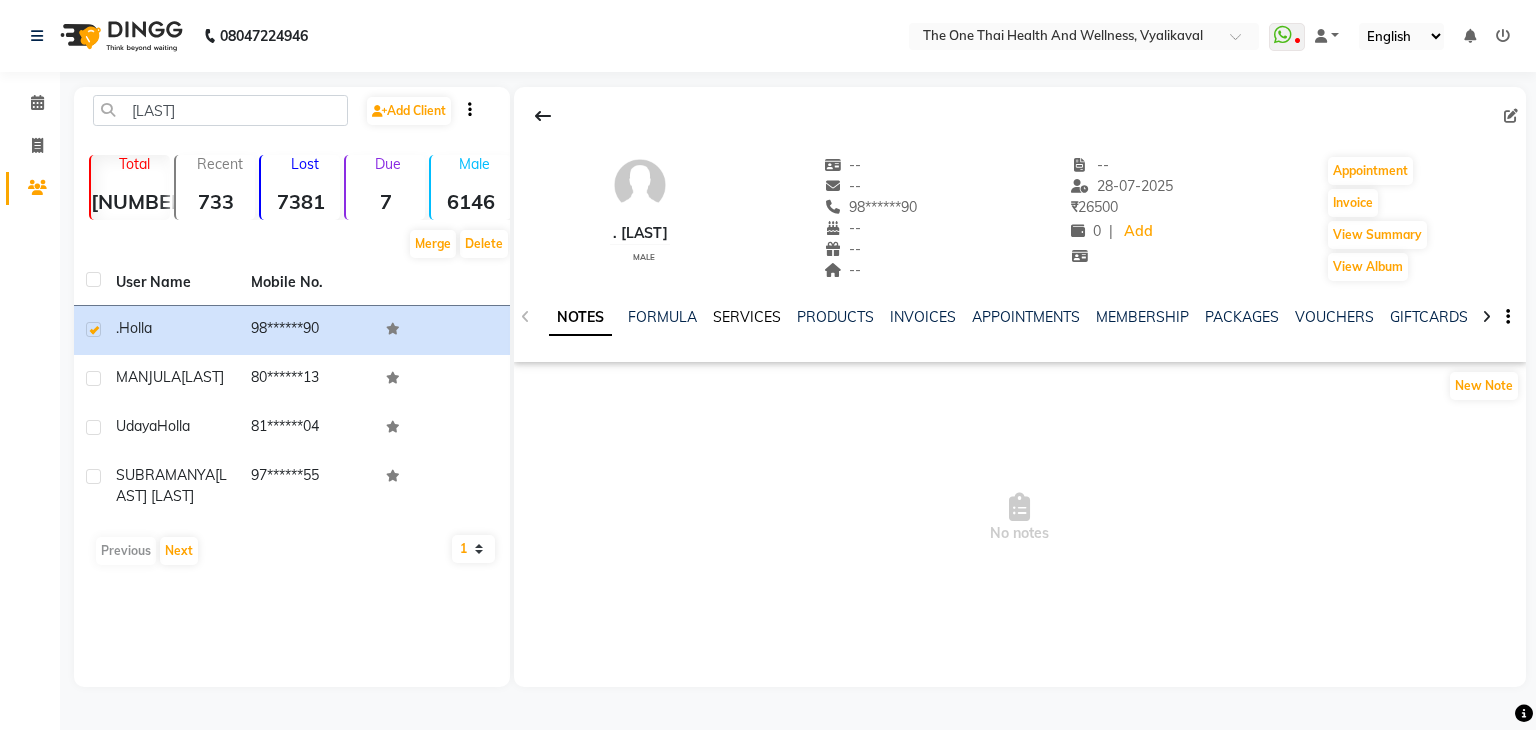 click on "SERVICES" 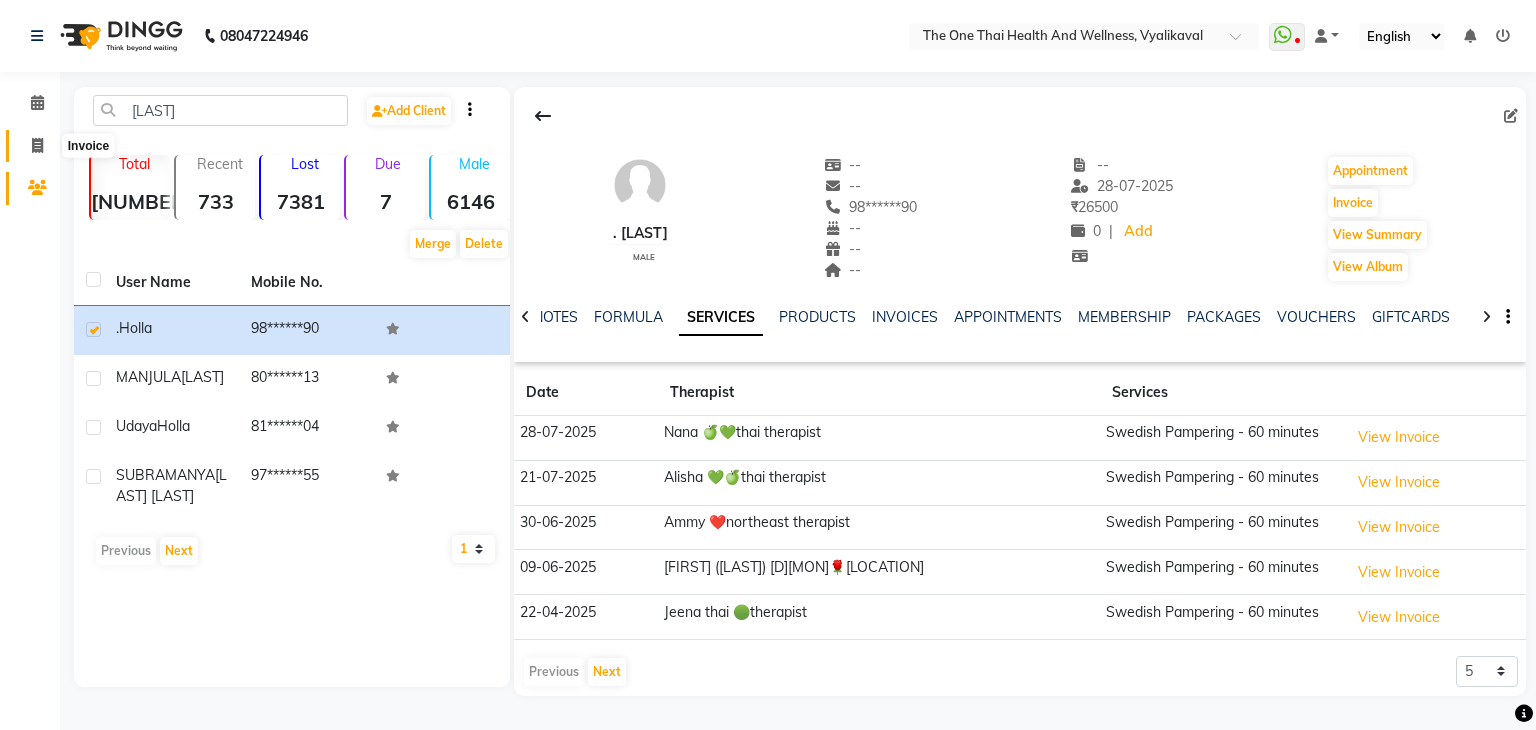 click 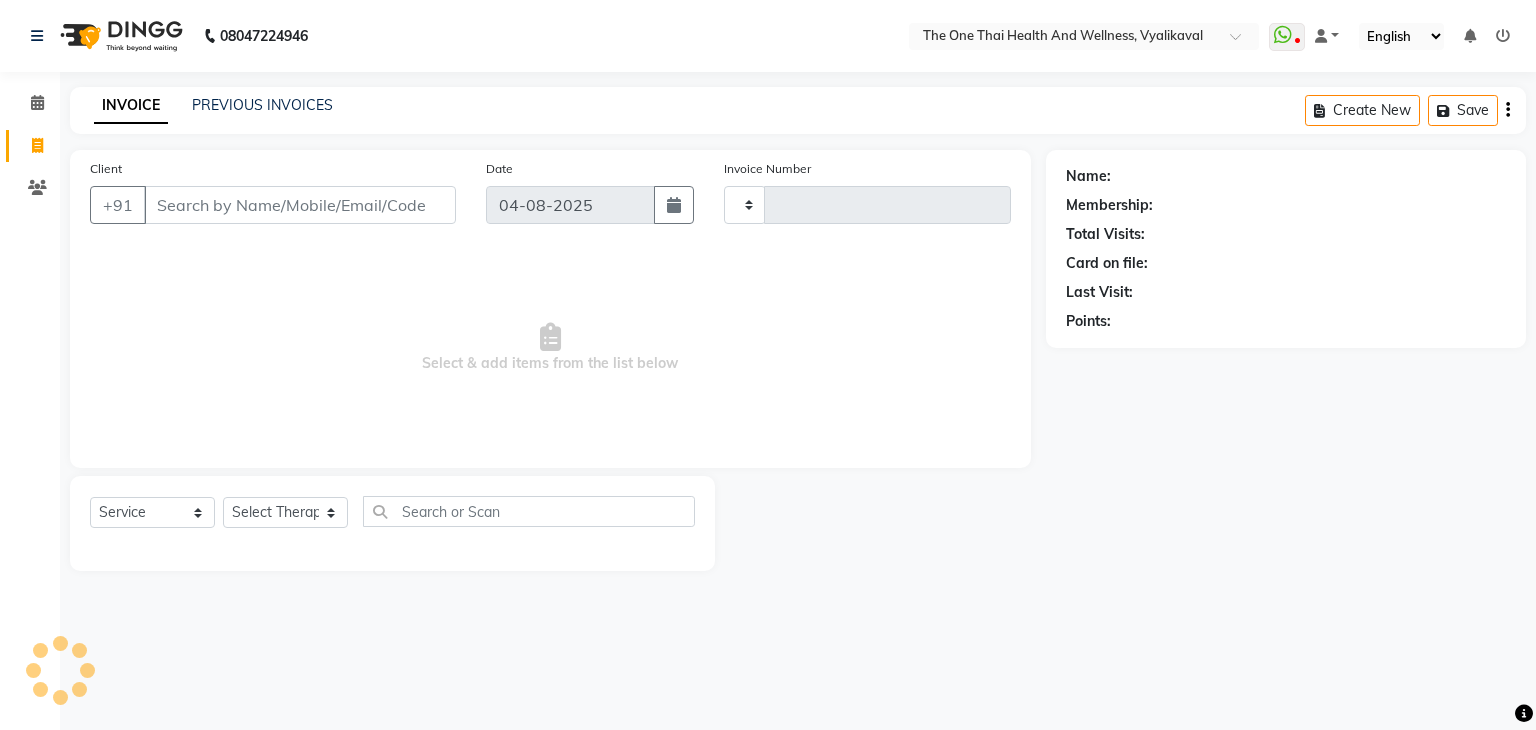 type on "1714" 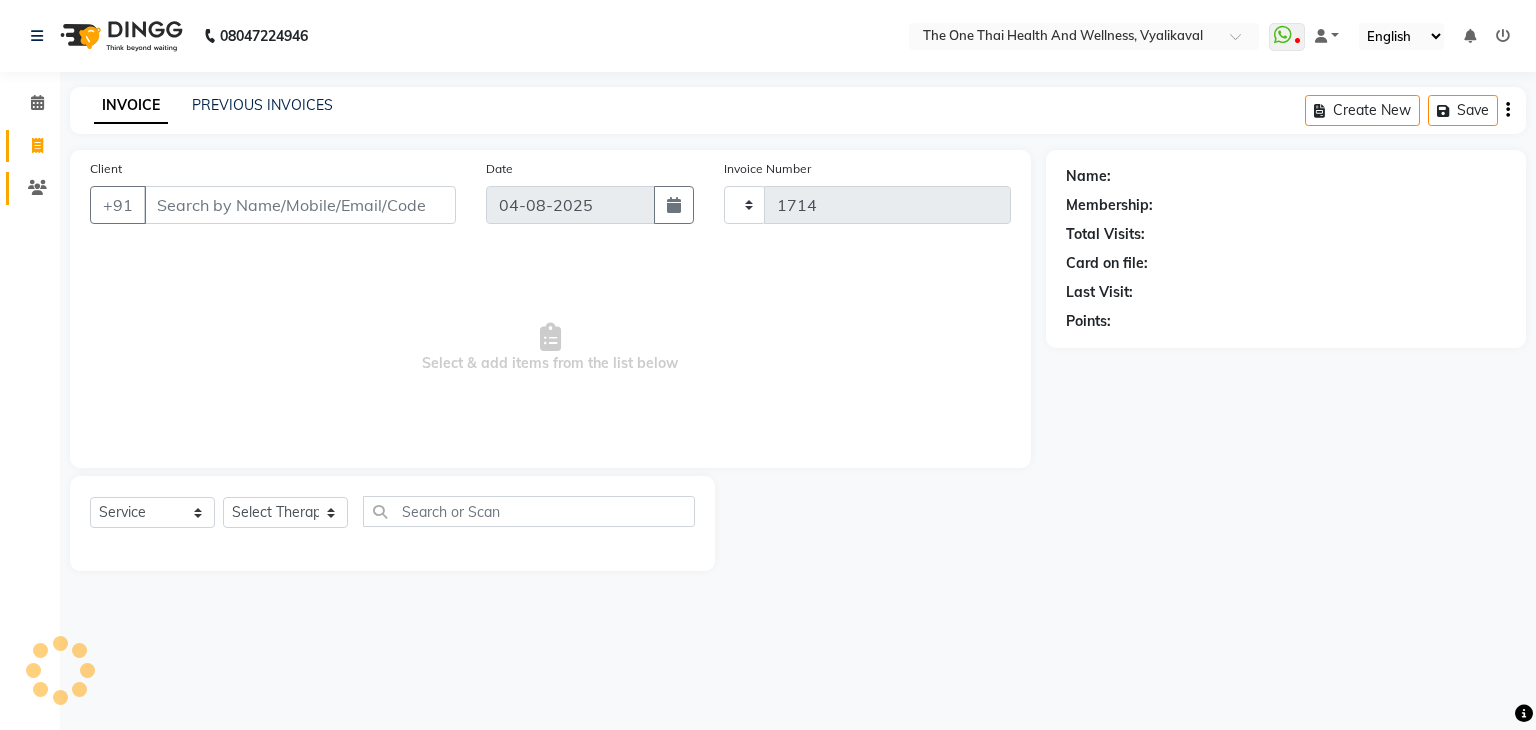 select on "5972" 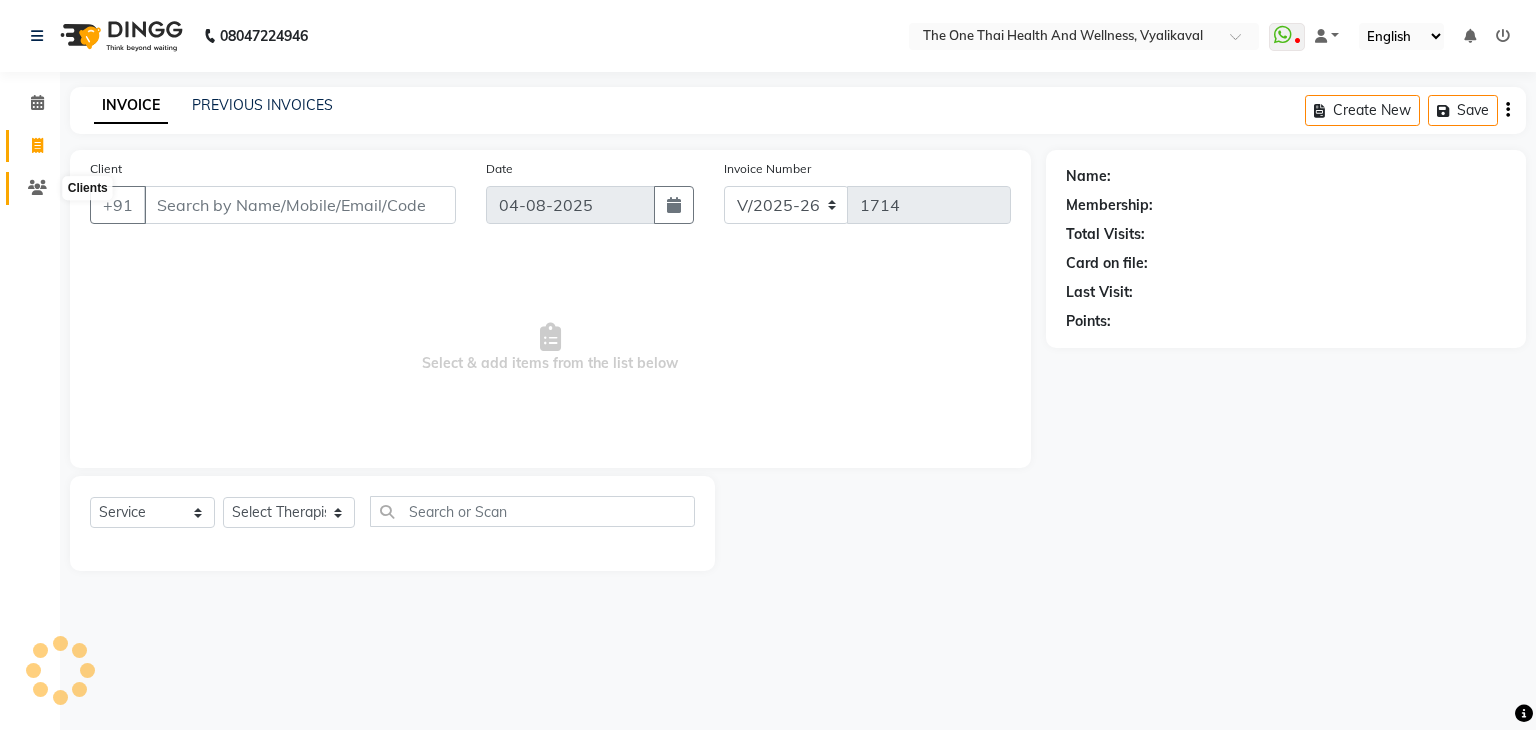 click 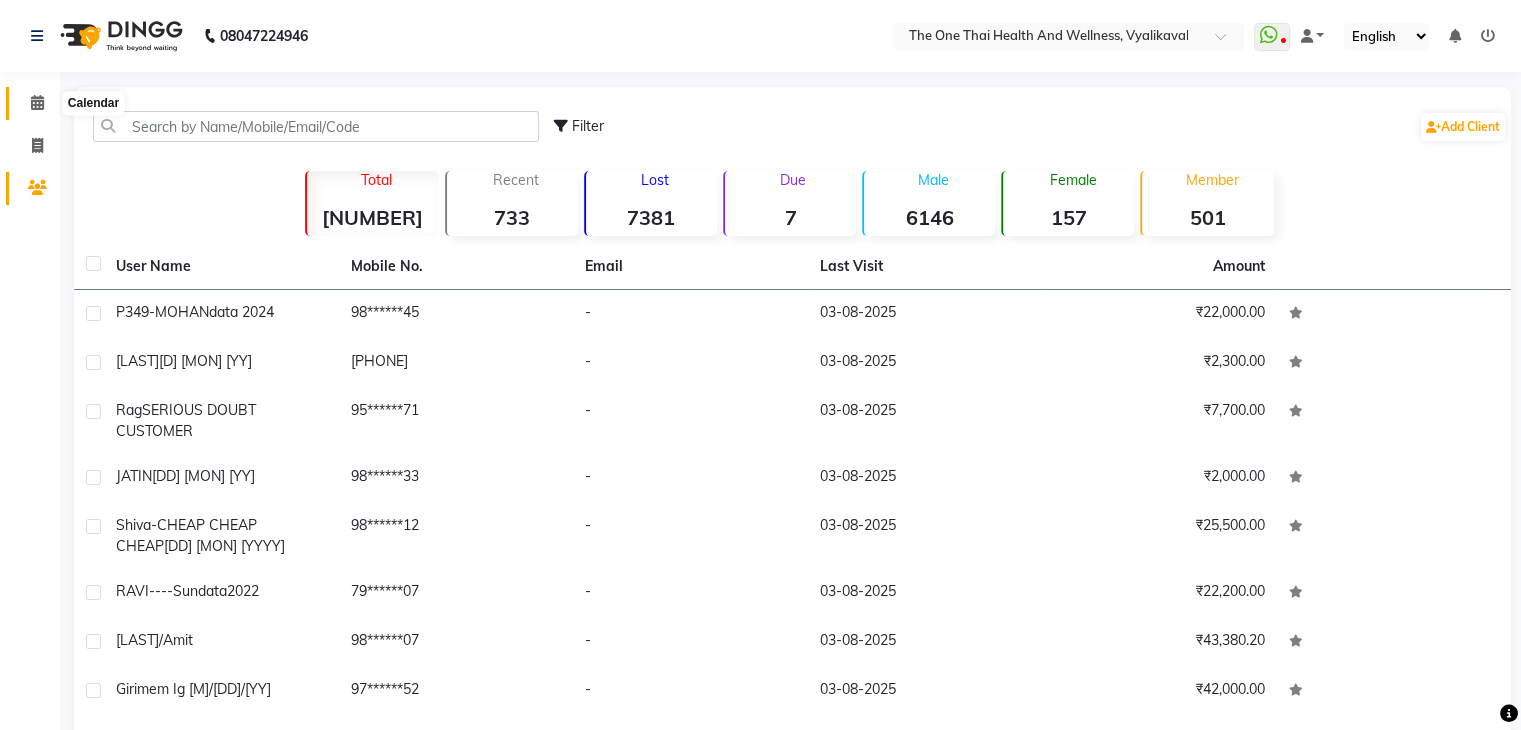 click 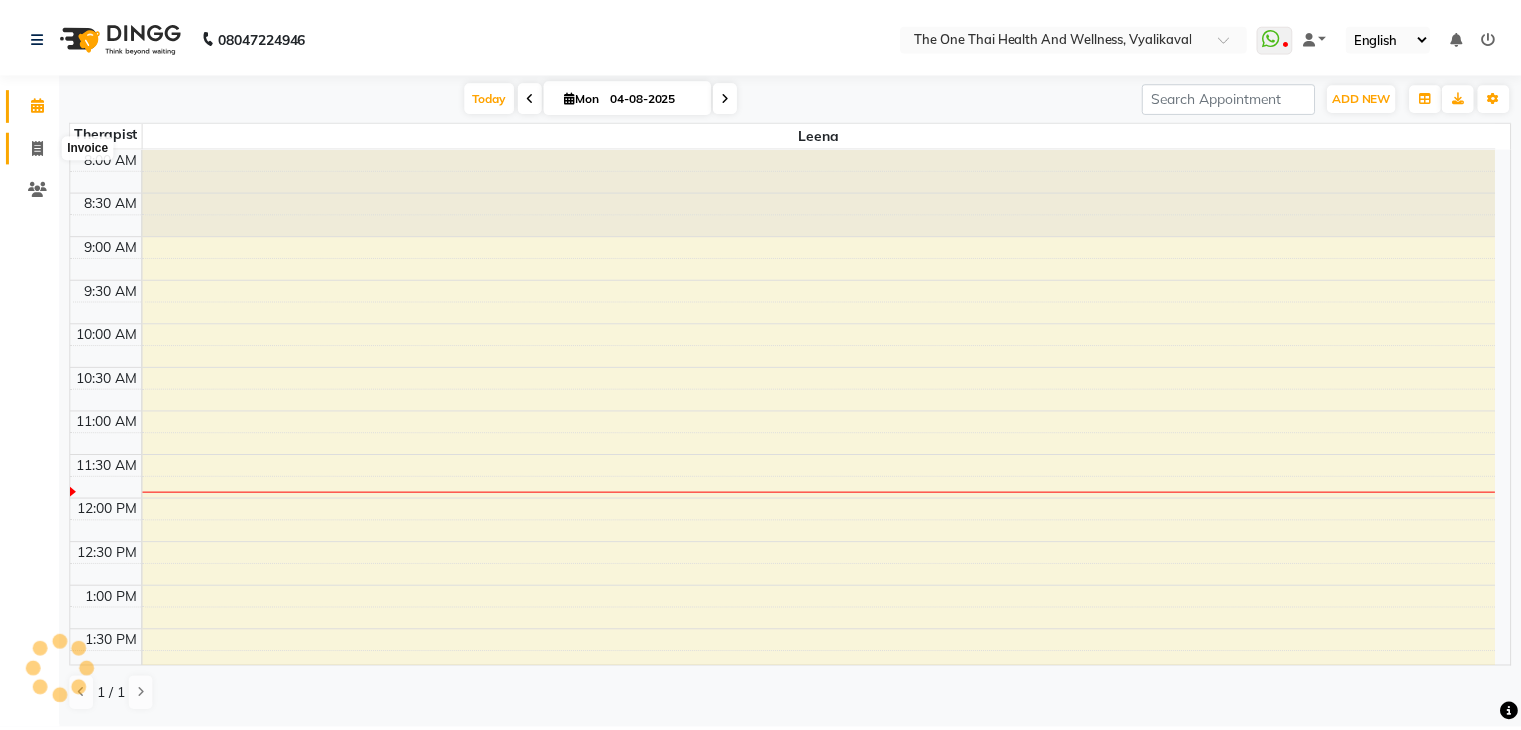 scroll, scrollTop: 0, scrollLeft: 0, axis: both 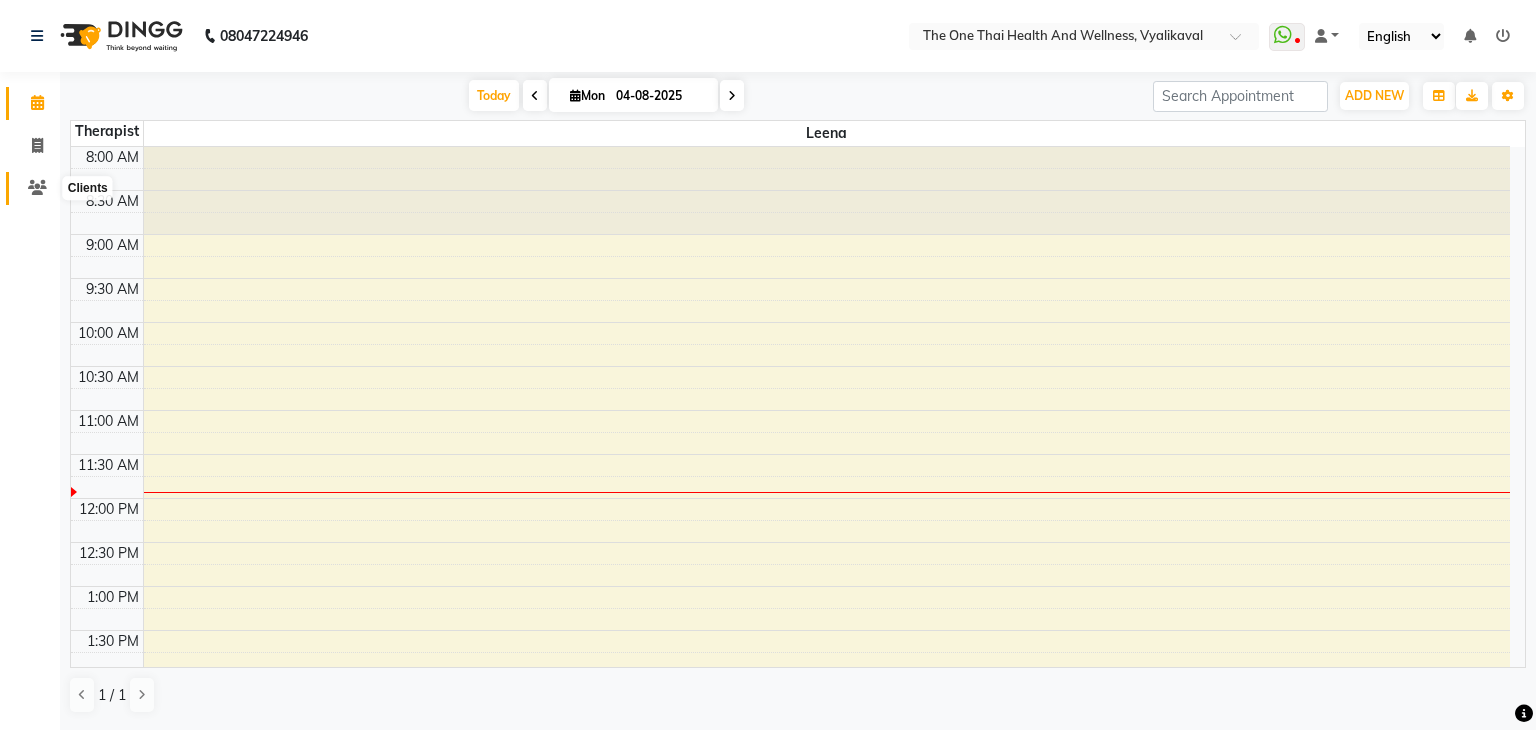 click 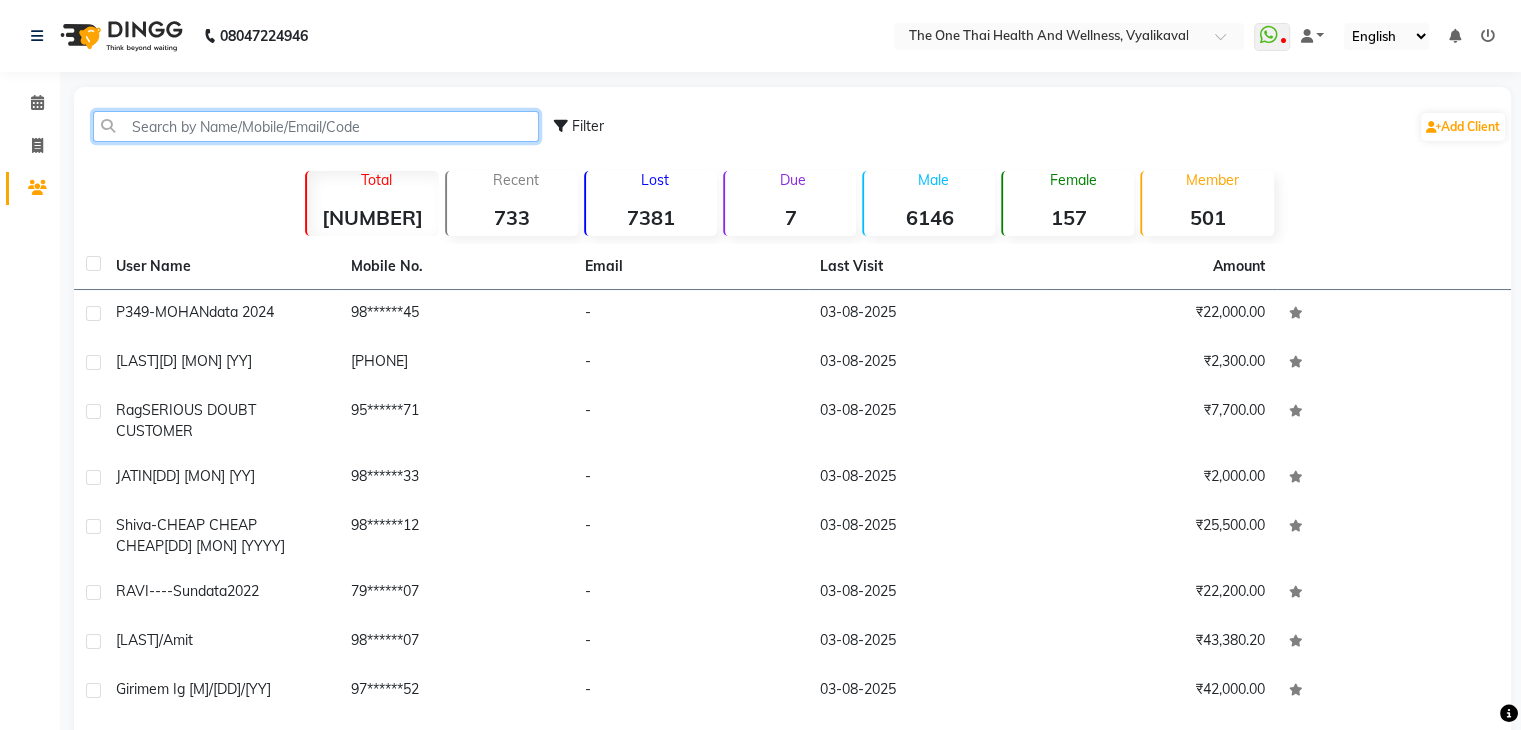 click 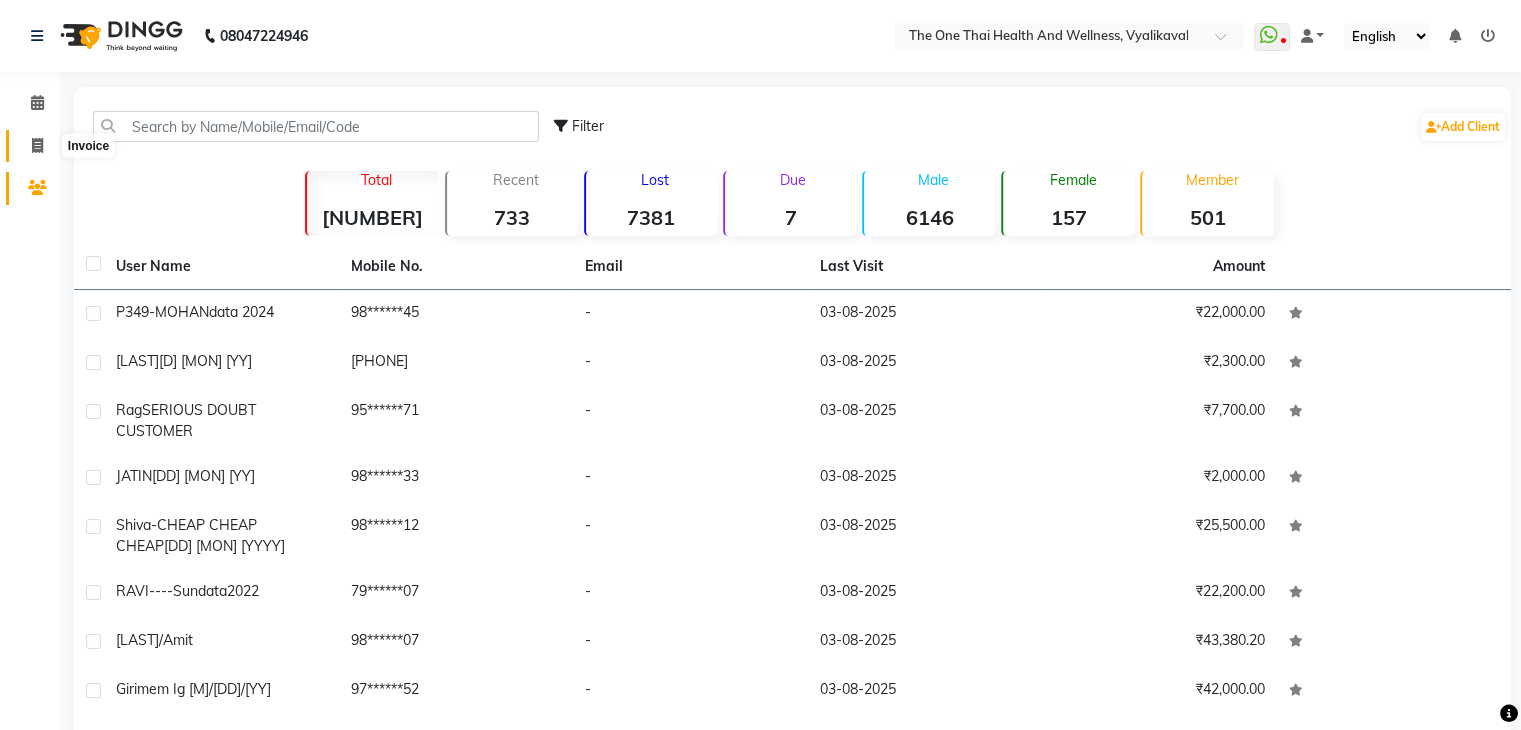 click 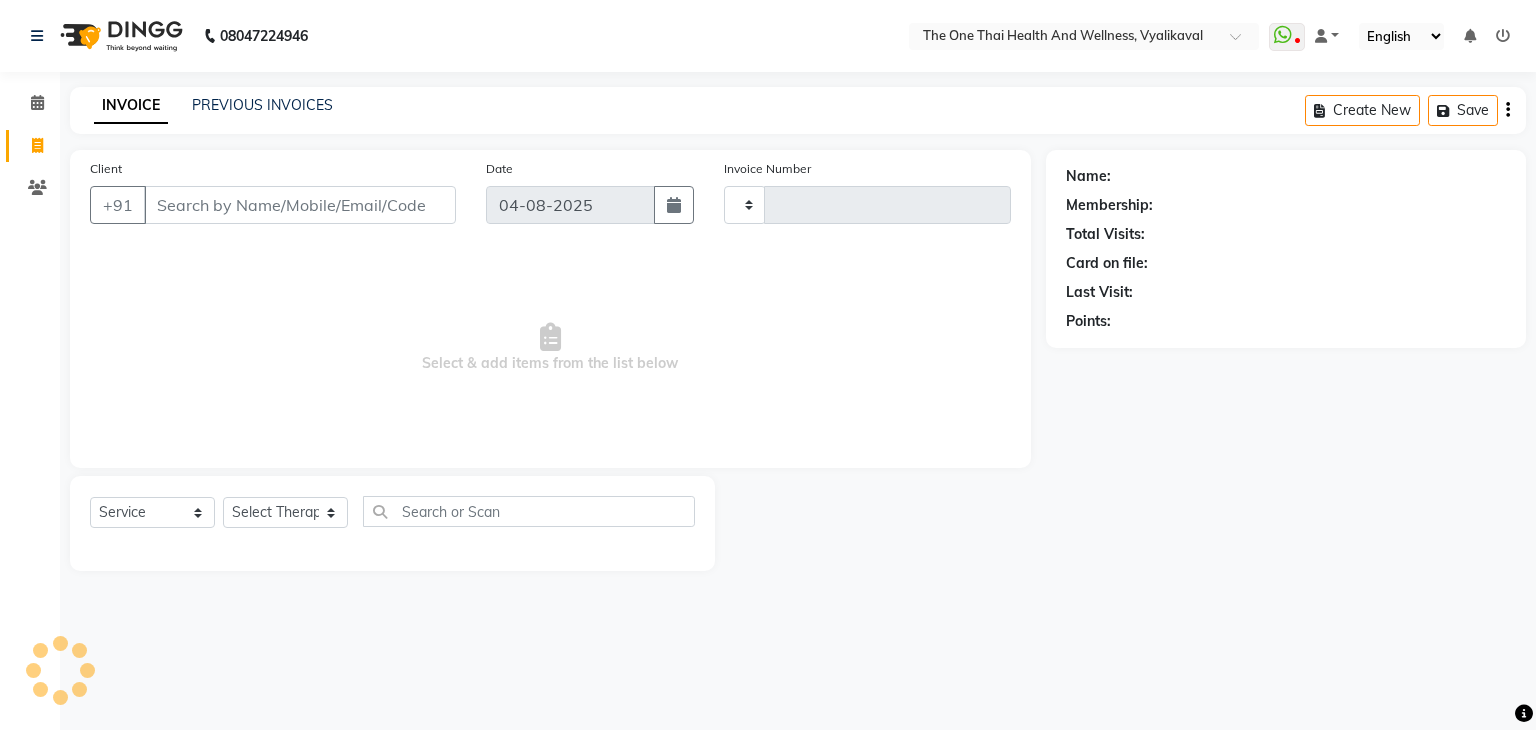 click 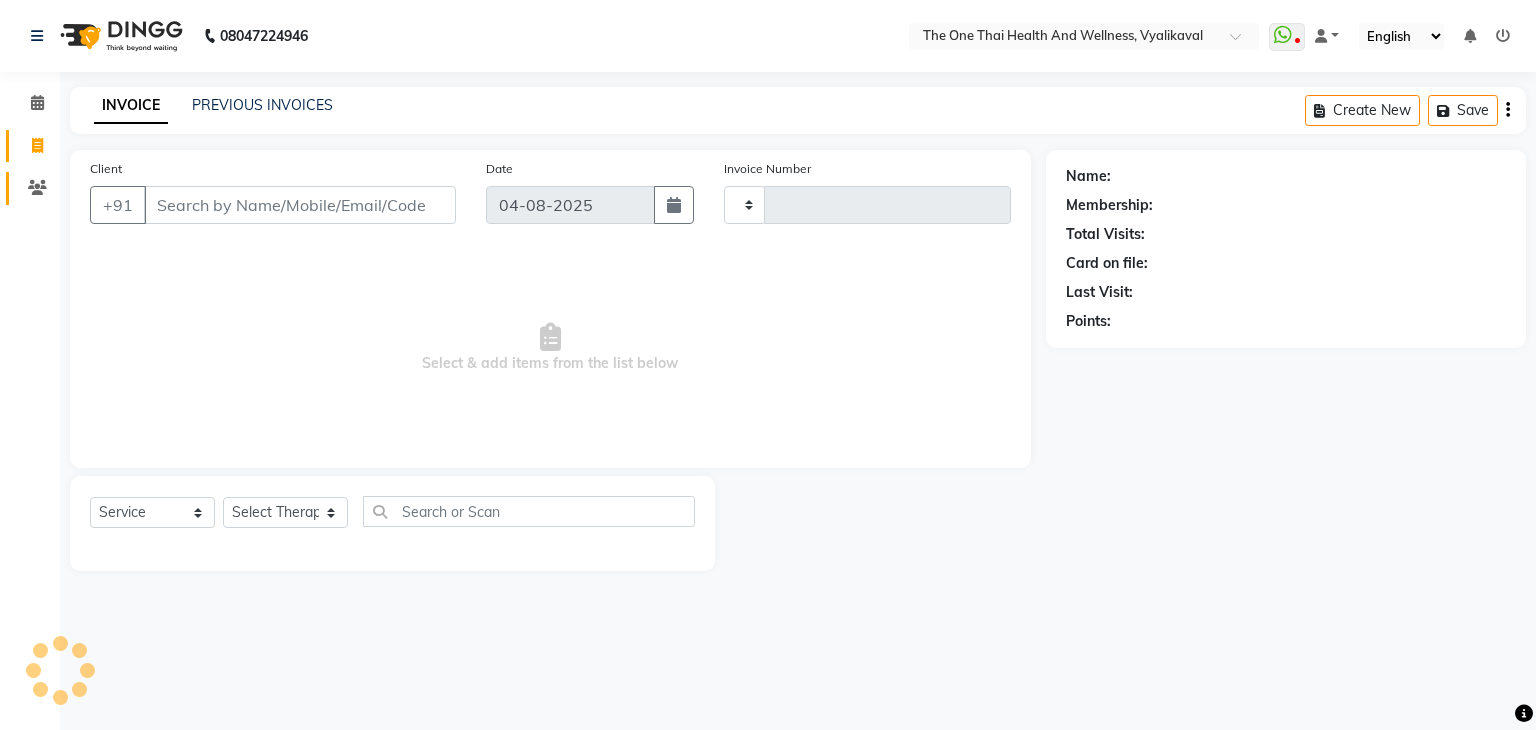 type on "1714" 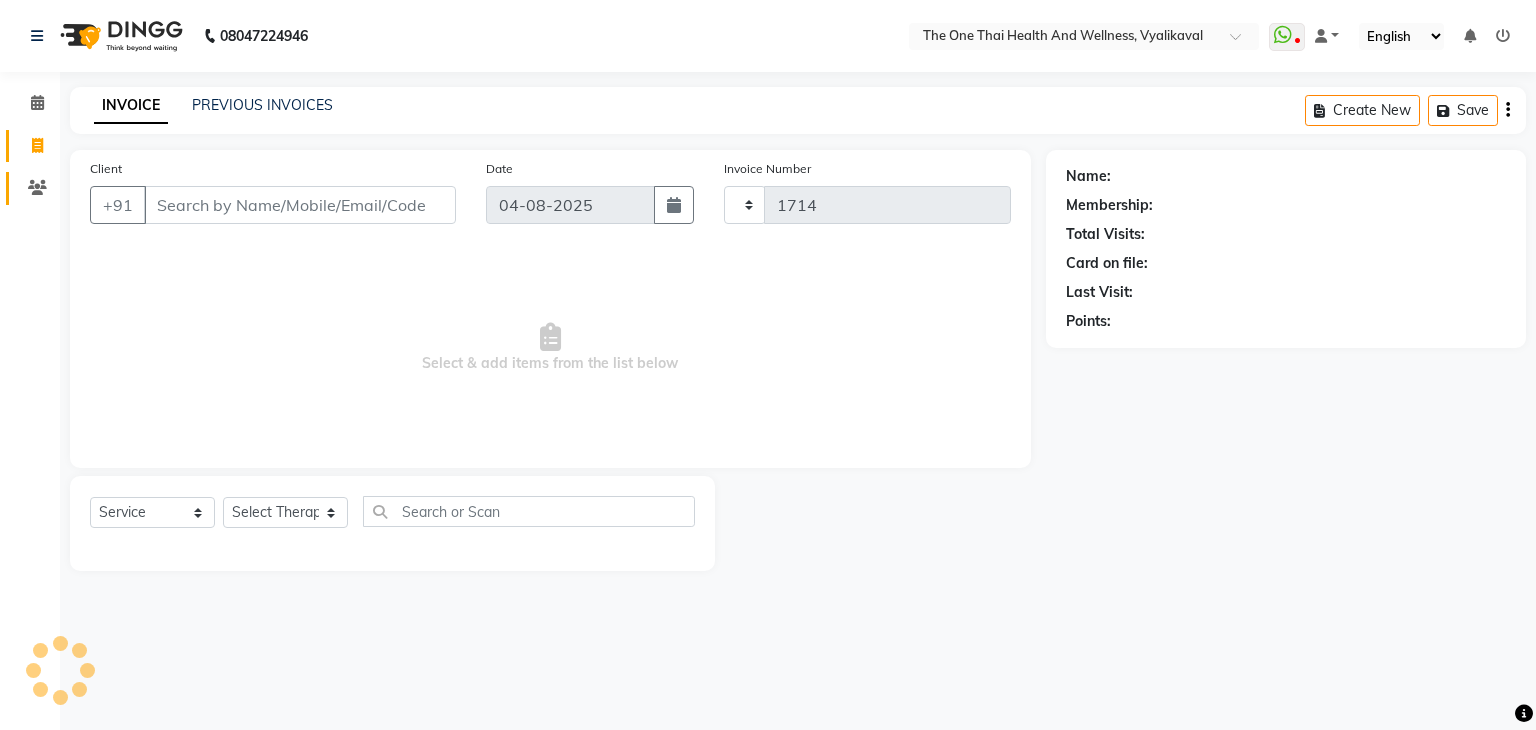 select on "5972" 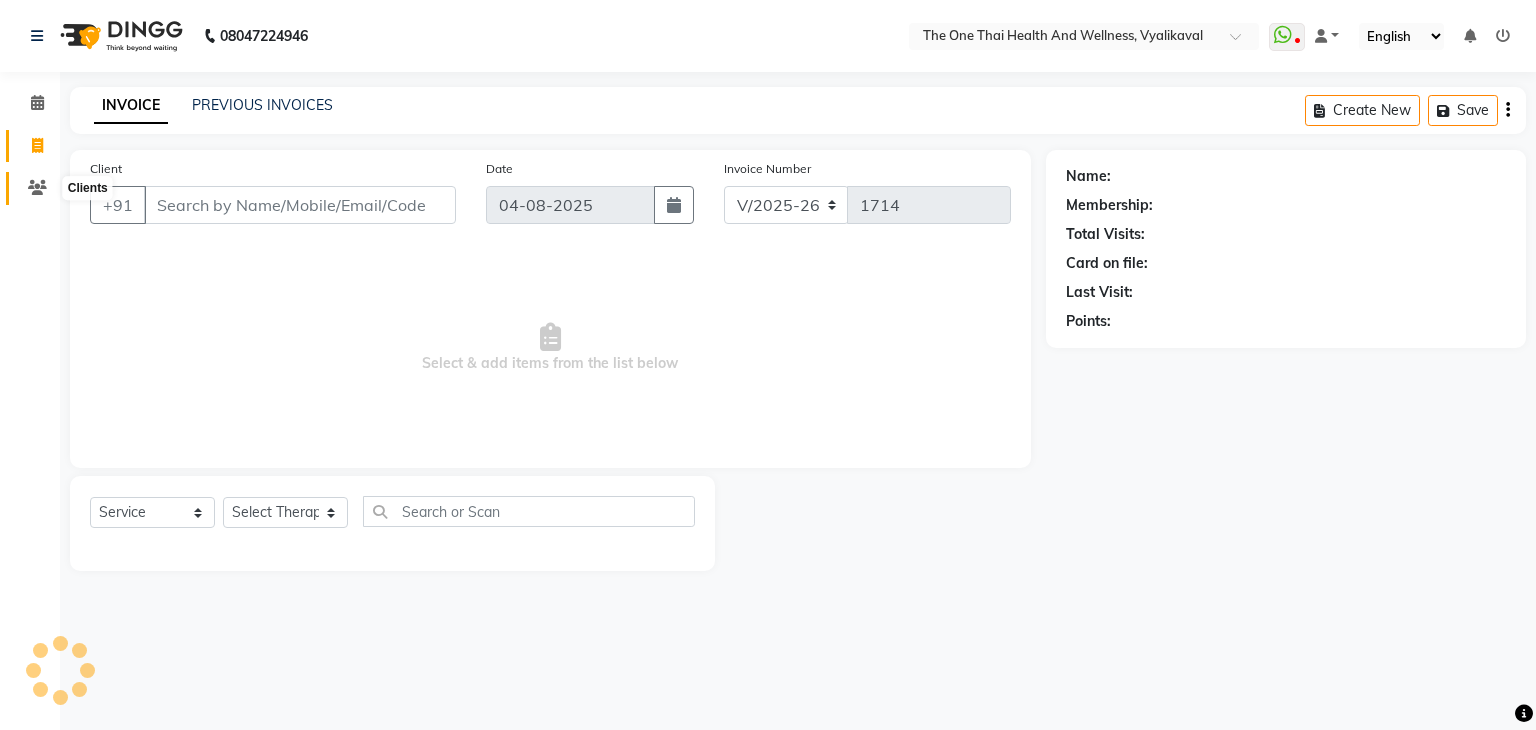 click 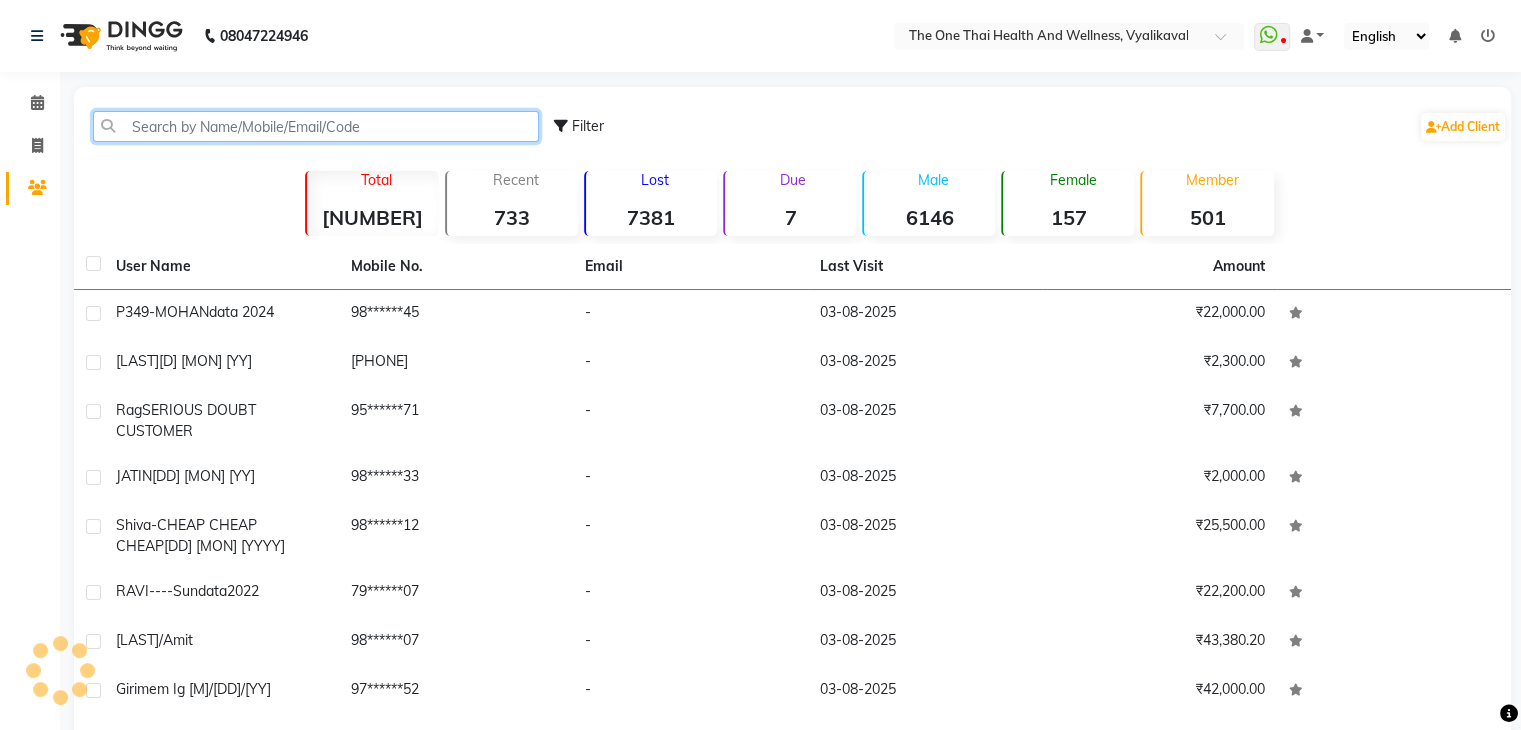 click 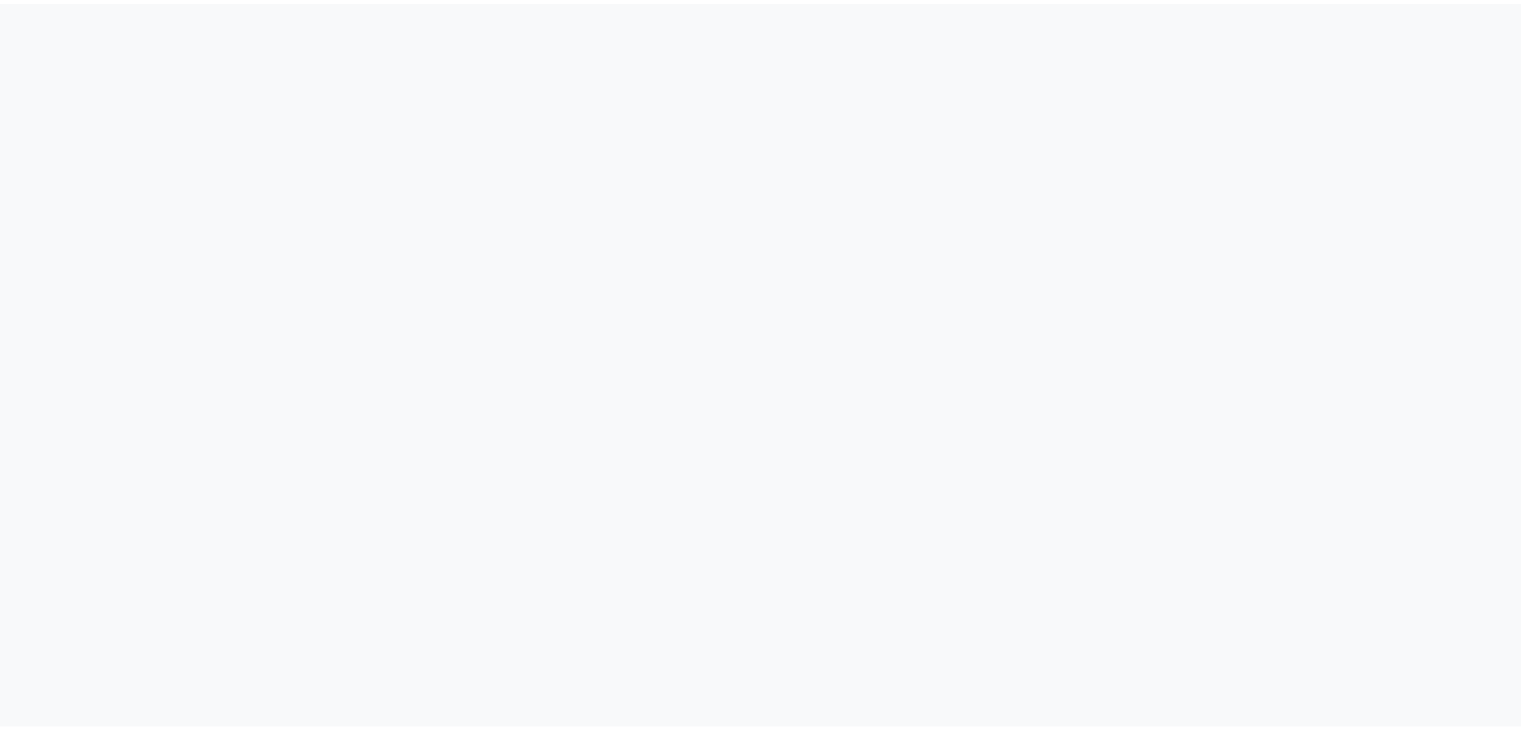 scroll, scrollTop: 0, scrollLeft: 0, axis: both 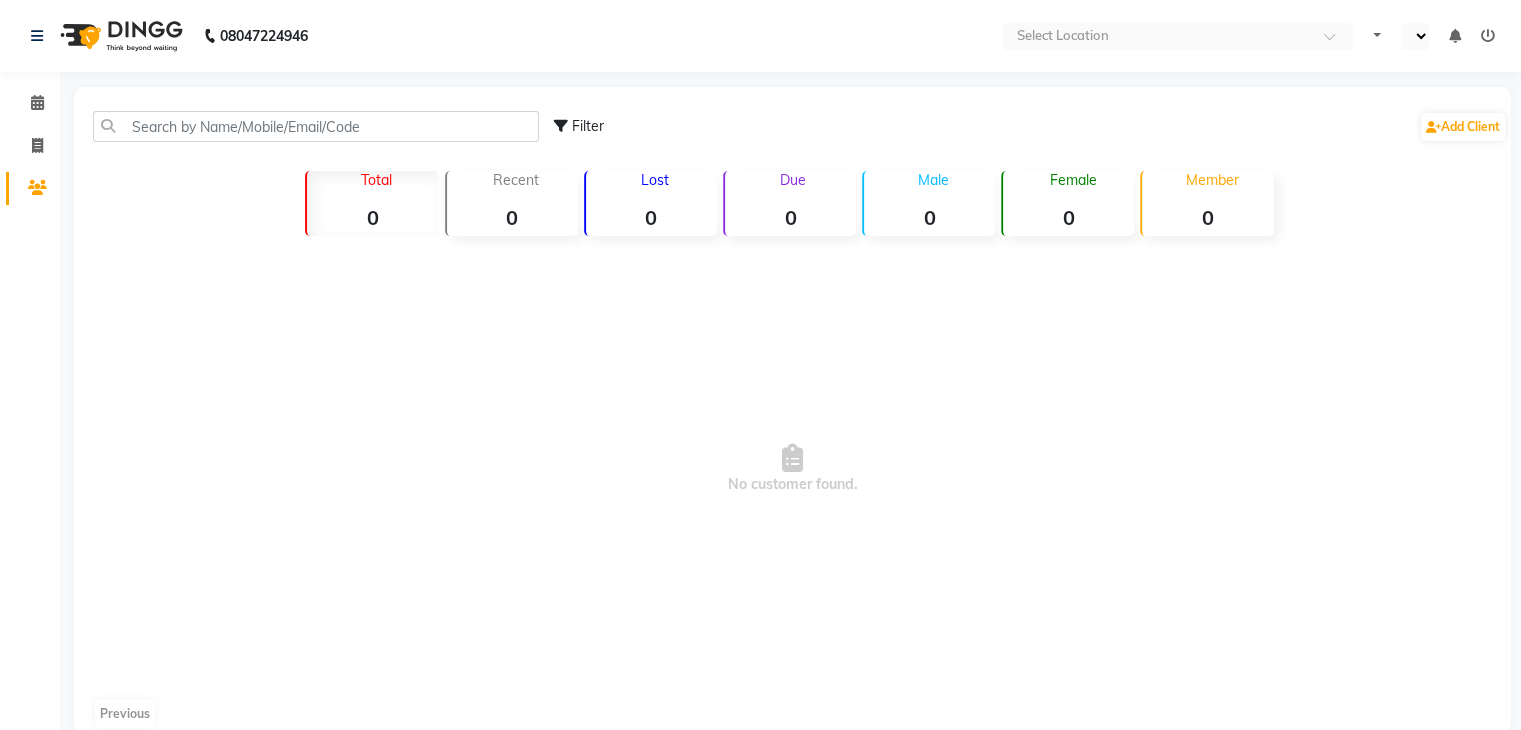 select on "en" 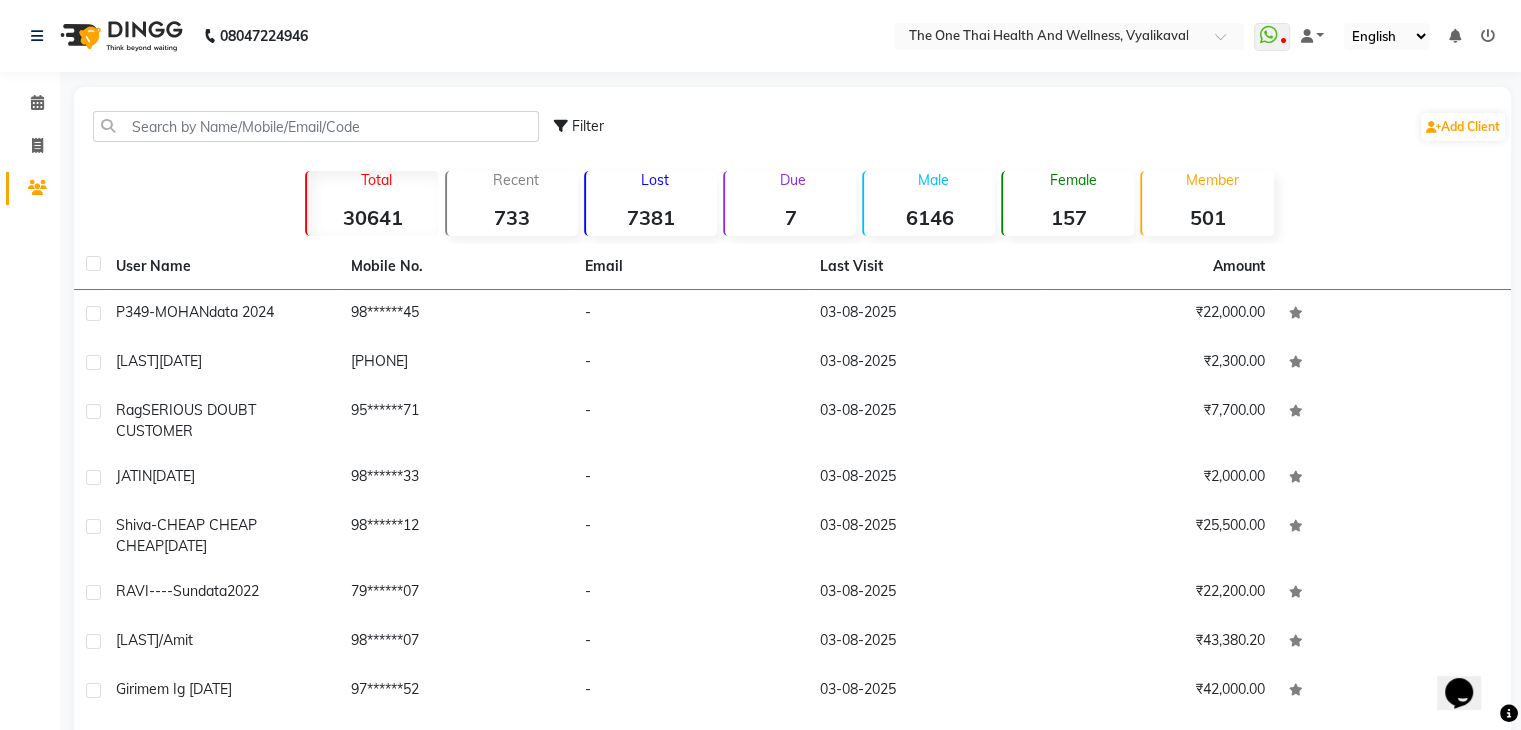 scroll, scrollTop: 0, scrollLeft: 0, axis: both 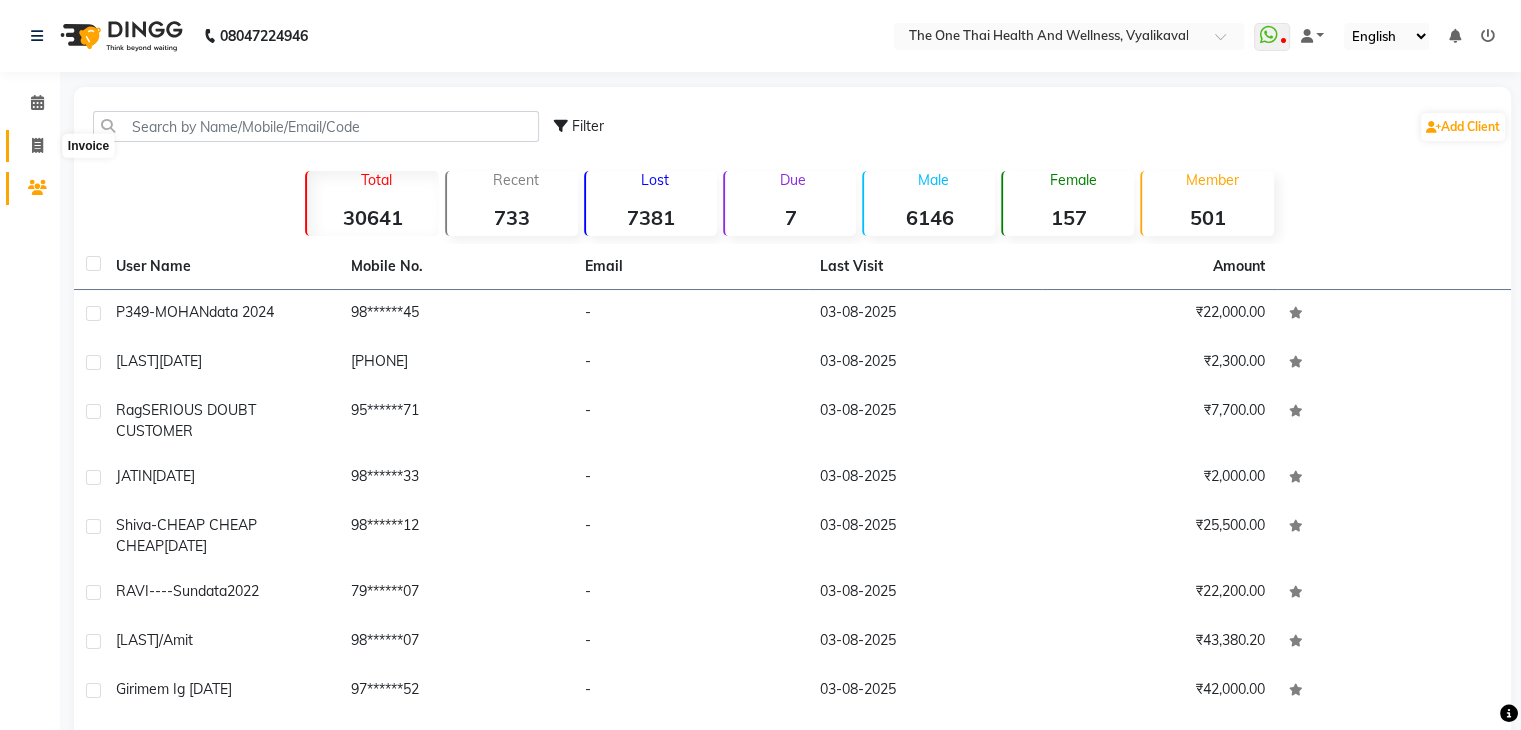 click 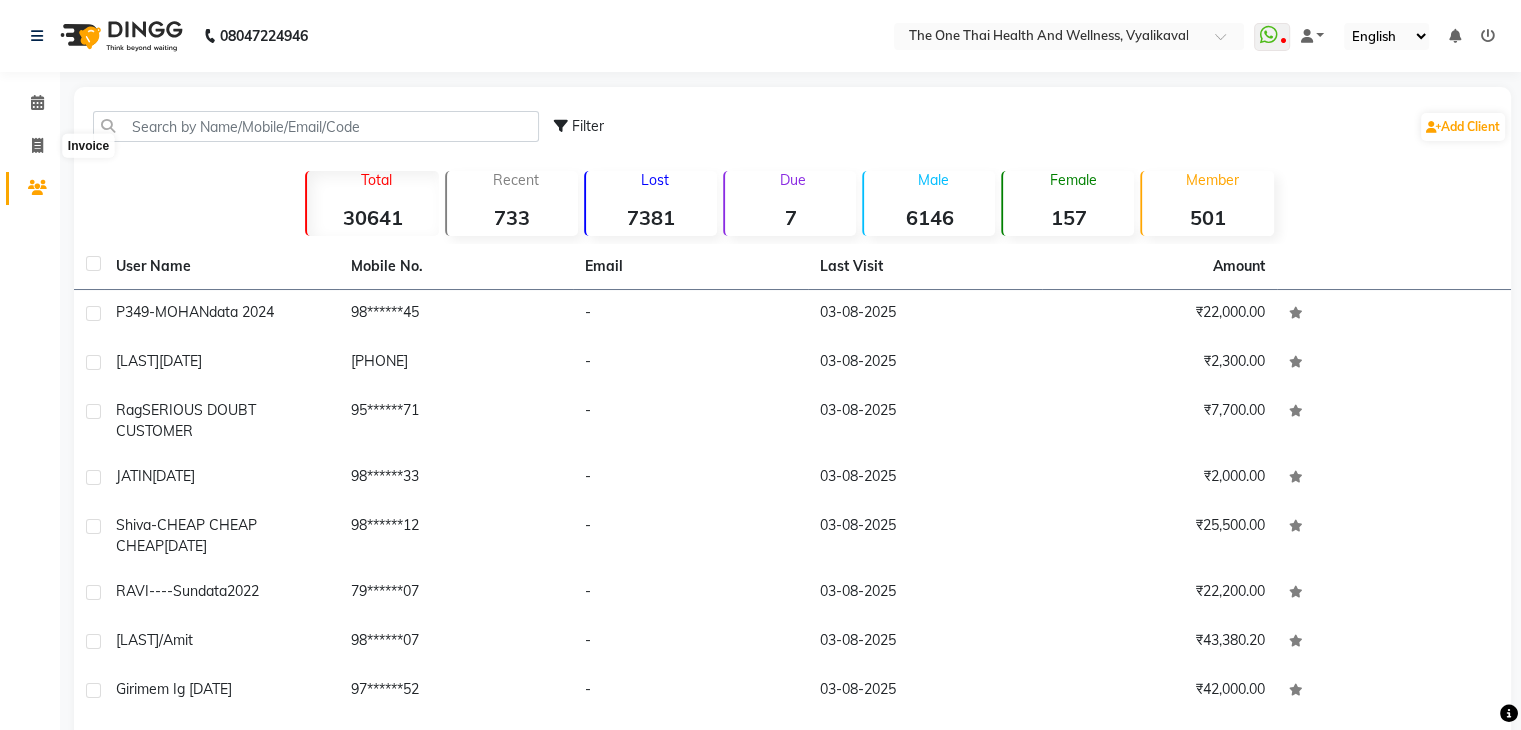 select on "service" 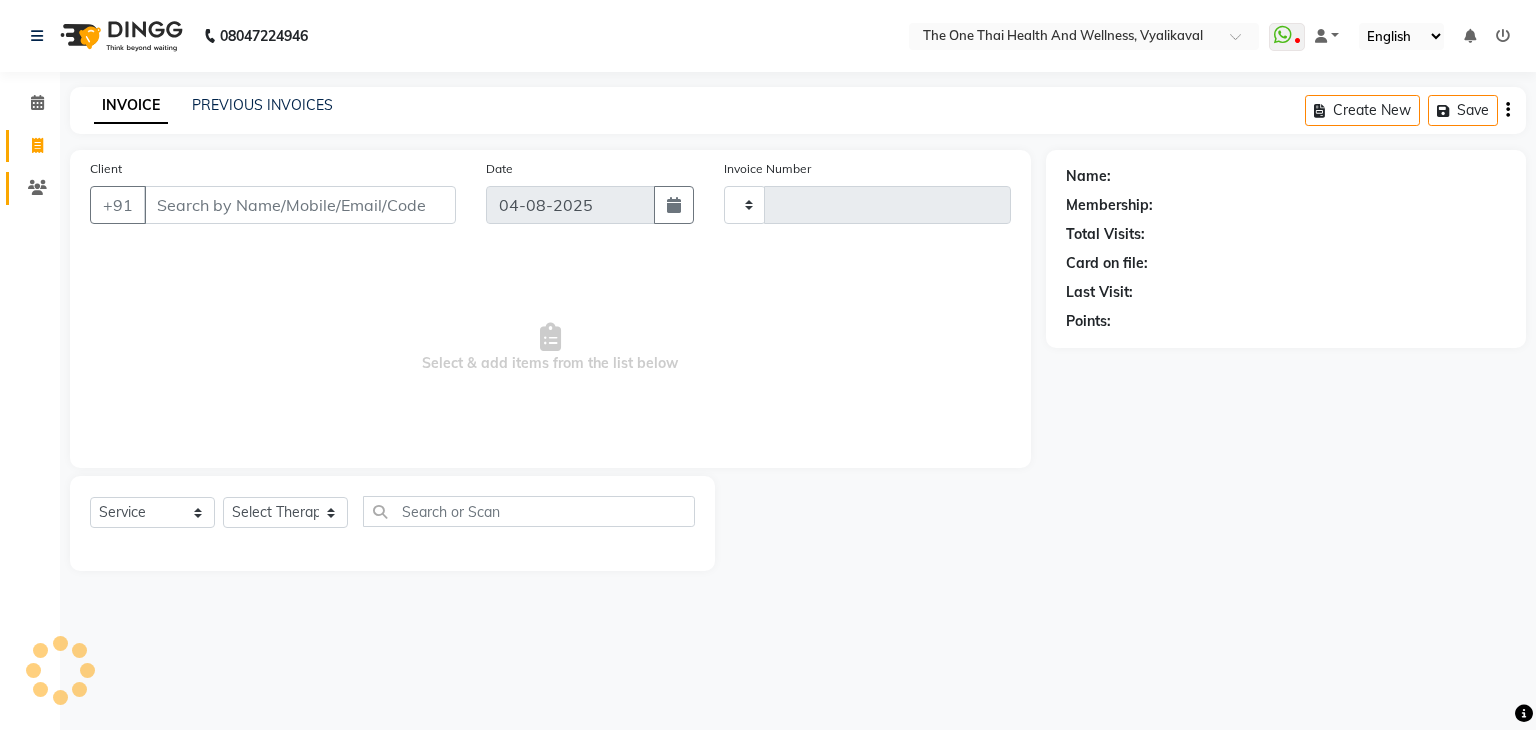 type on "1714" 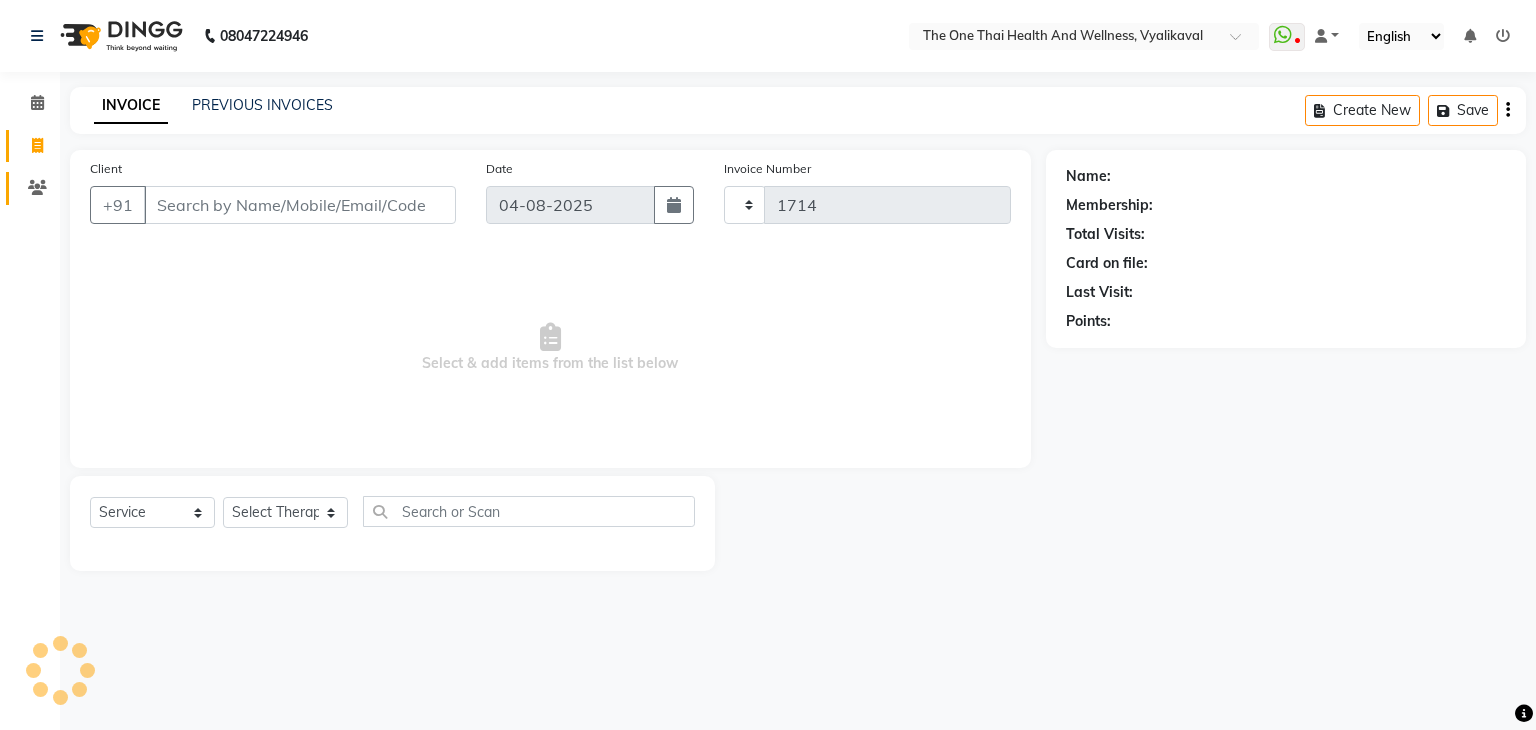 select on "5972" 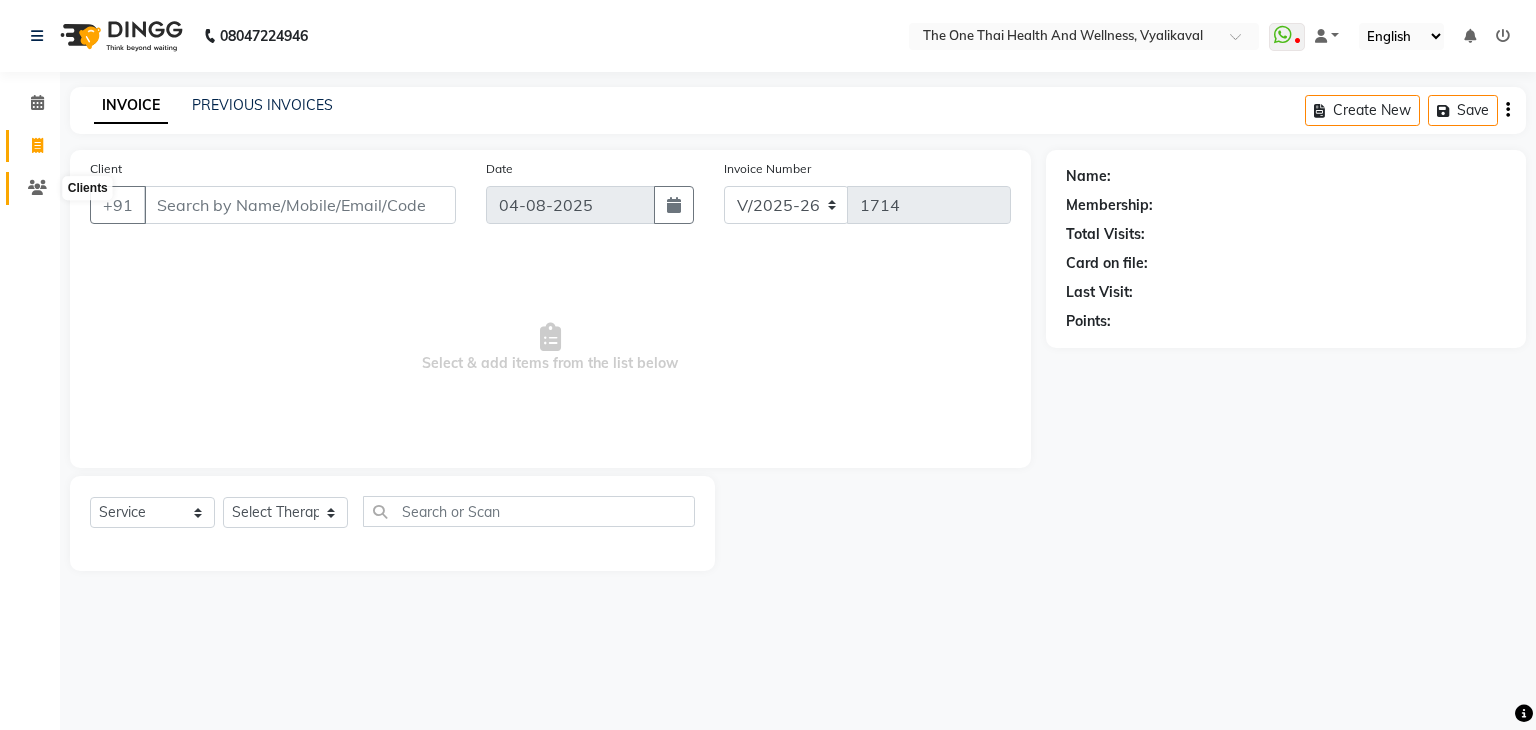 click 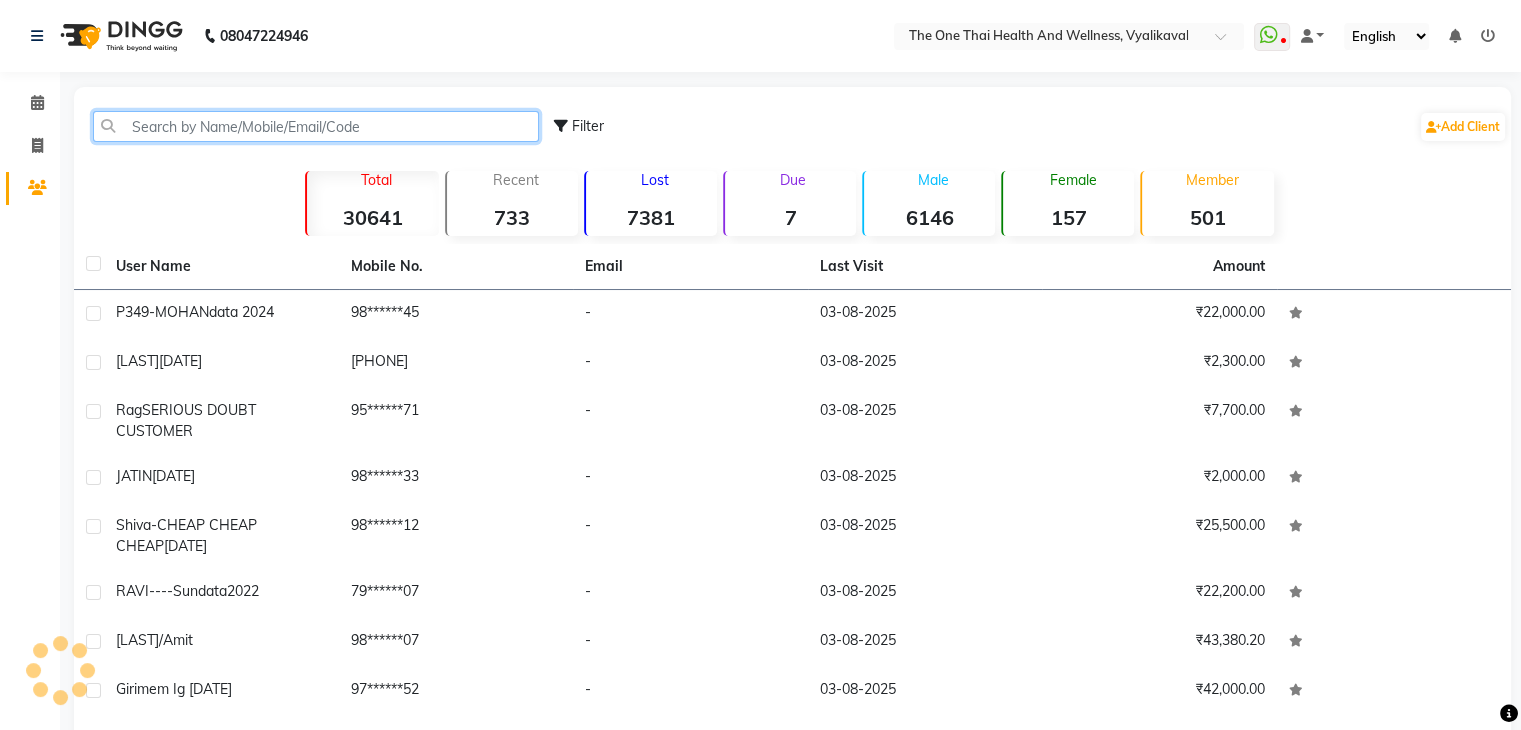 click 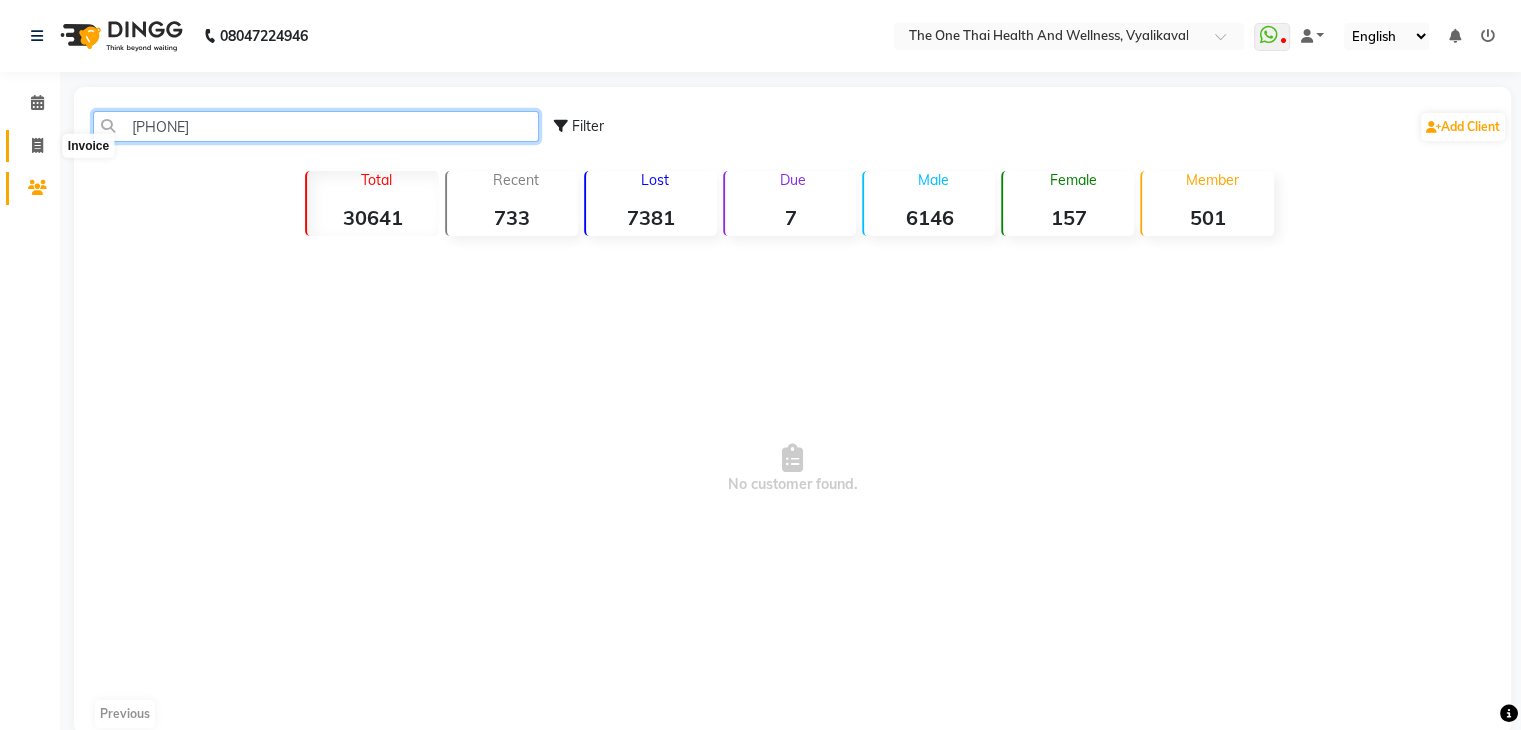 type on "9008540762" 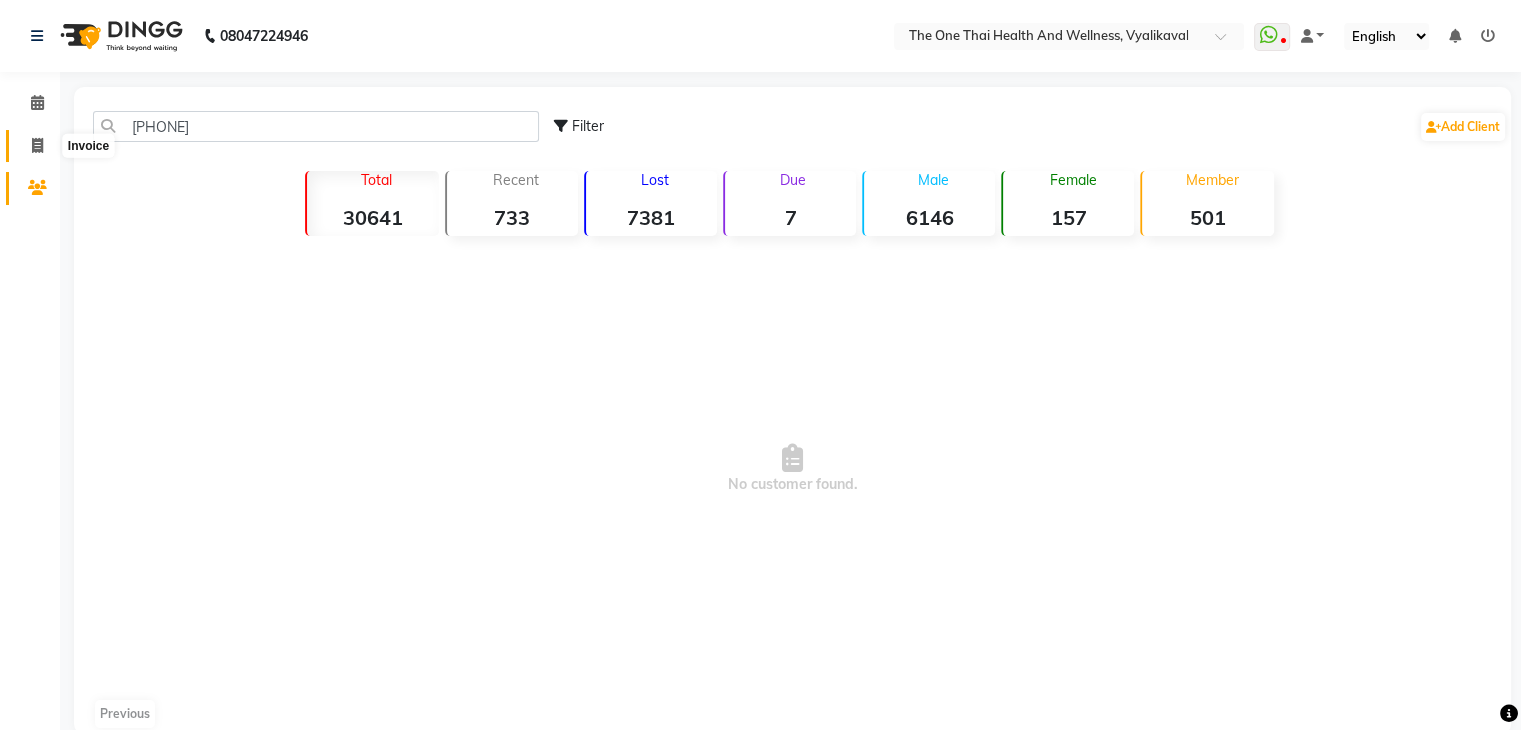 click 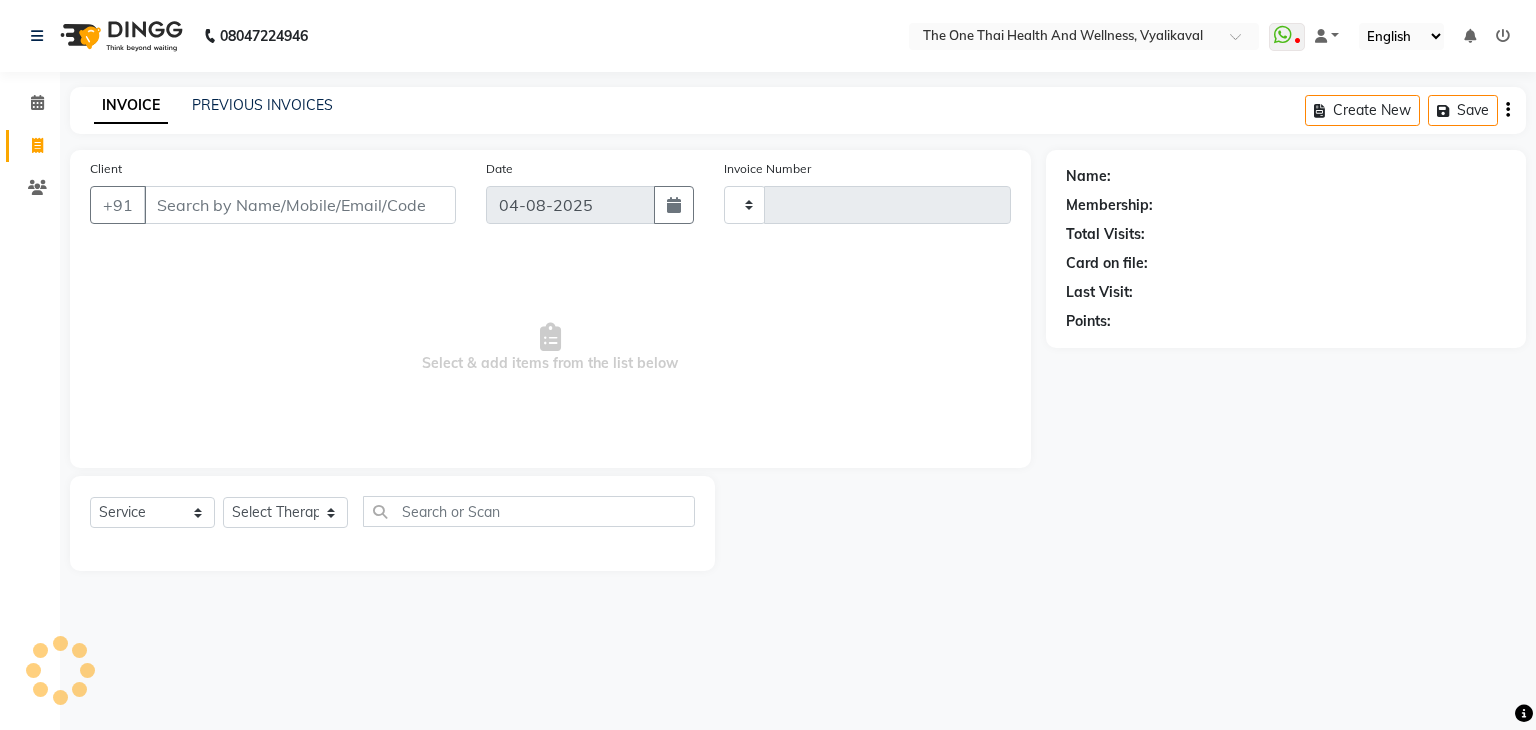 type on "1714" 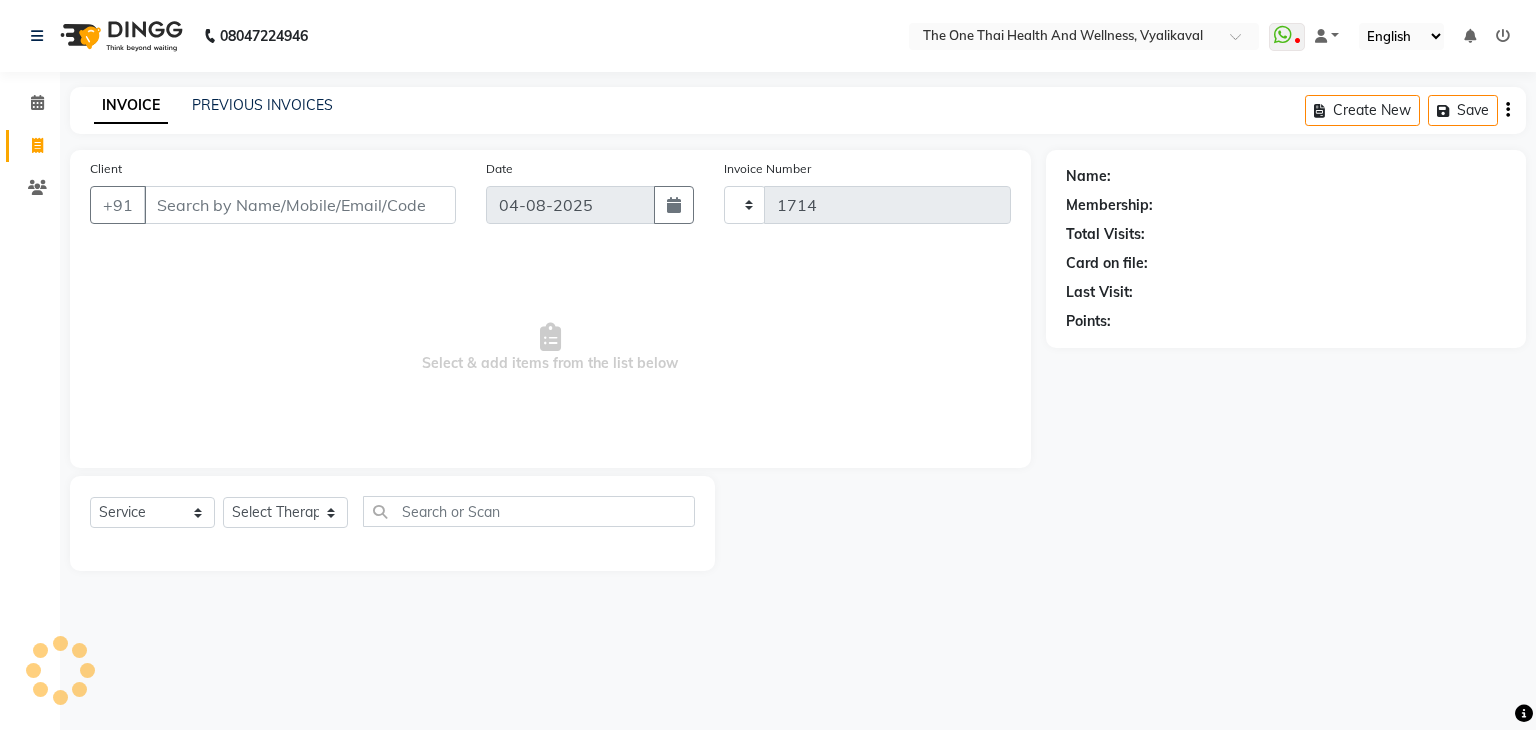 select on "5972" 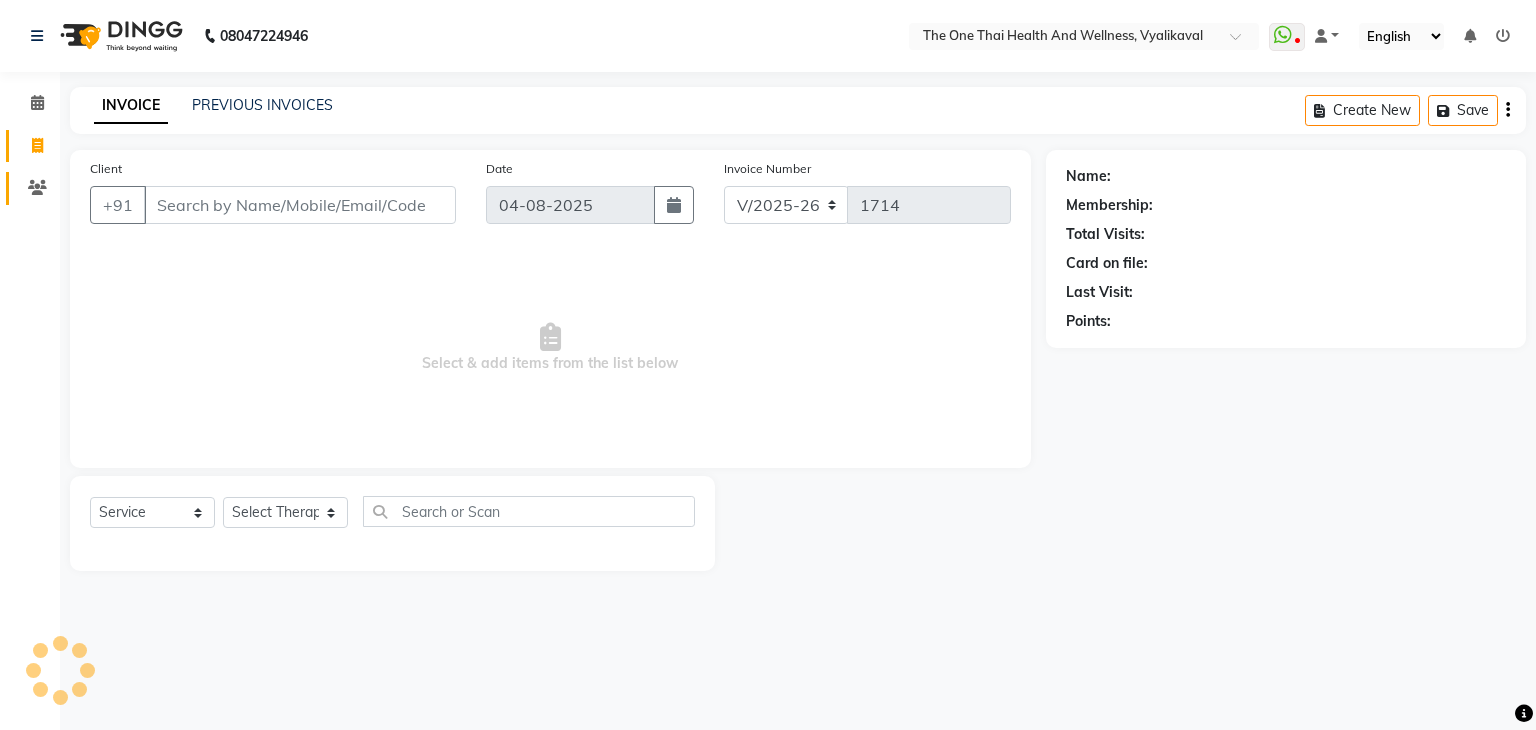 click on "Clients" 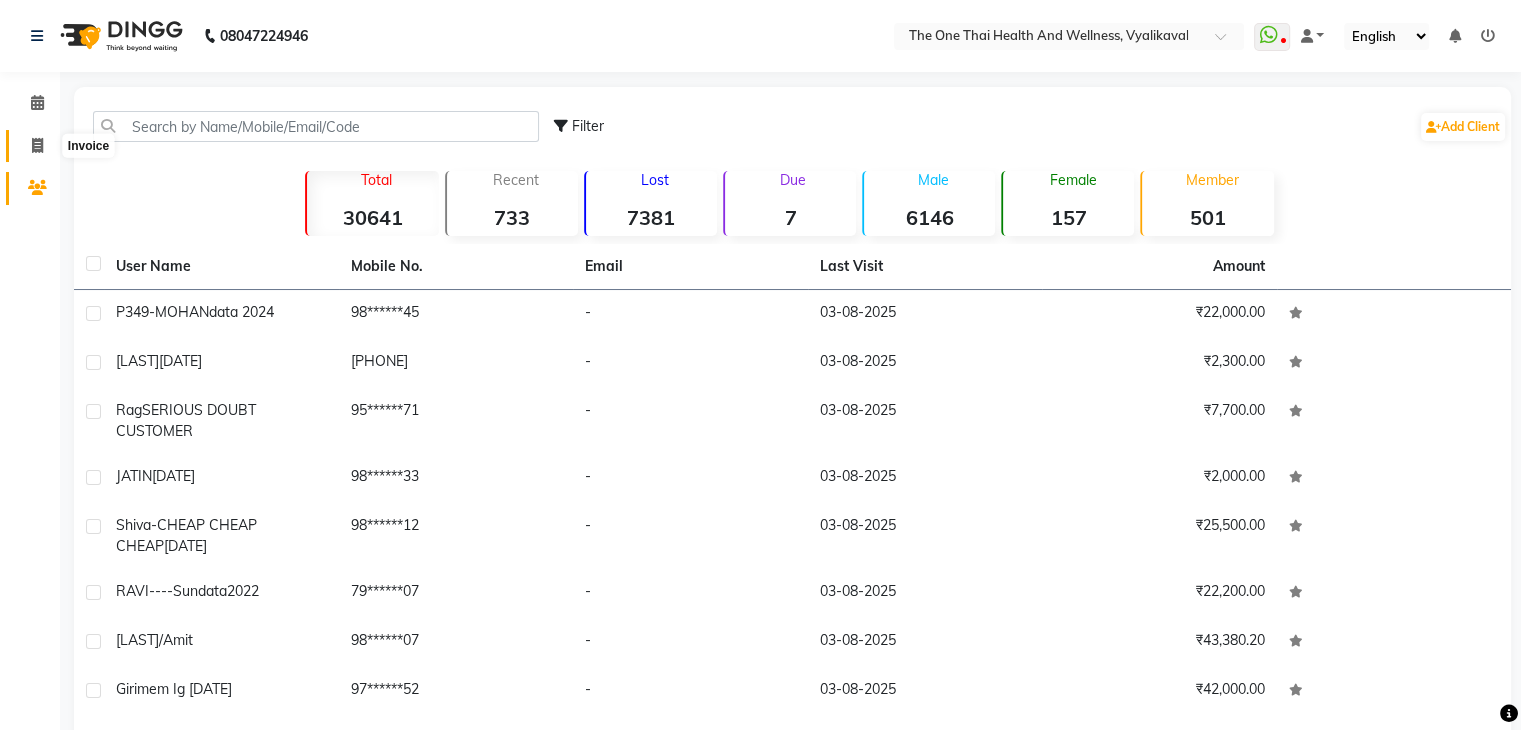 click 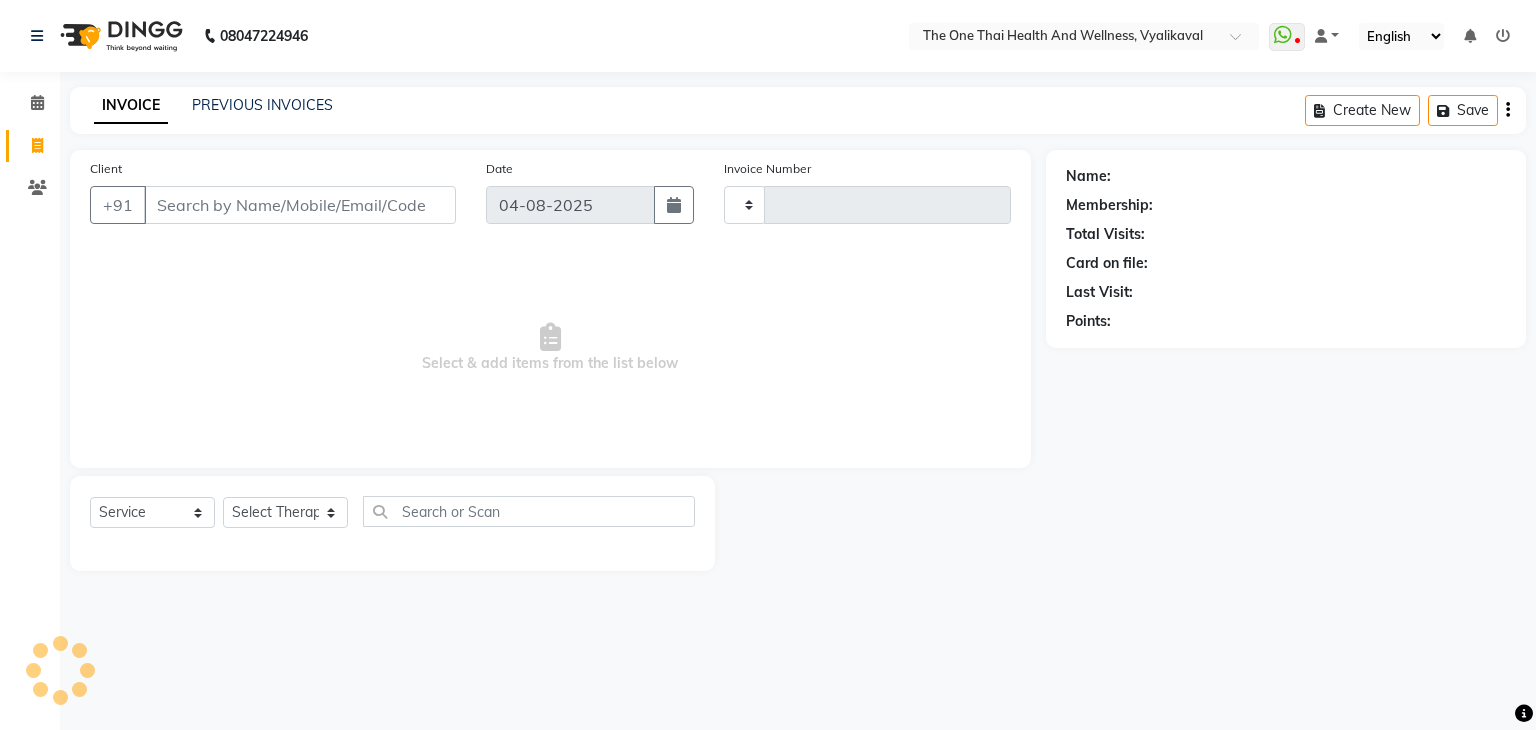 type on "1714" 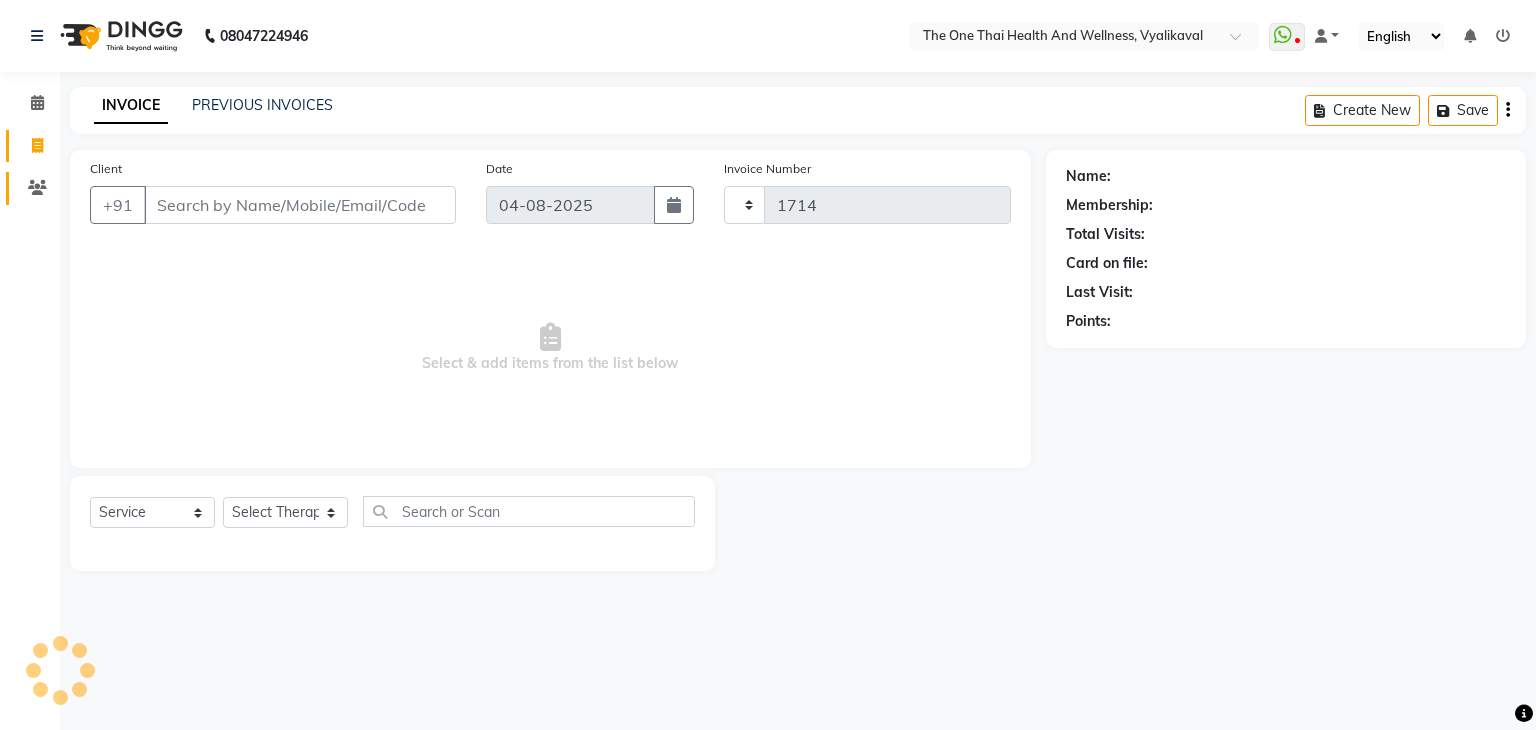 select on "5972" 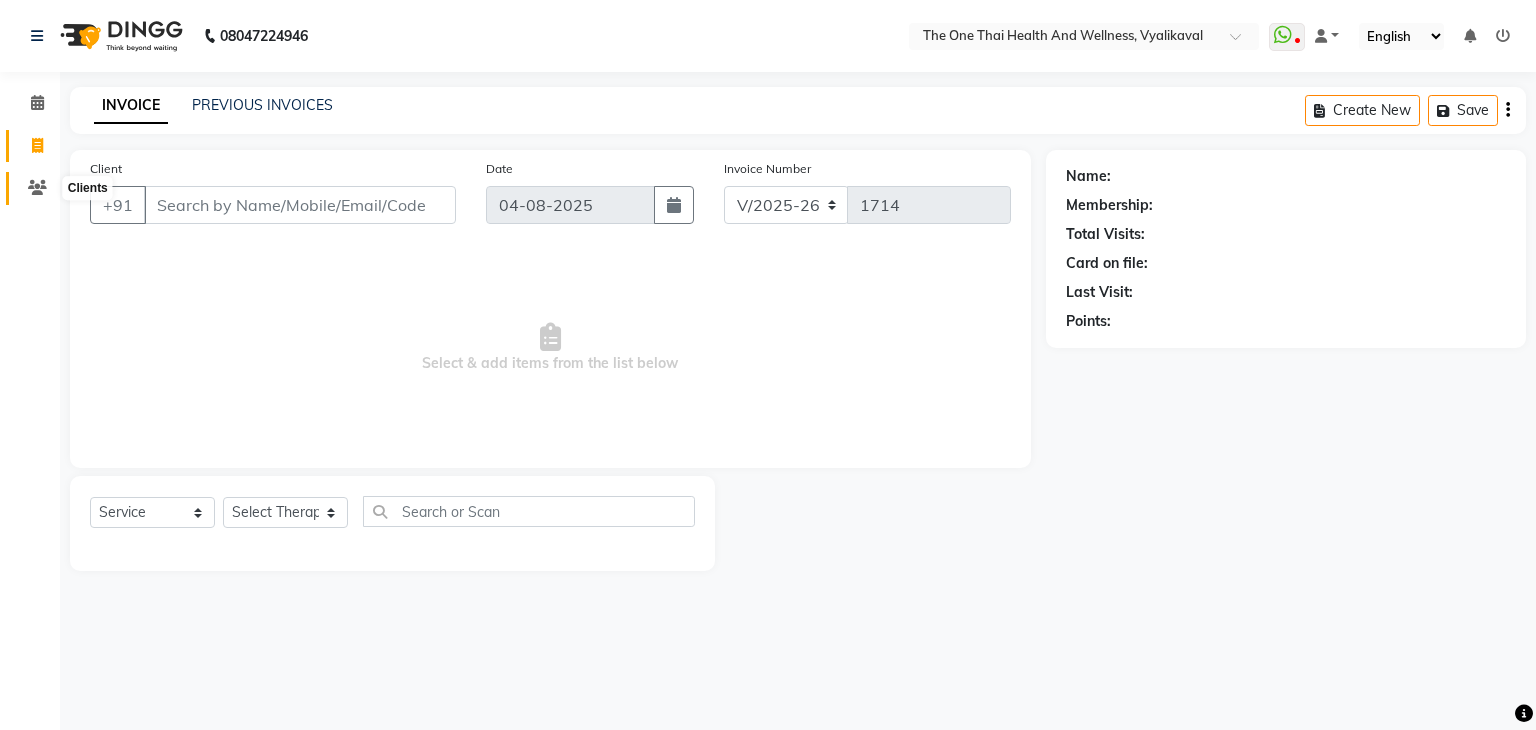 click 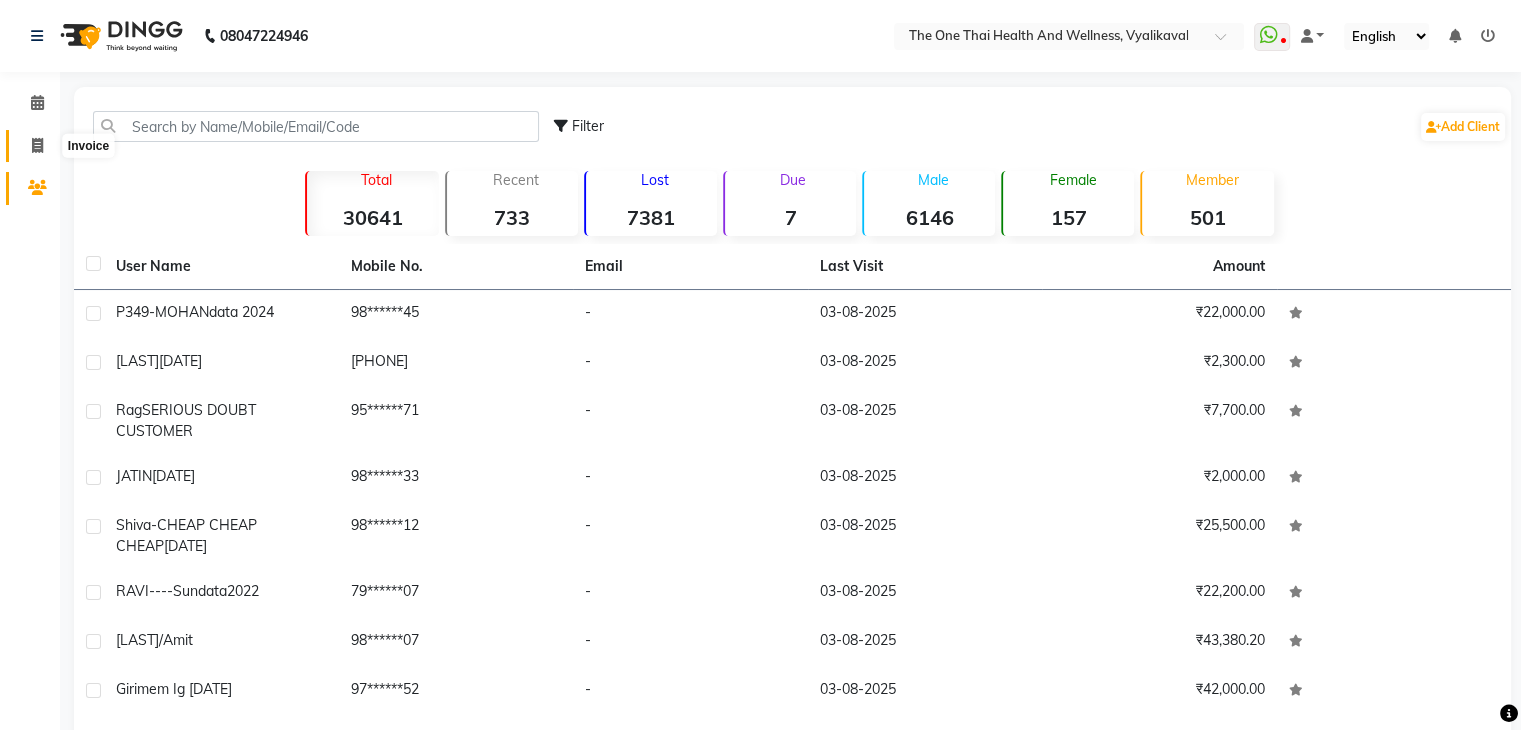 click 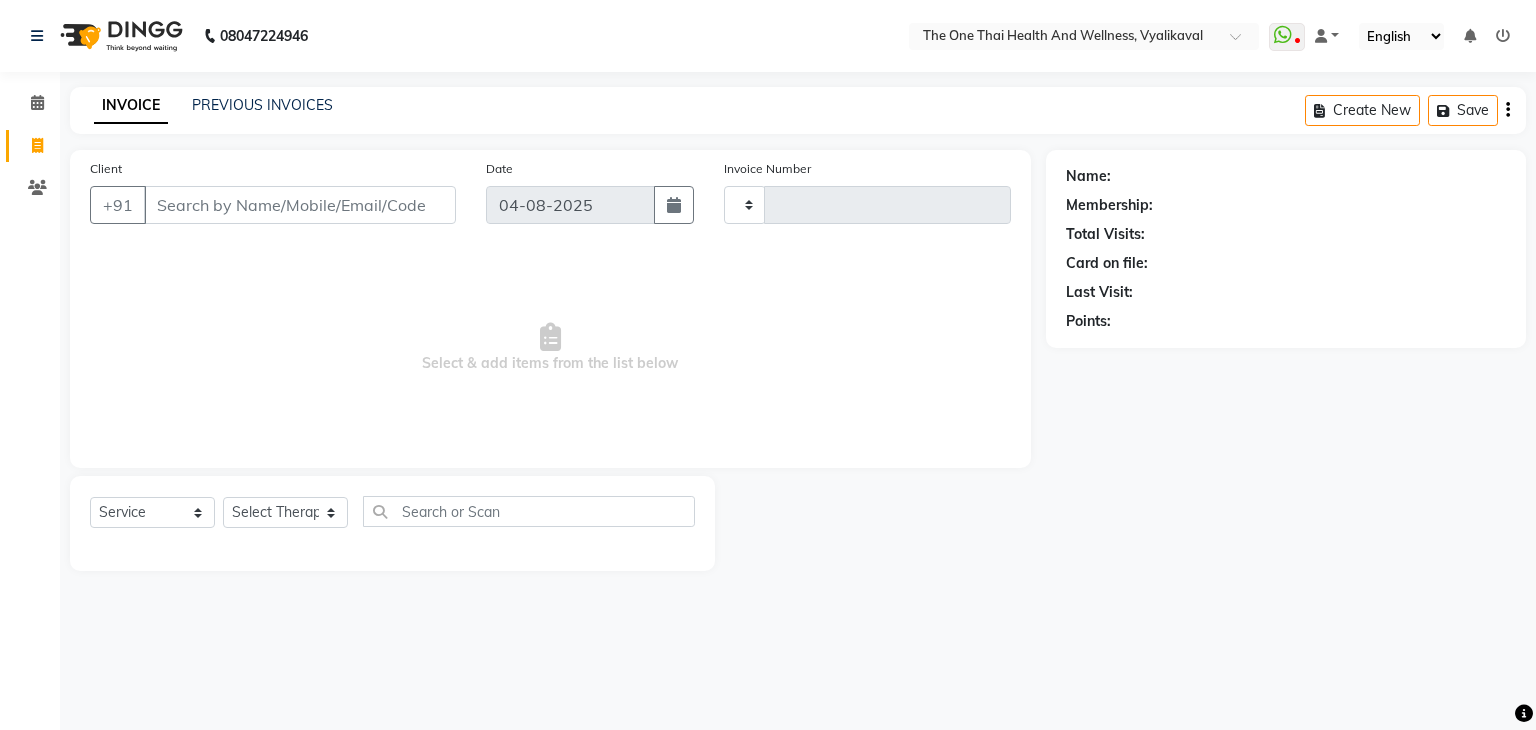 type on "1714" 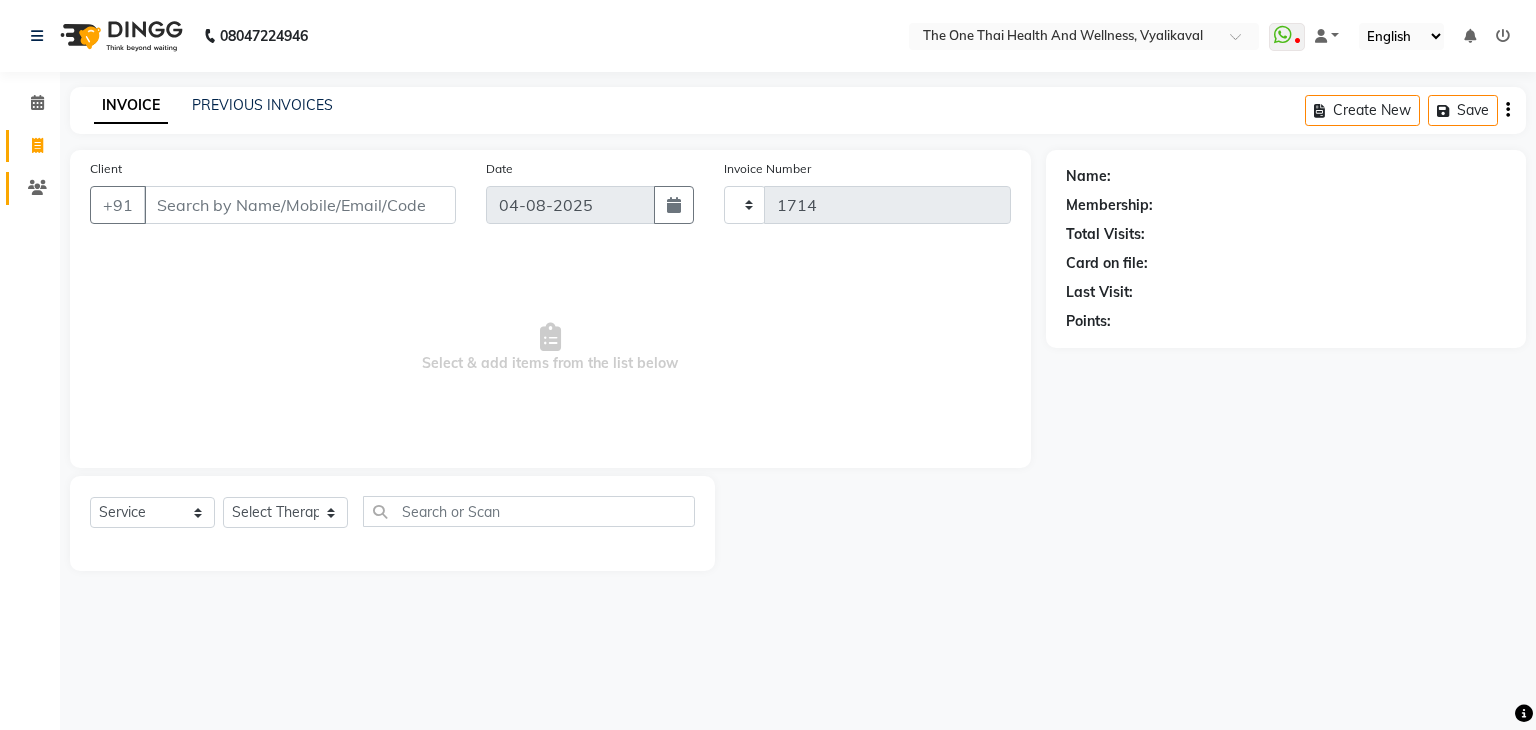 select on "5972" 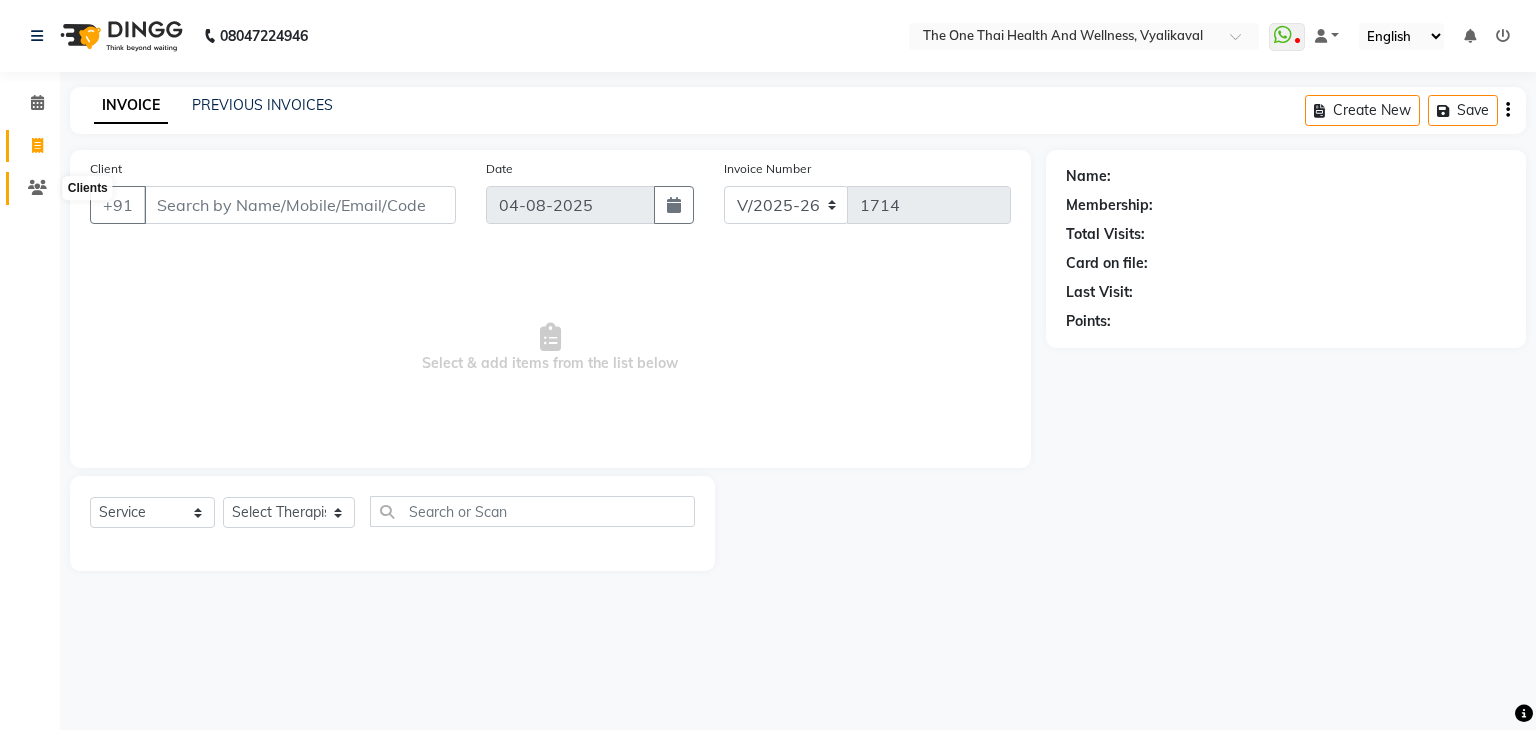 click 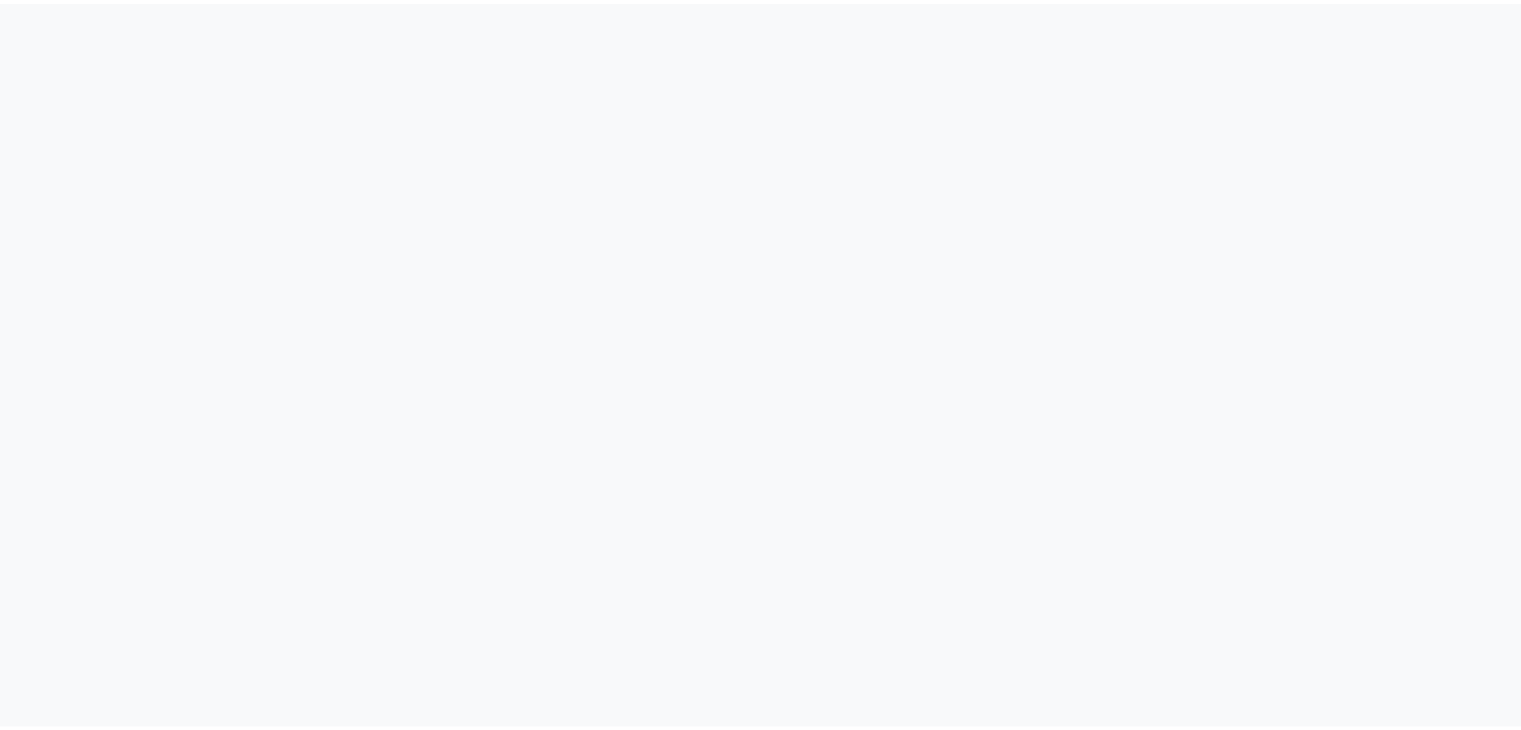 scroll, scrollTop: 0, scrollLeft: 0, axis: both 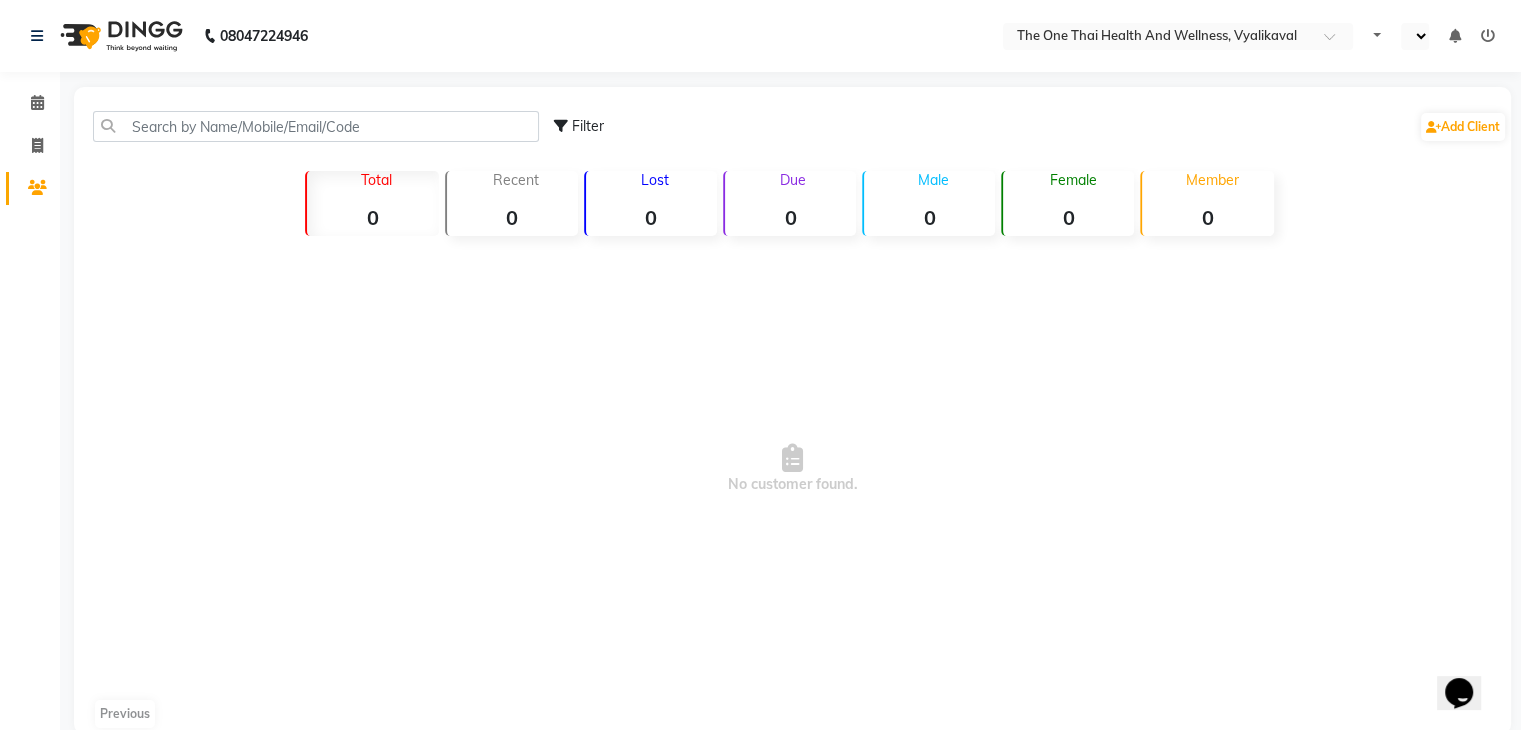 select on "en" 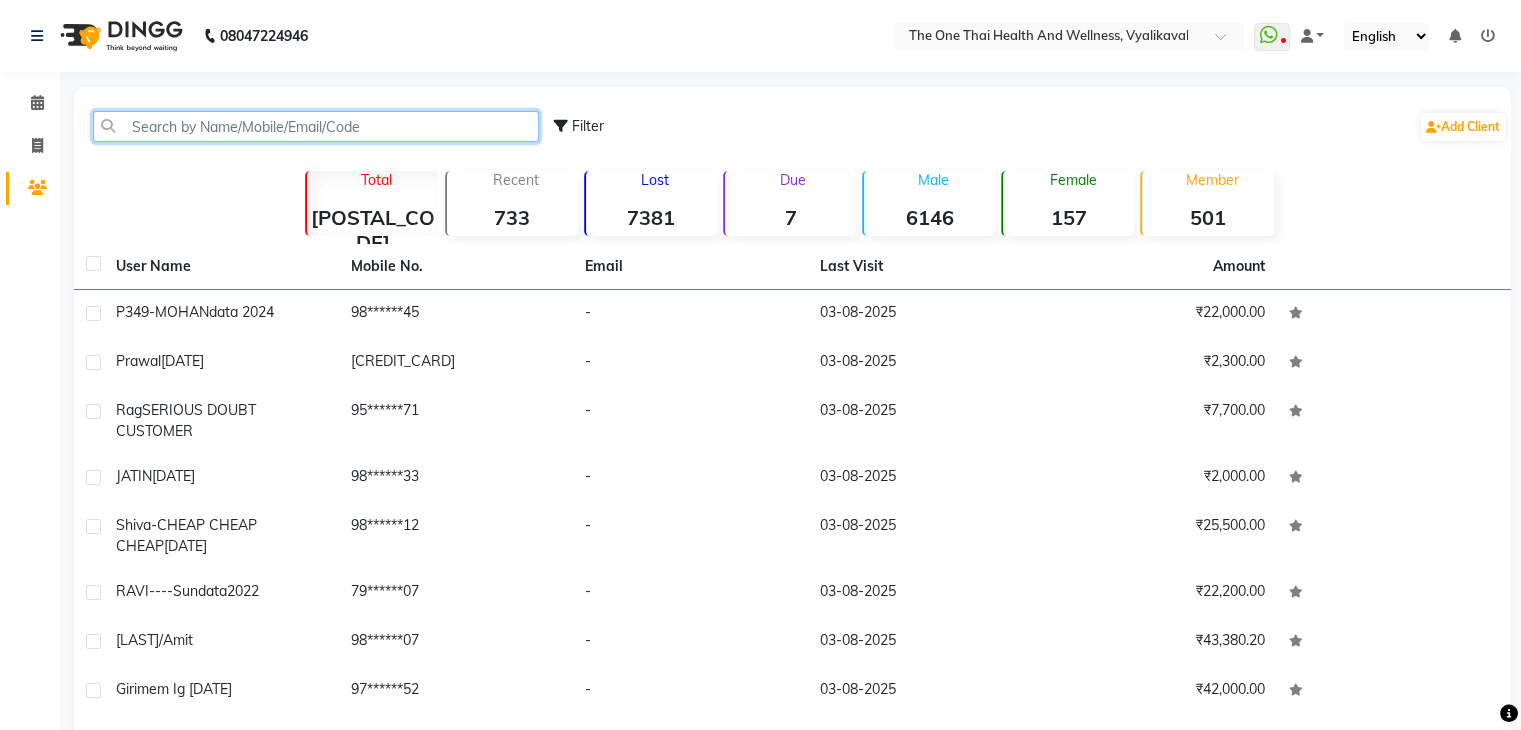 click 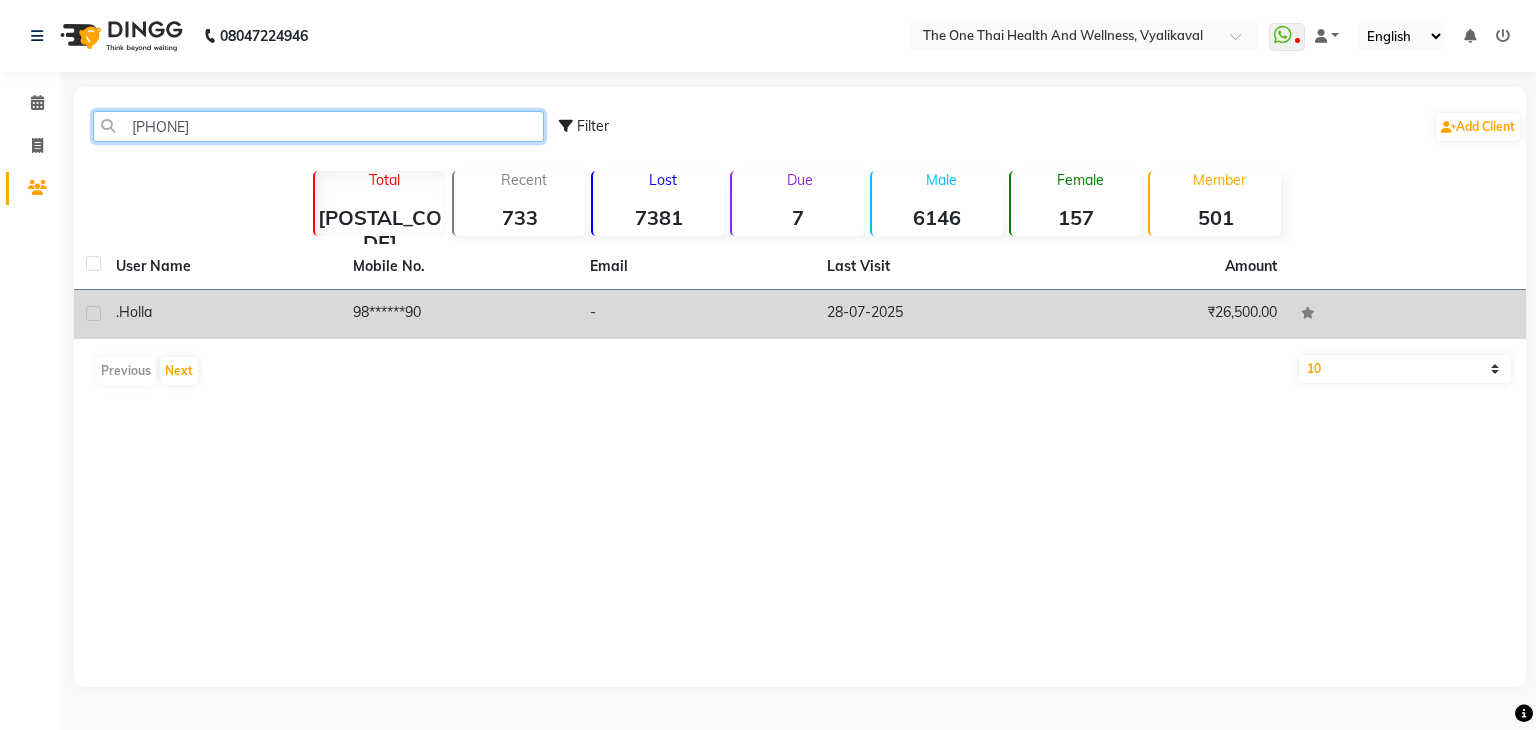 type on "[PHONE]" 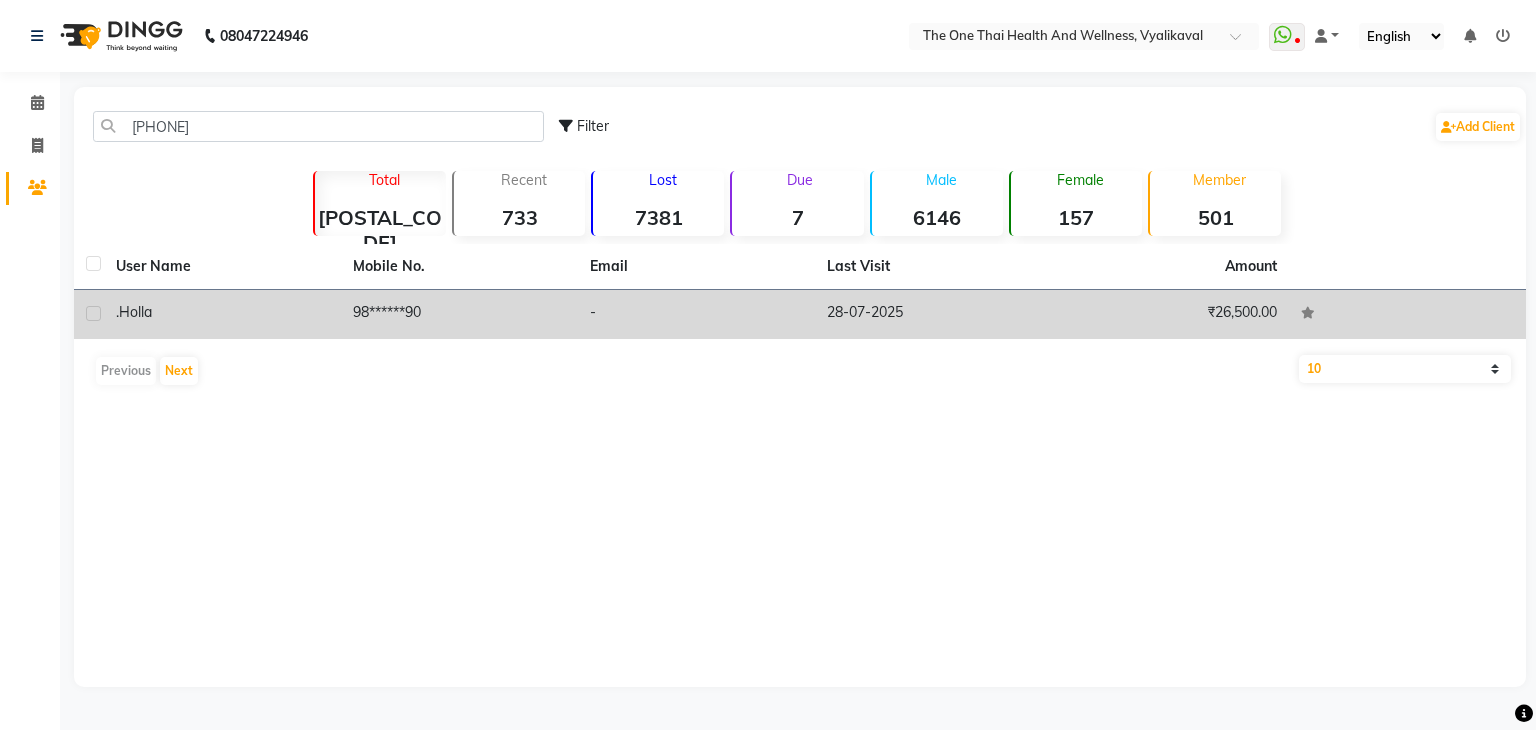 click on "Holla" 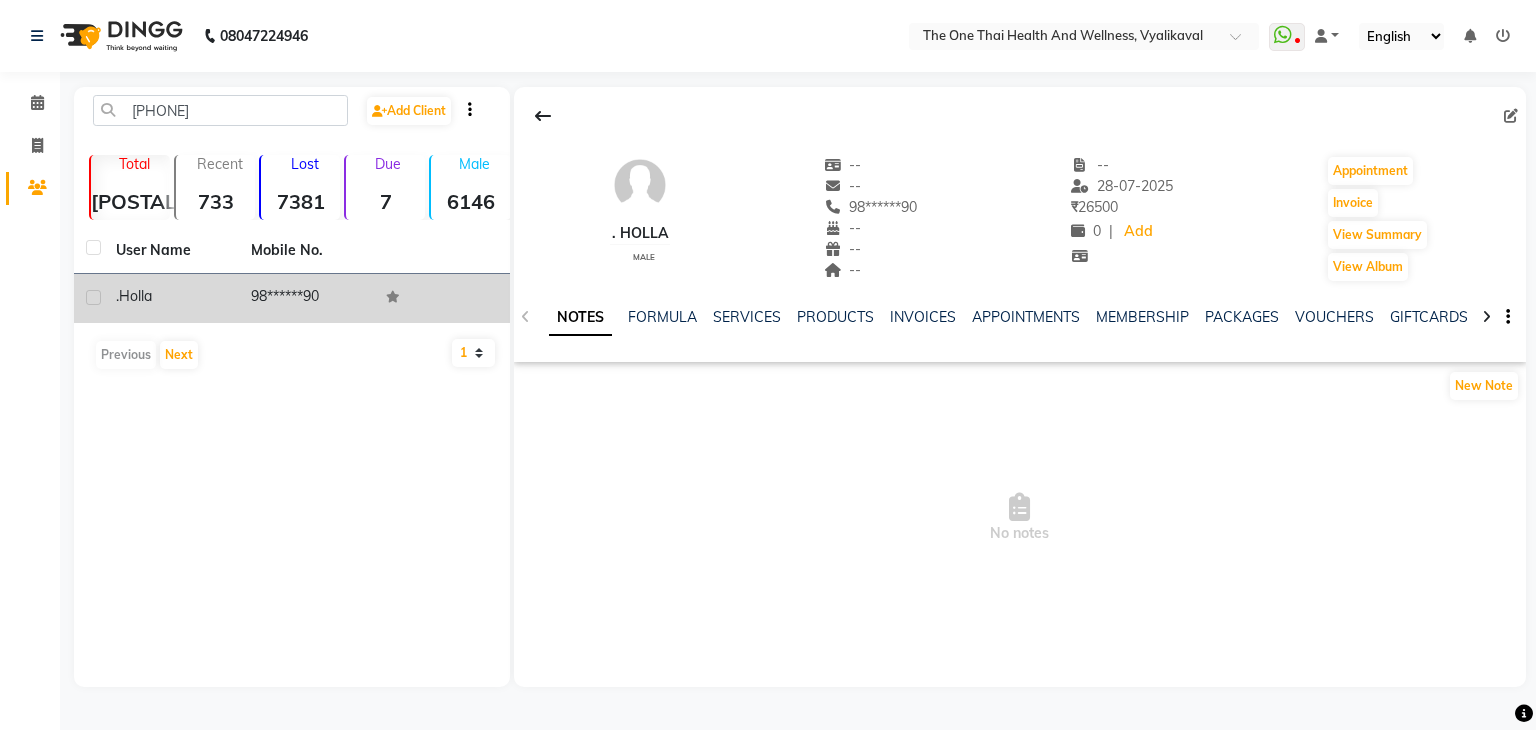 click 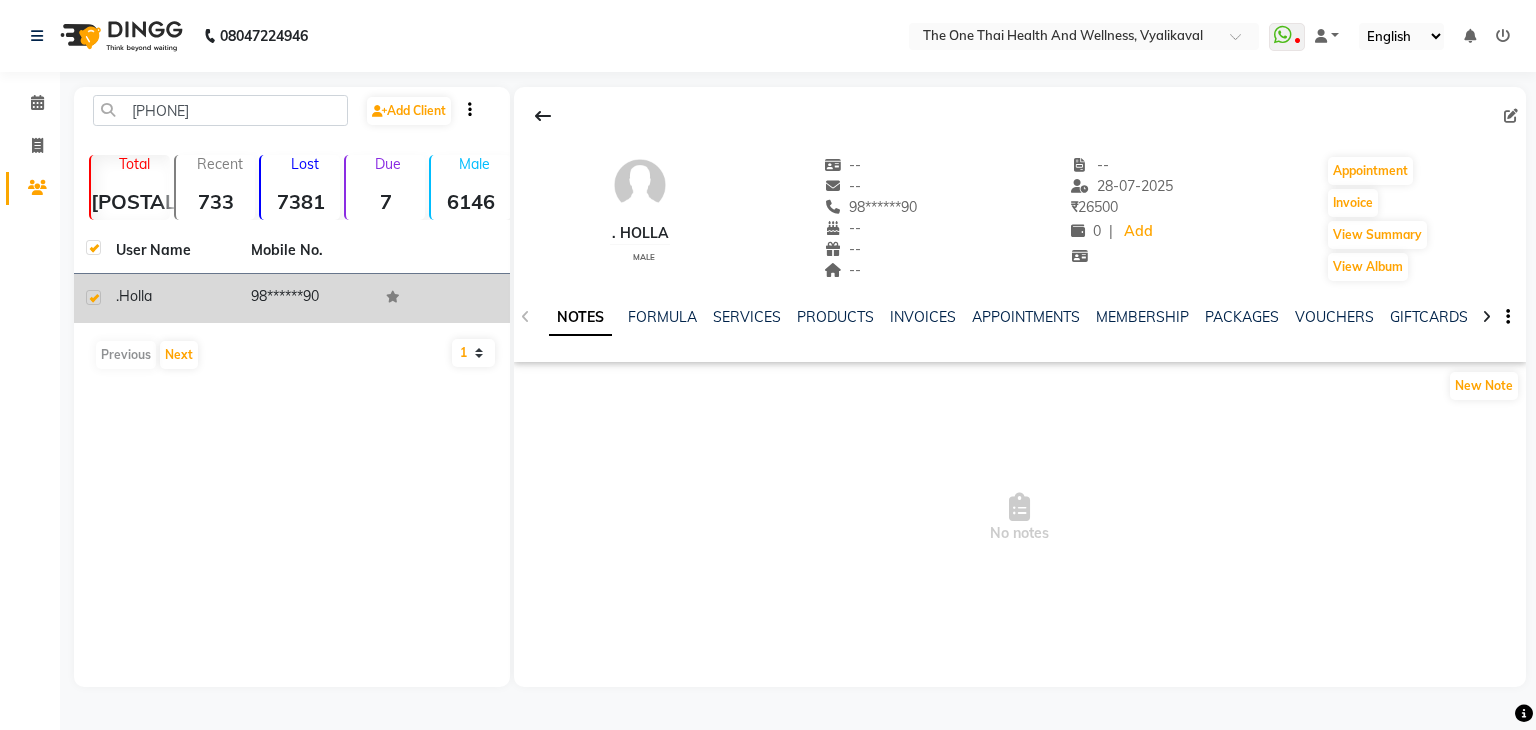 checkbox on "true" 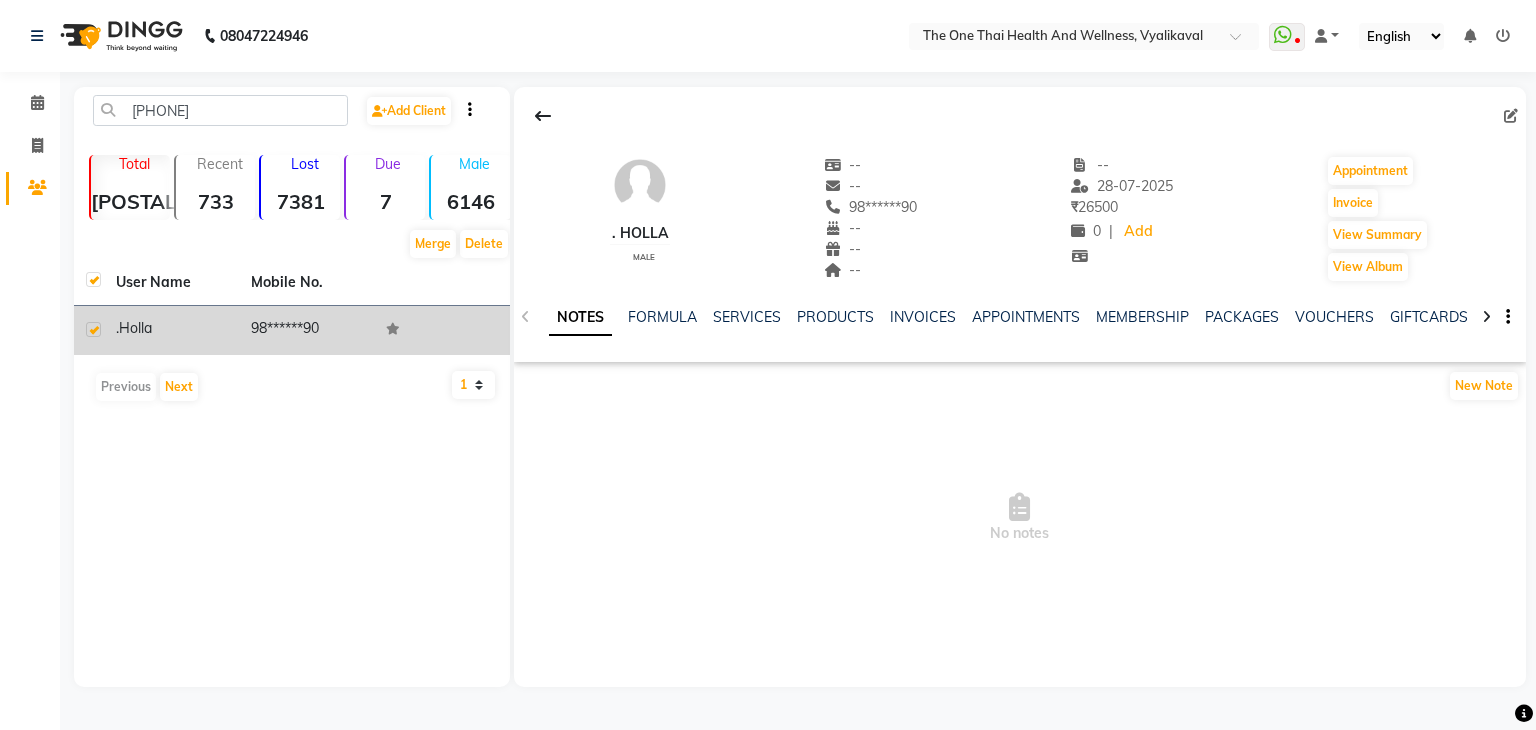 click on "Holla" 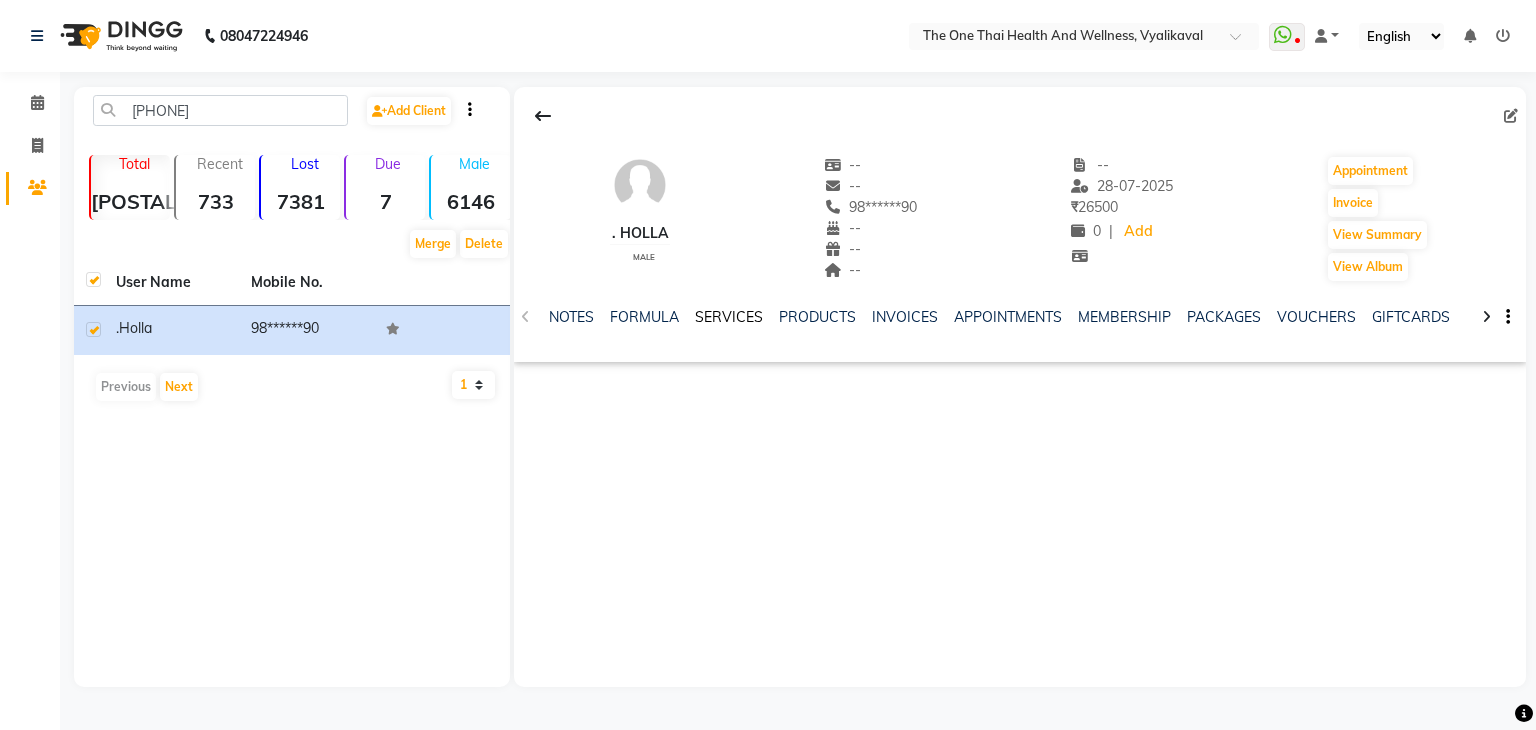 click on "SERVICES" 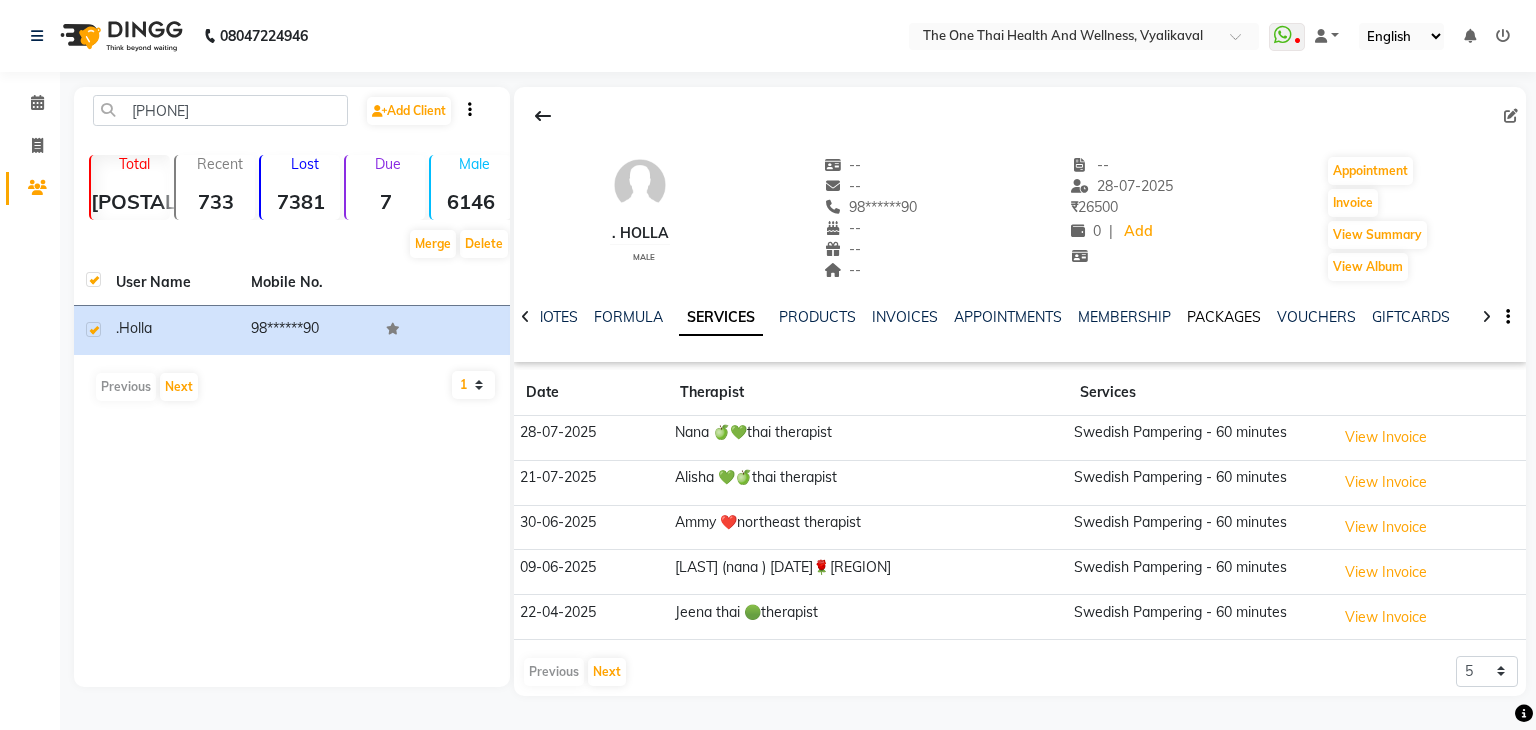 click on "PACKAGES" 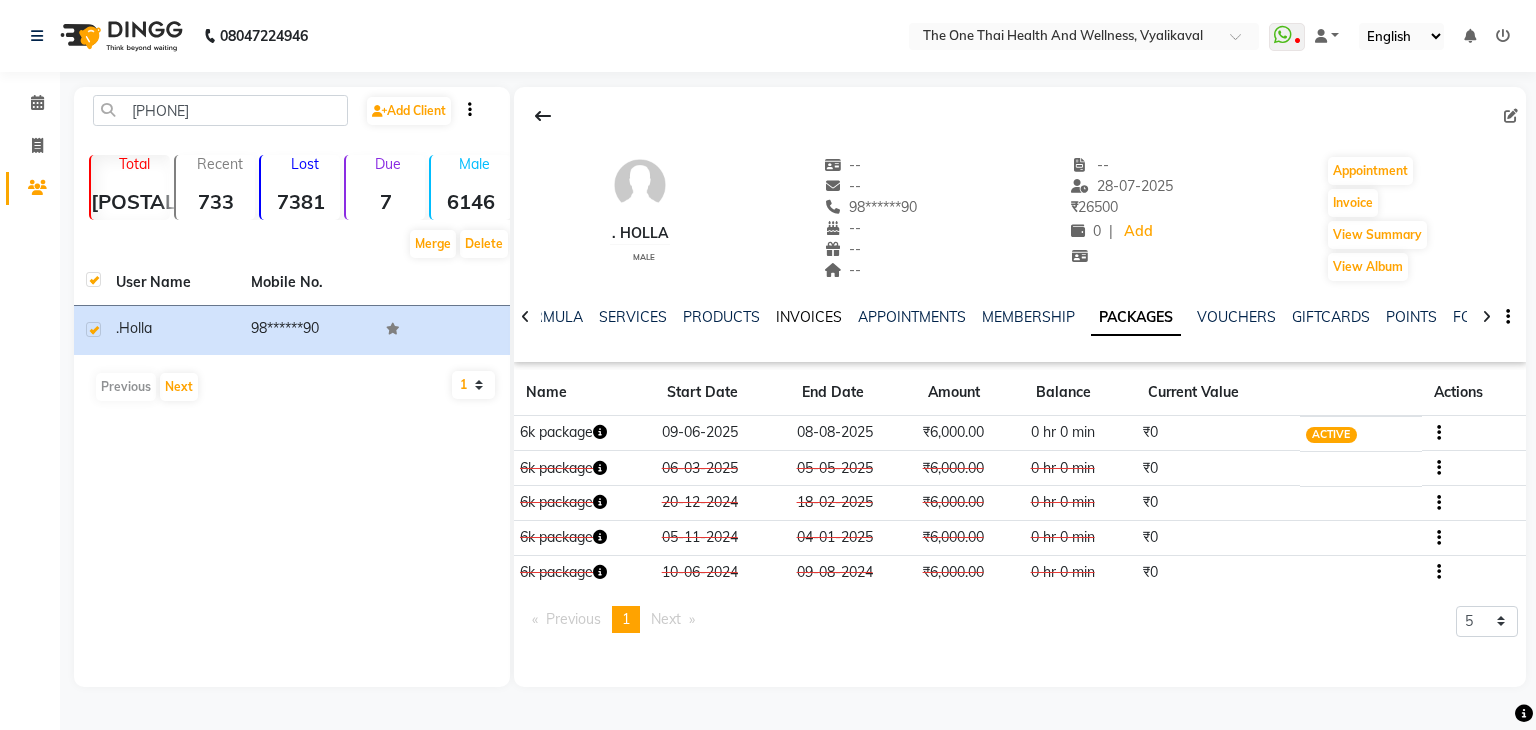 click on "INVOICES" 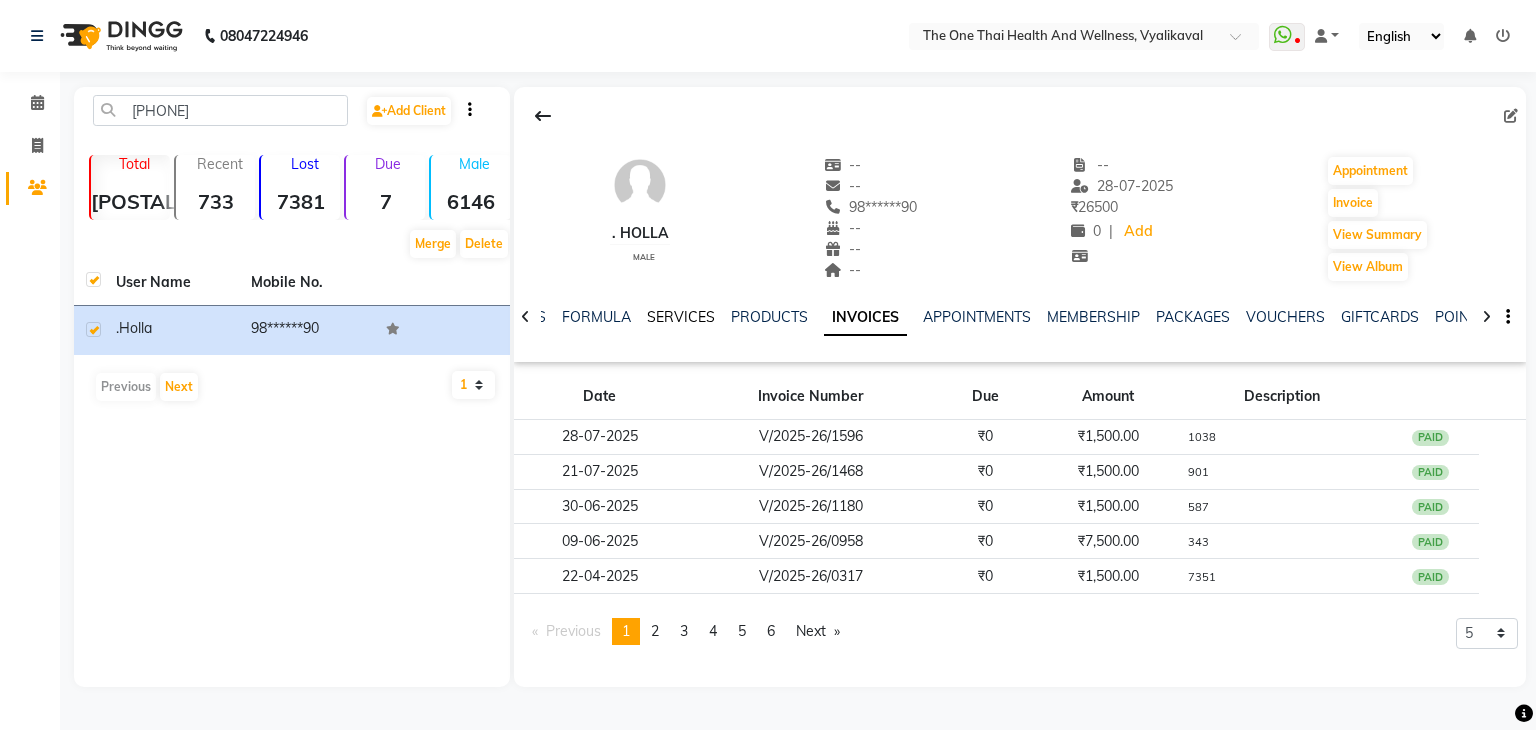click on "SERVICES" 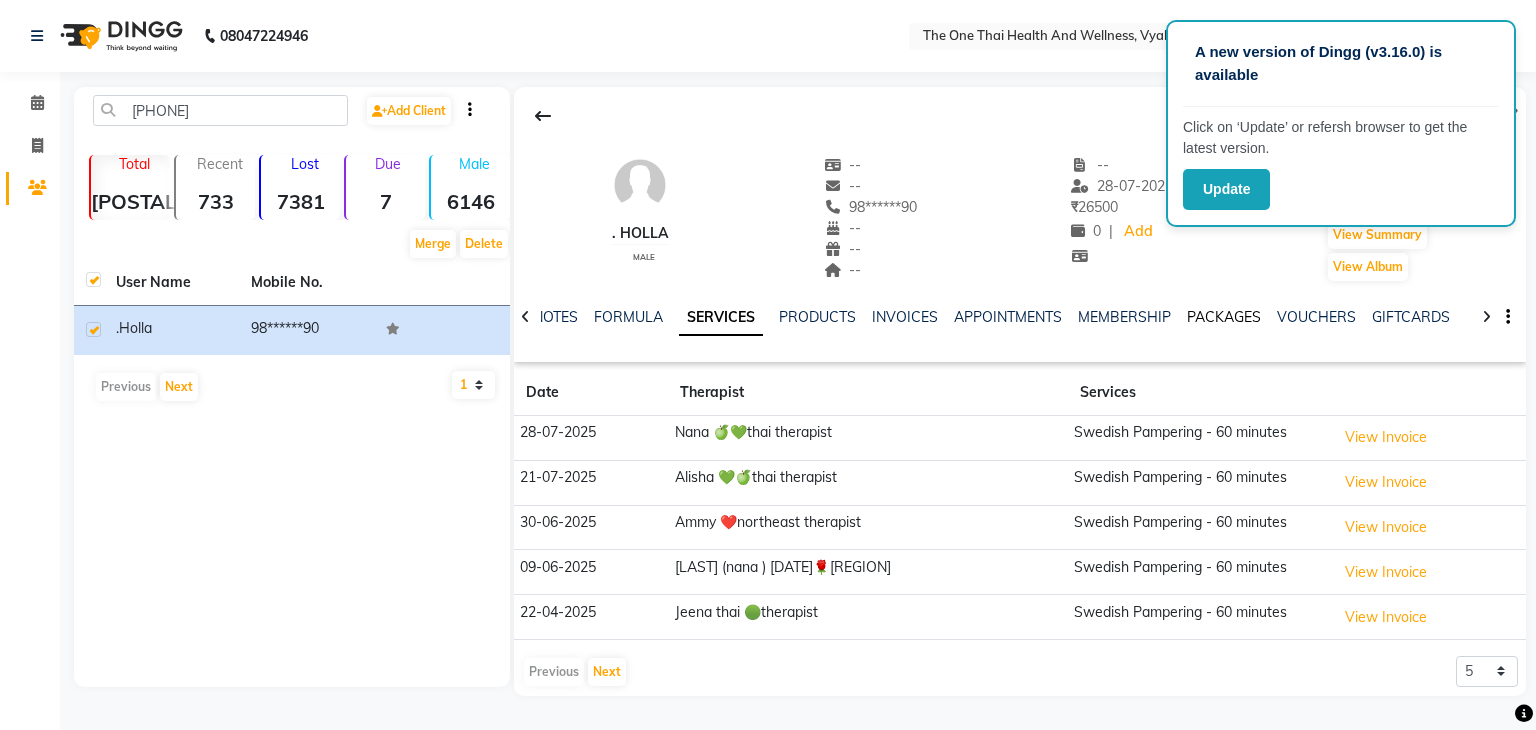 click on "PACKAGES" 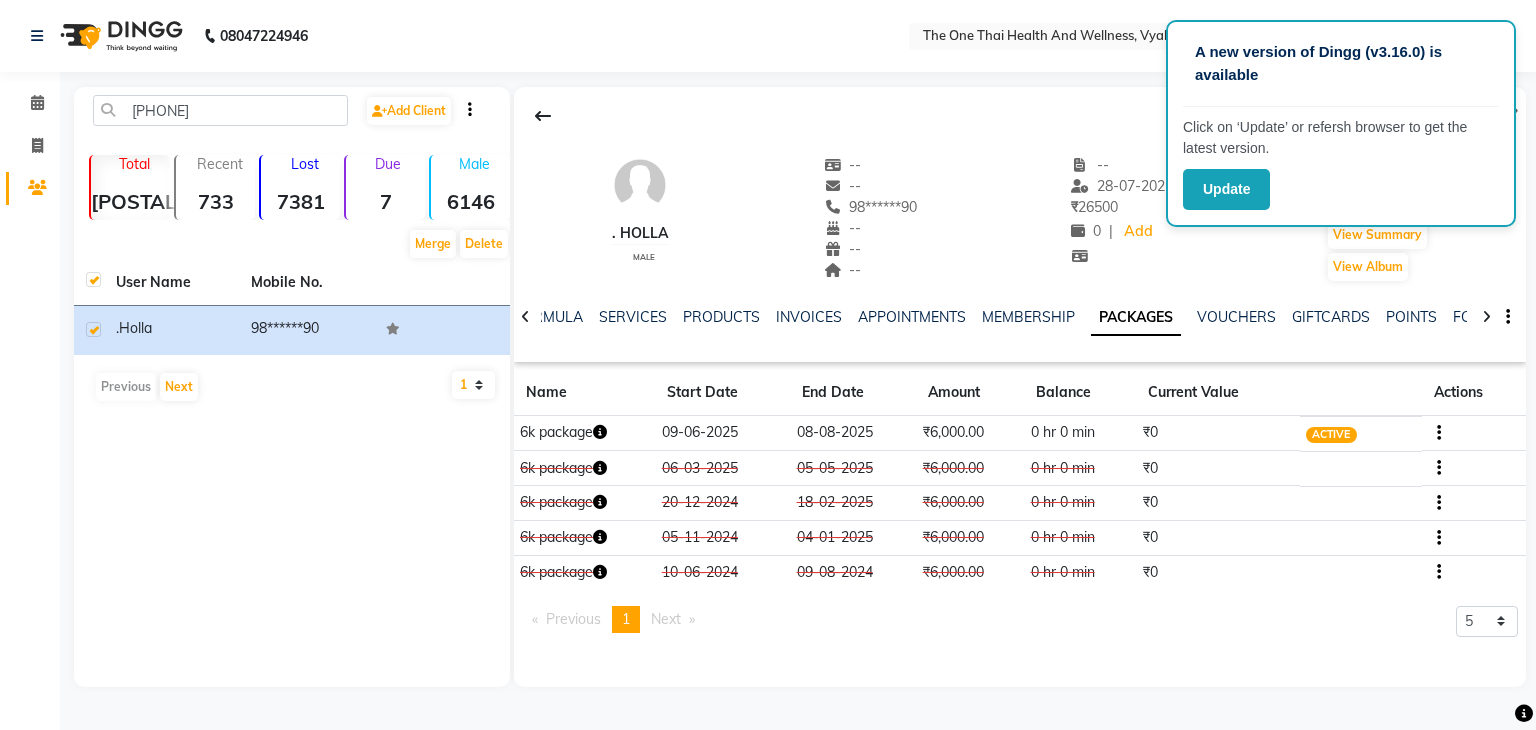 click on "NOTES FORMULA SERVICES PRODUCTS INVOICES APPOINTMENTS MEMBERSHIP PACKAGES VOUCHERS GIFTCARDS POINTS FORMS FAMILY CARDS WALLET" 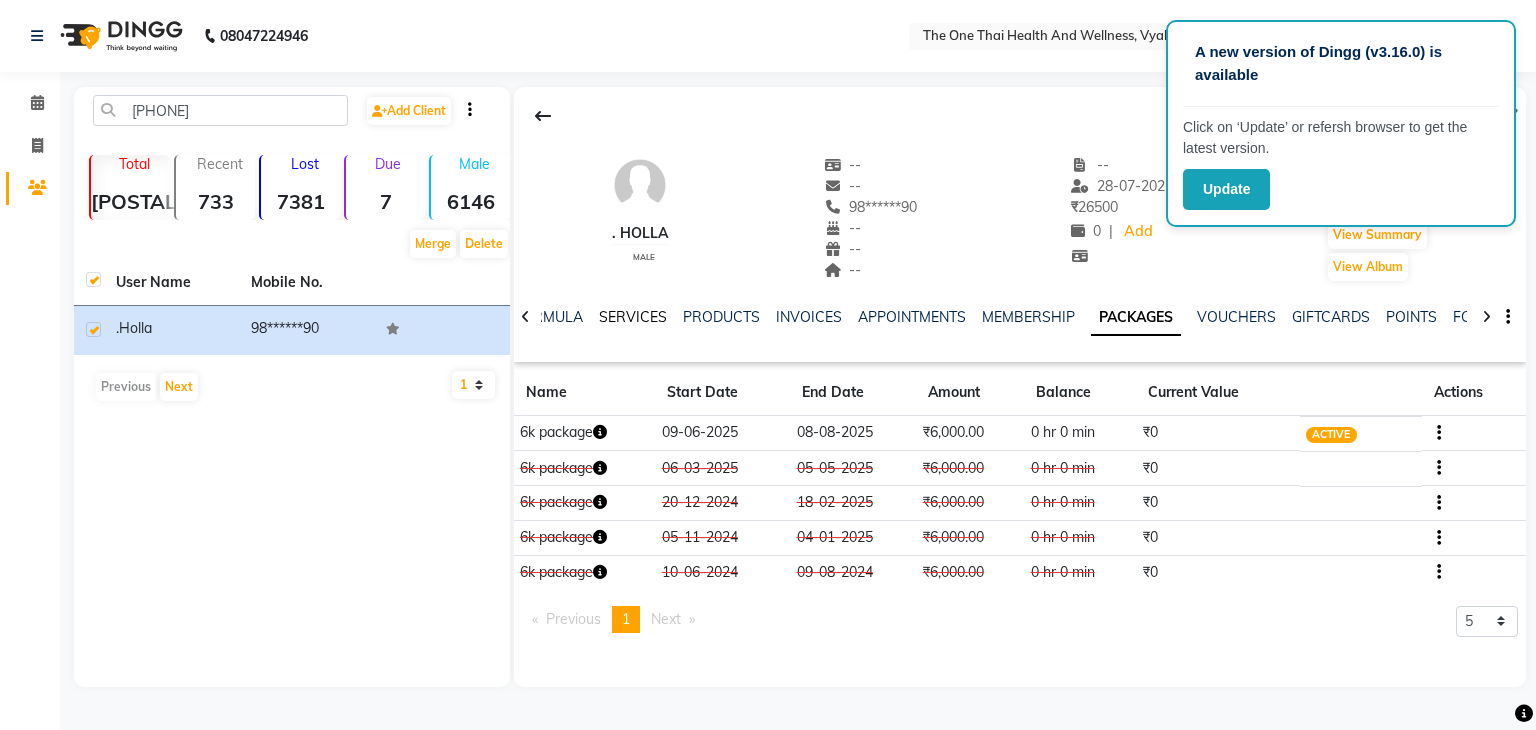 click on "SERVICES" 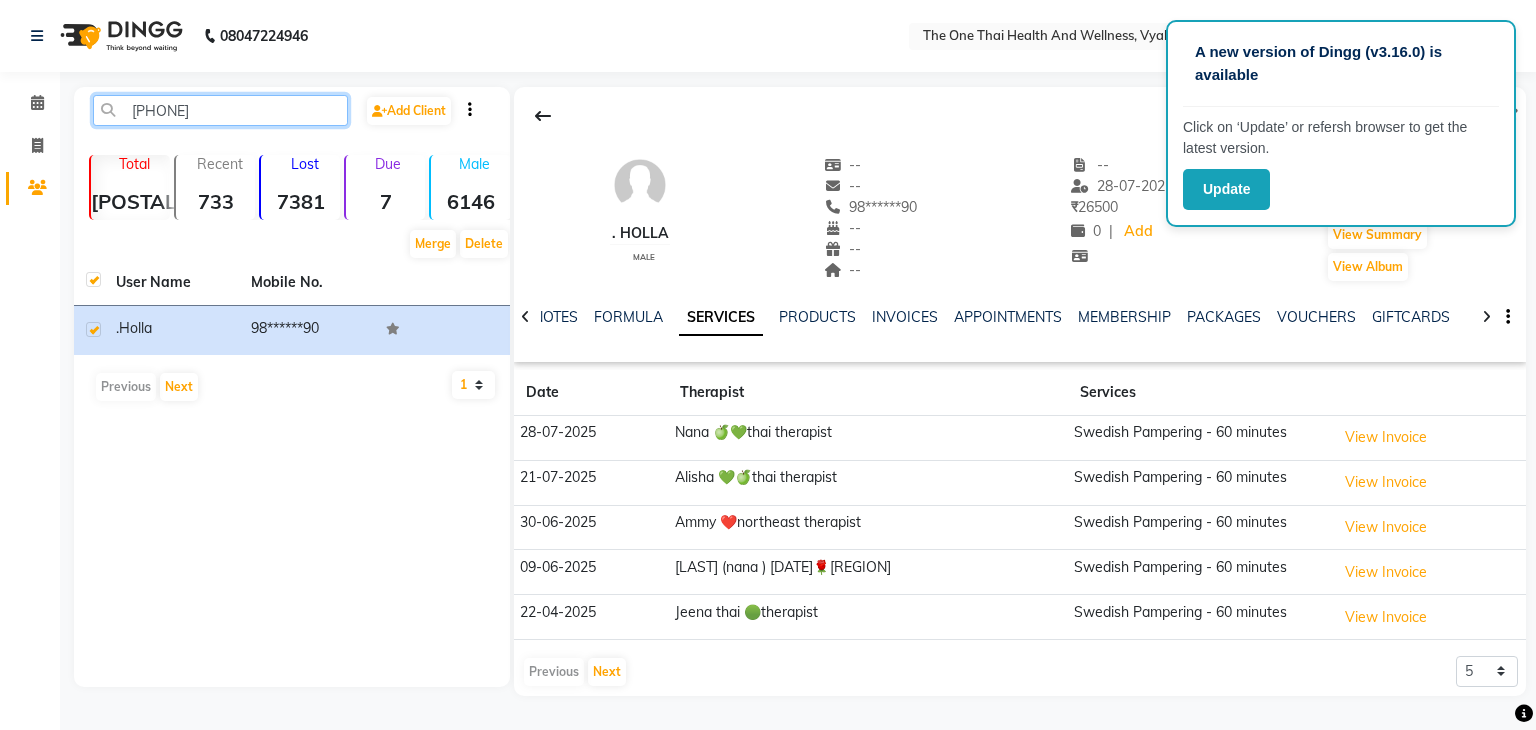 click on "9886613790" 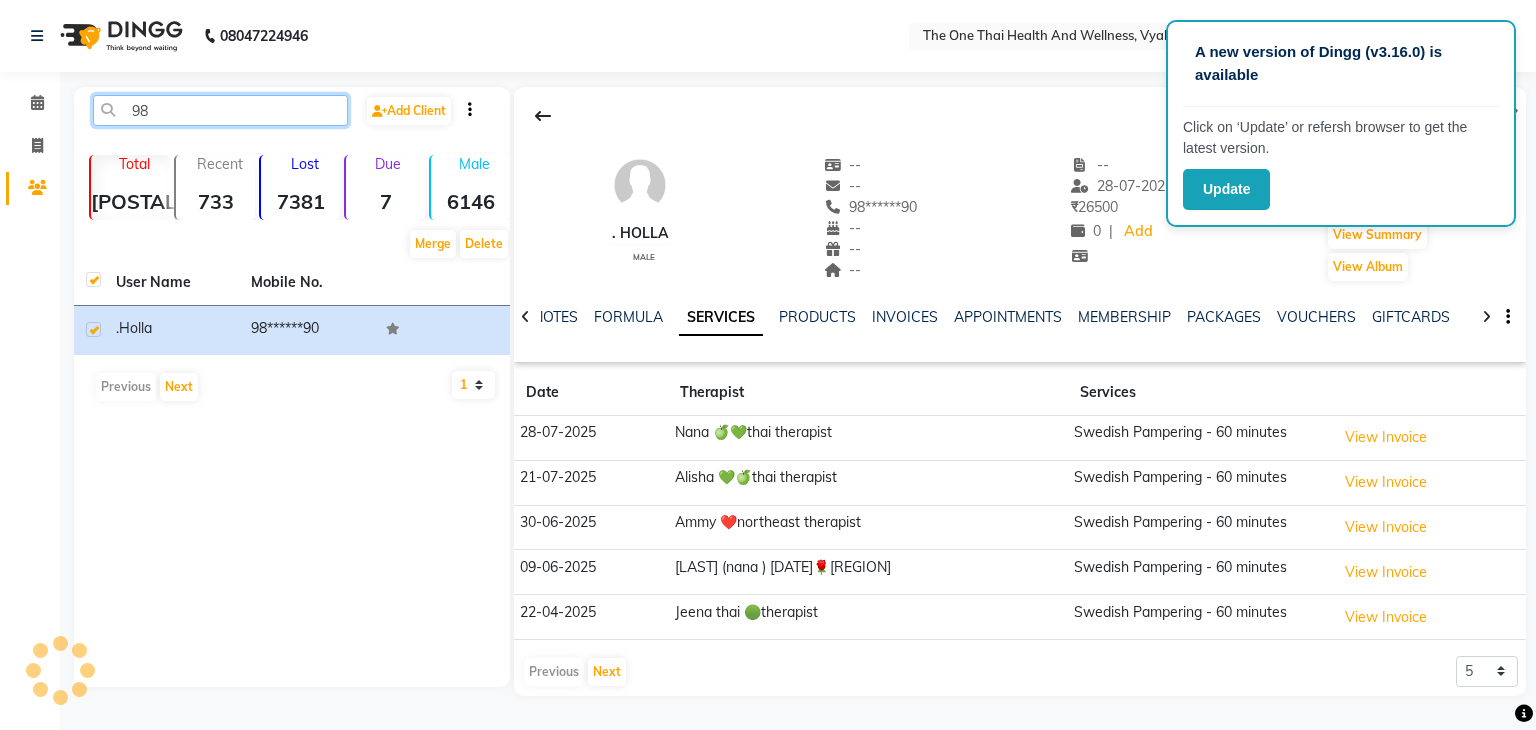 type on "9" 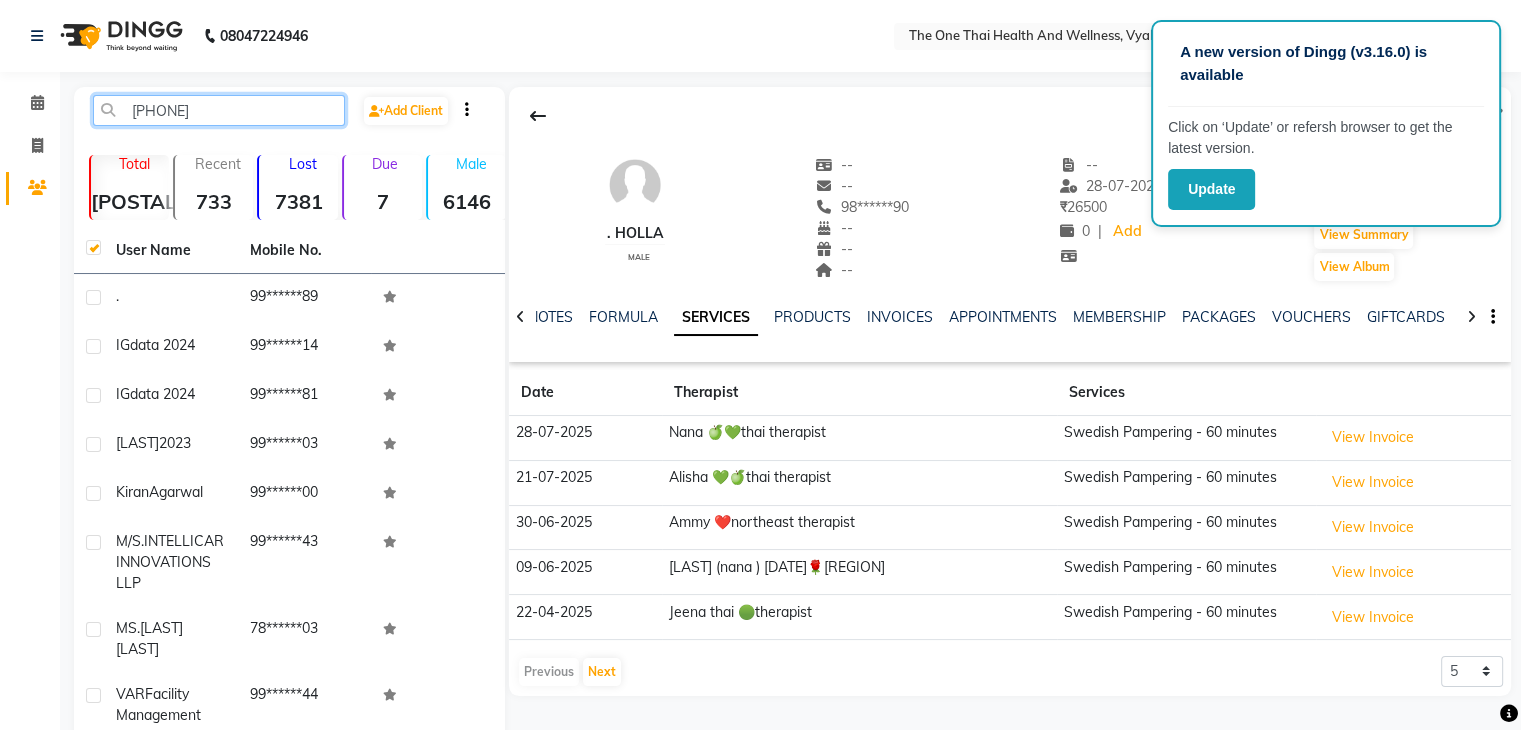type on "998035" 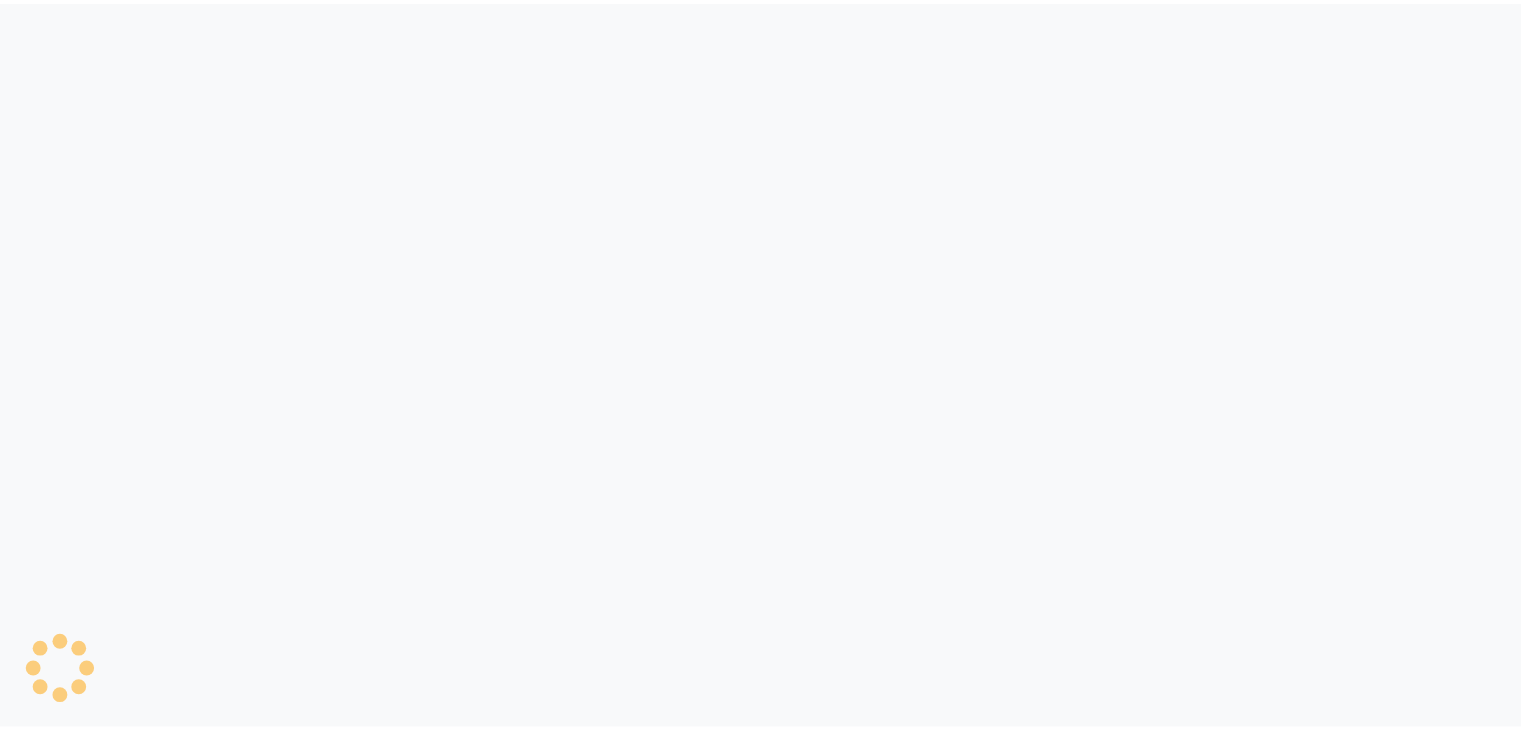 scroll, scrollTop: 0, scrollLeft: 0, axis: both 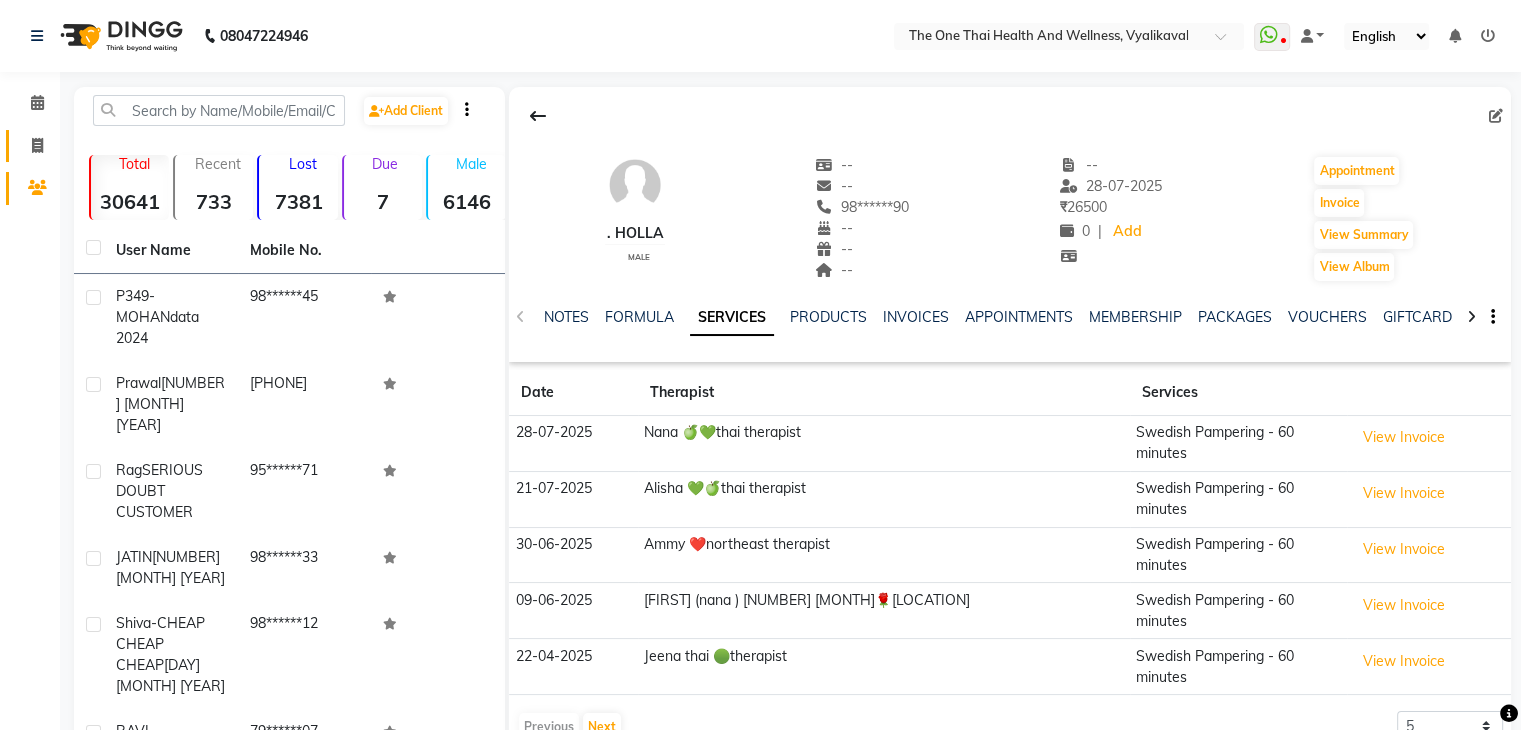 click on "Invoice" 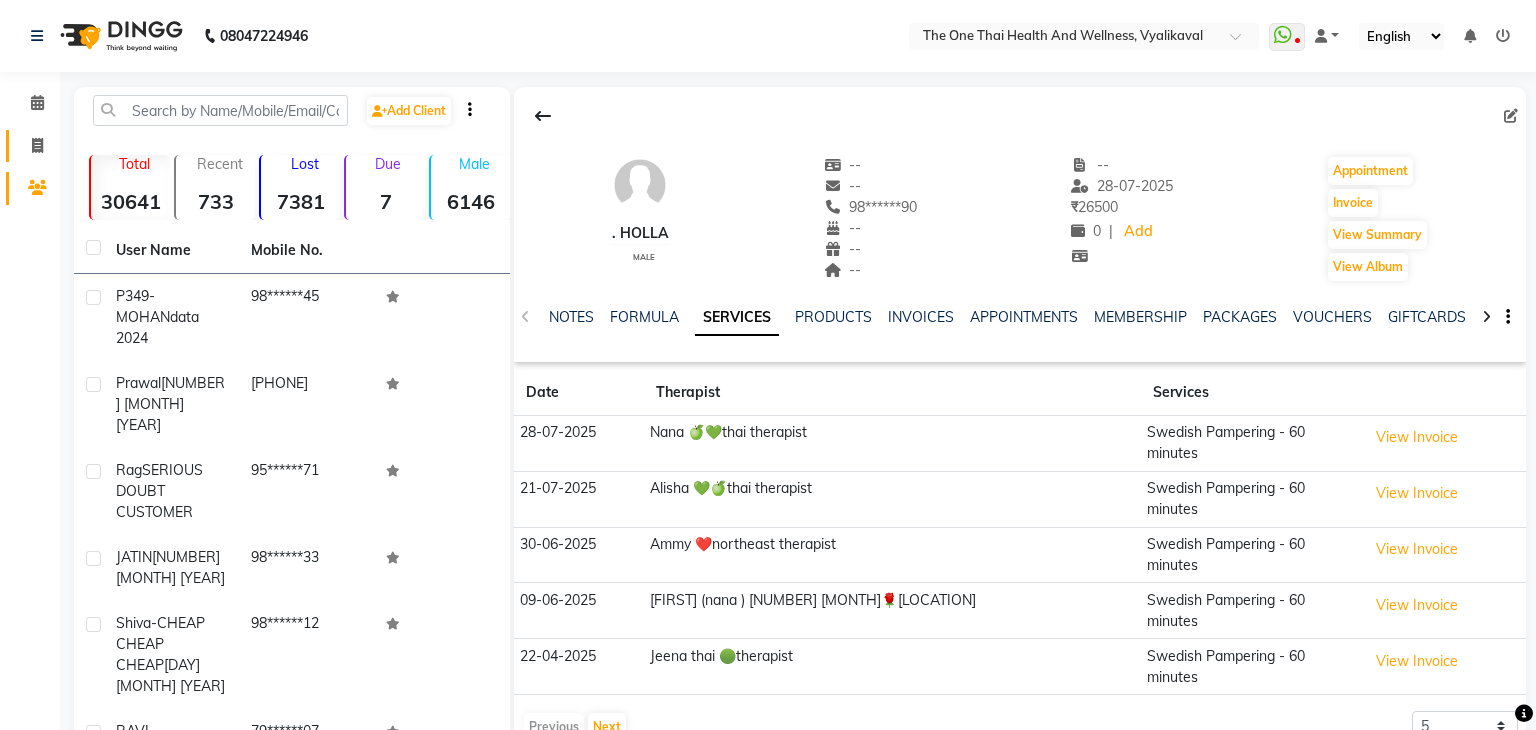 select on "5972" 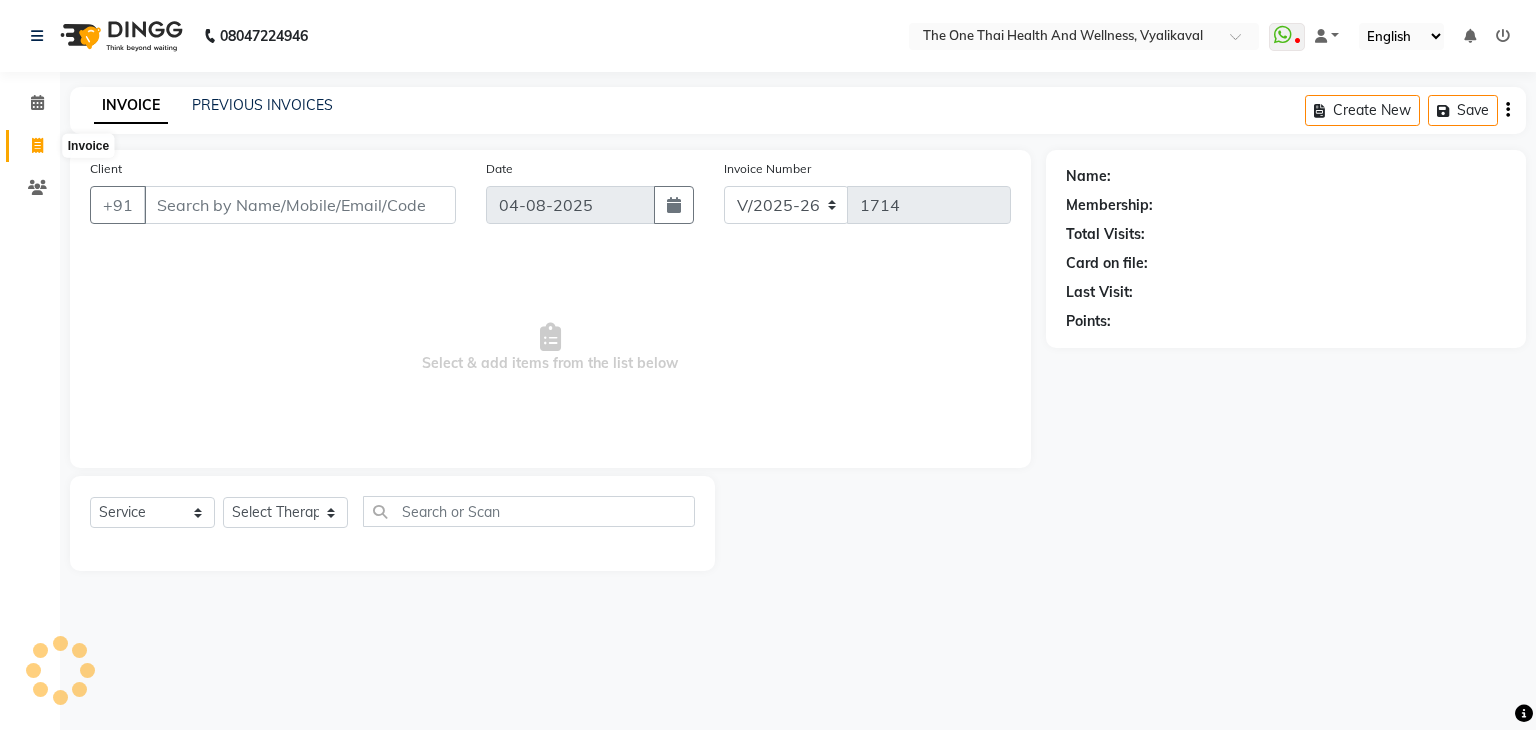 click 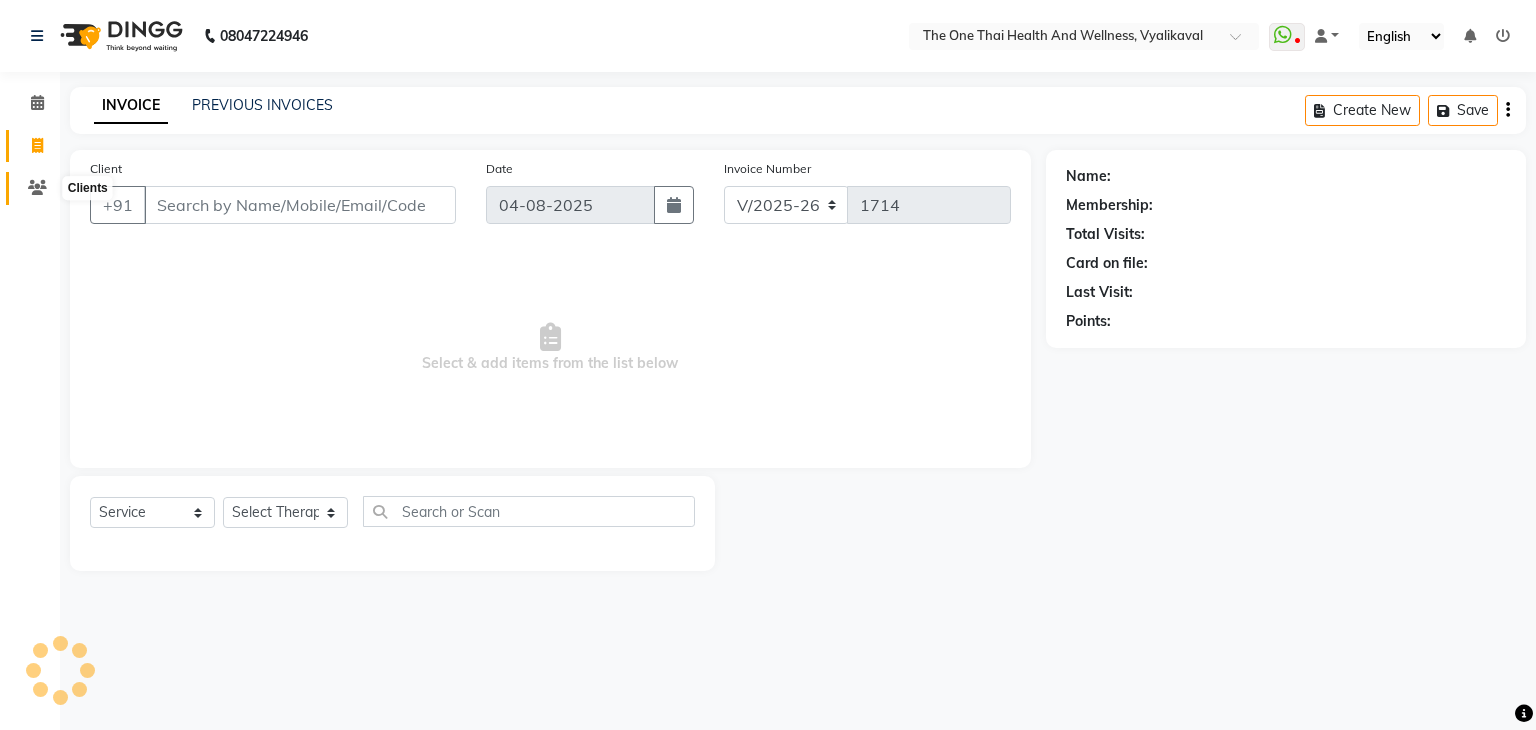click 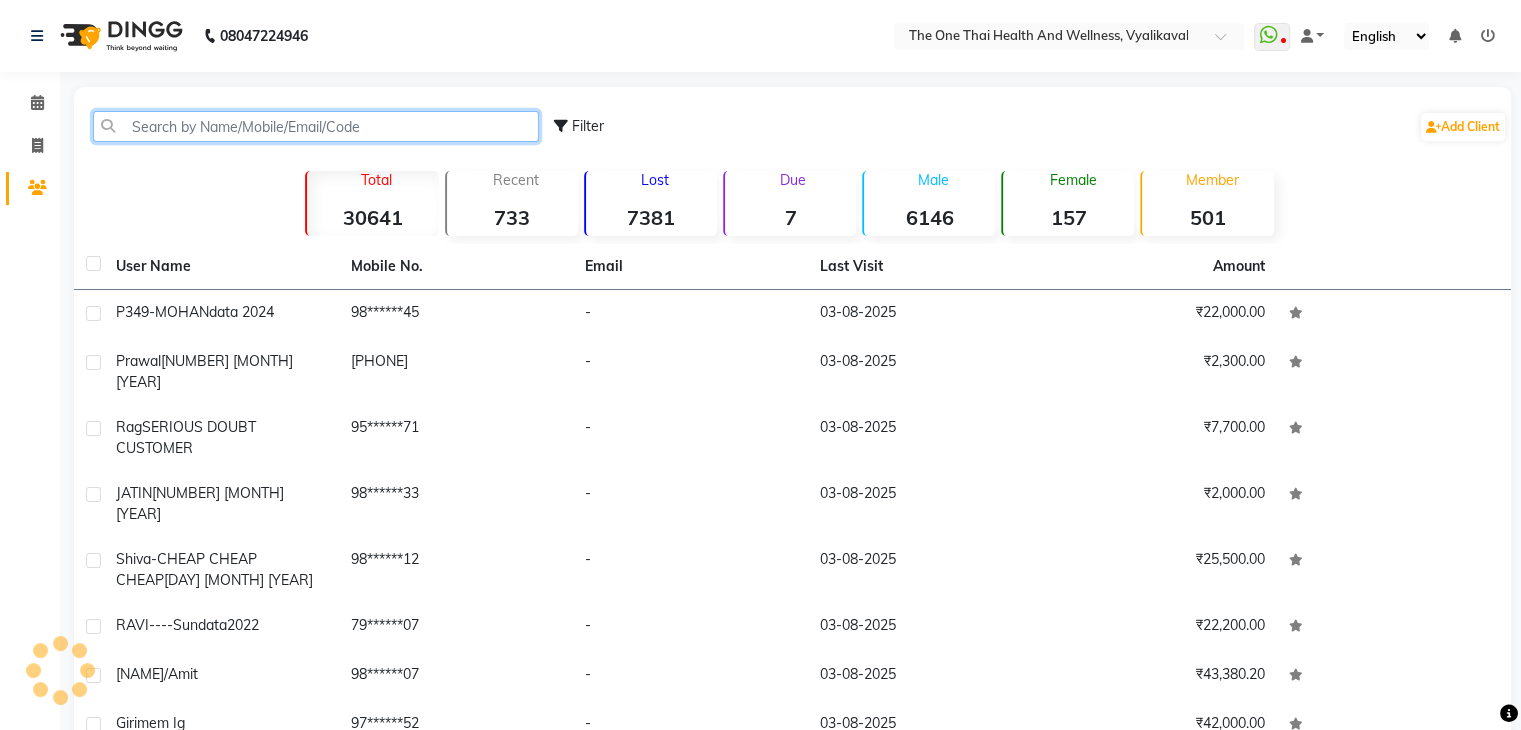 click 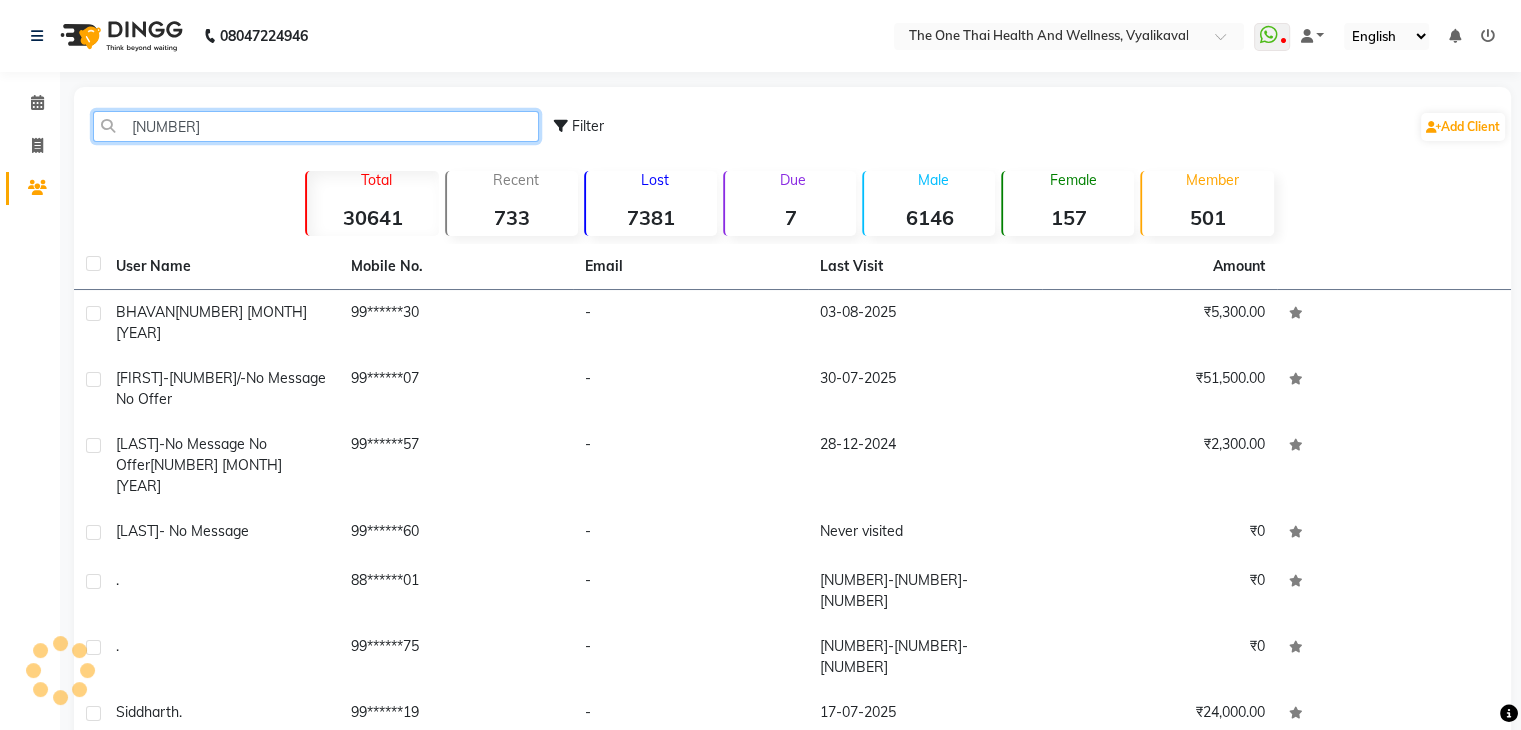 type on "[NUMBER]" 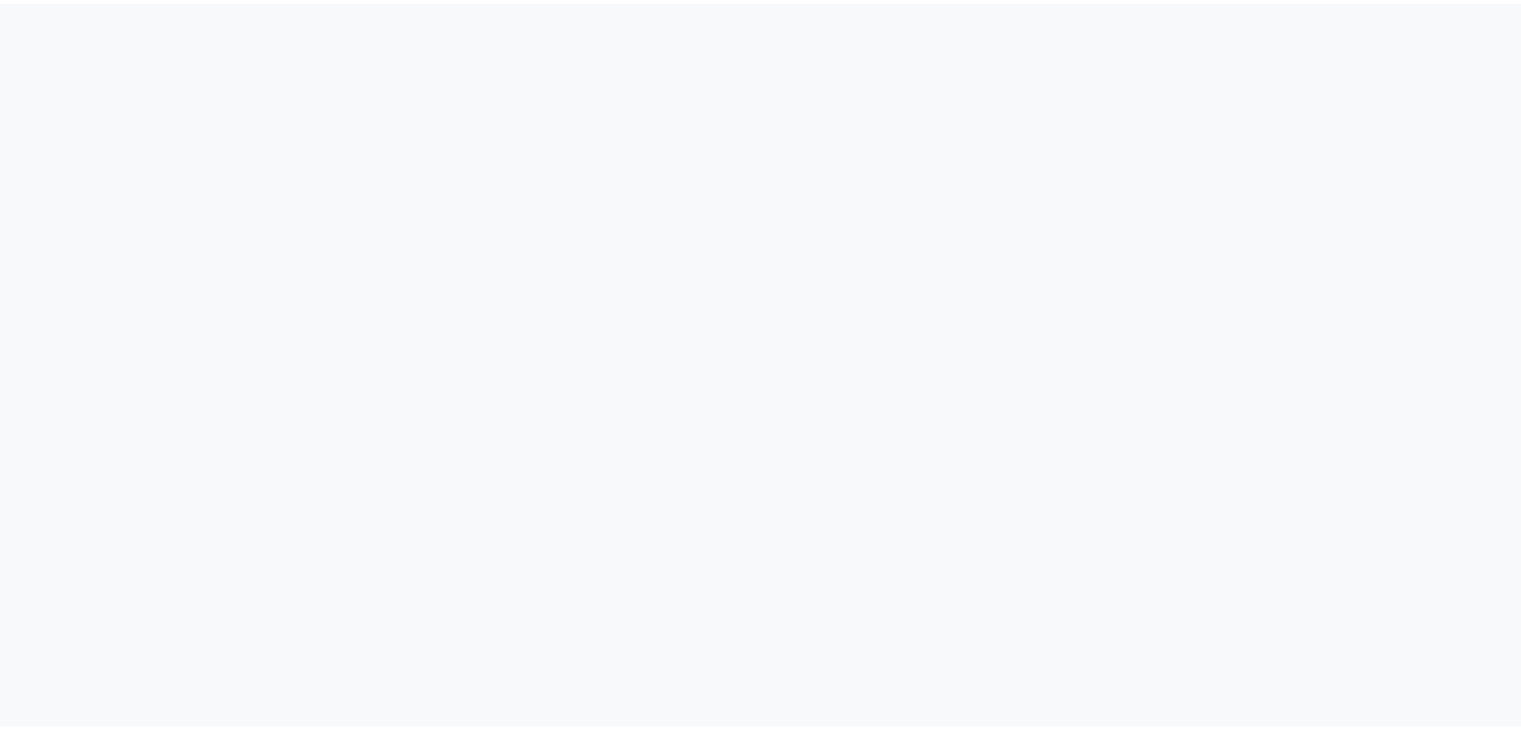 scroll, scrollTop: 0, scrollLeft: 0, axis: both 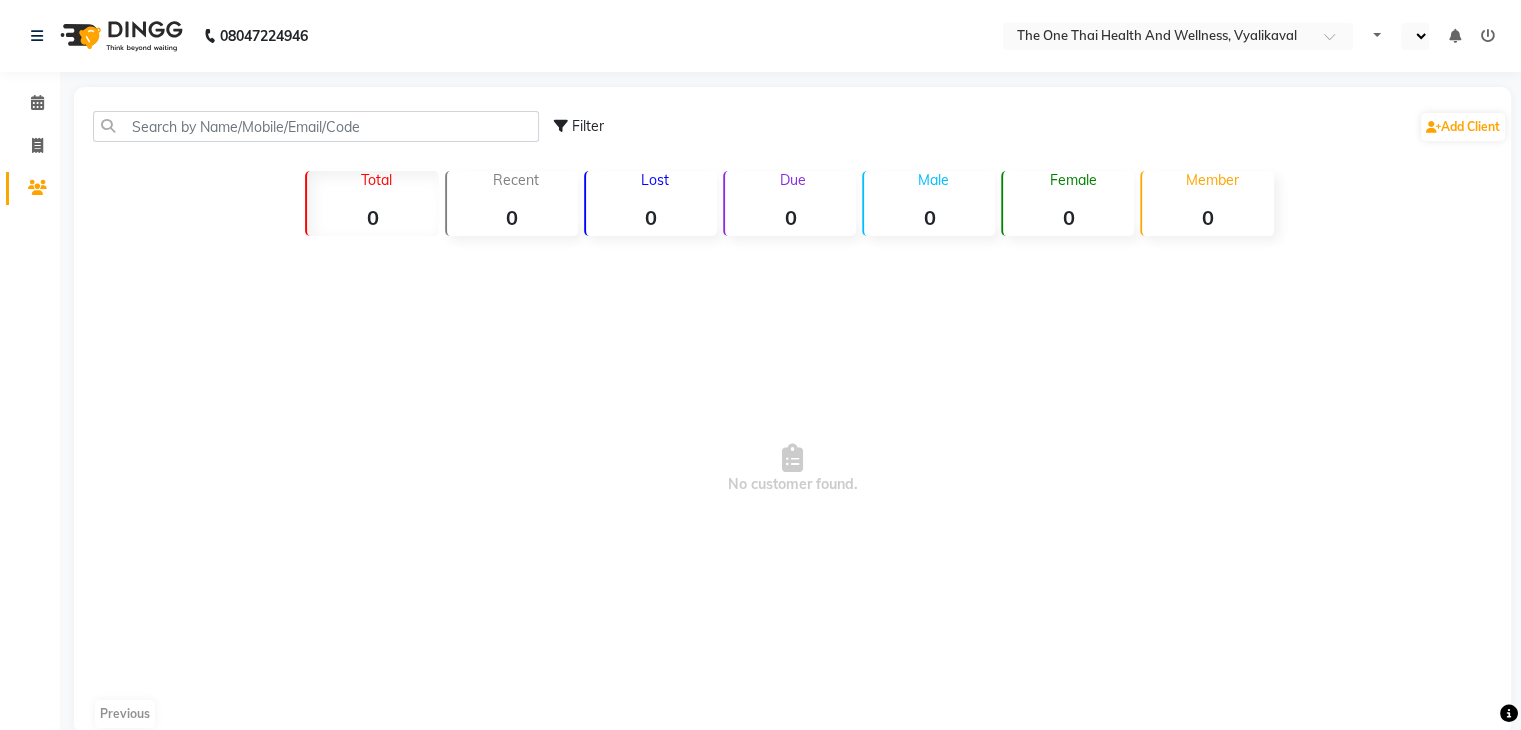 select on "en" 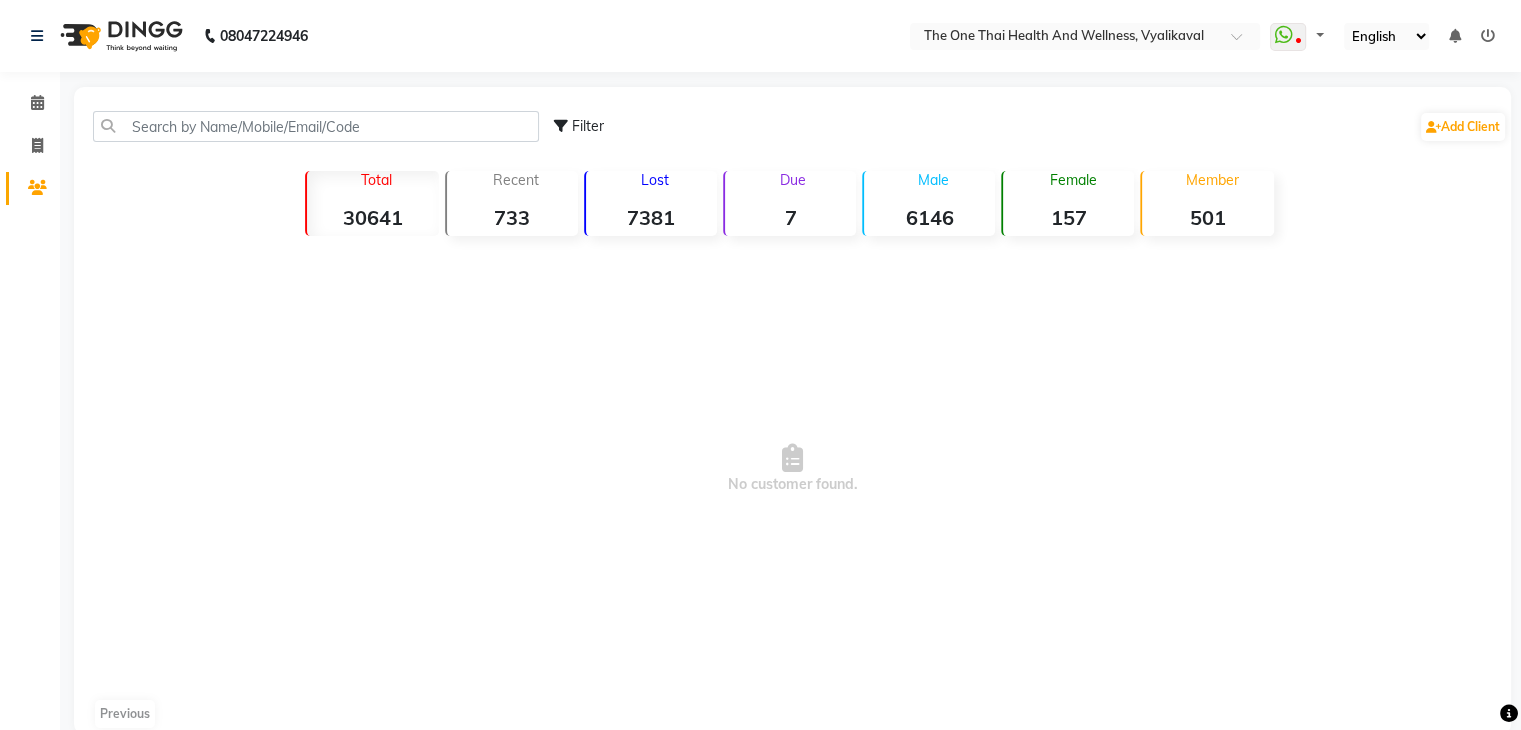 scroll, scrollTop: 34, scrollLeft: 0, axis: vertical 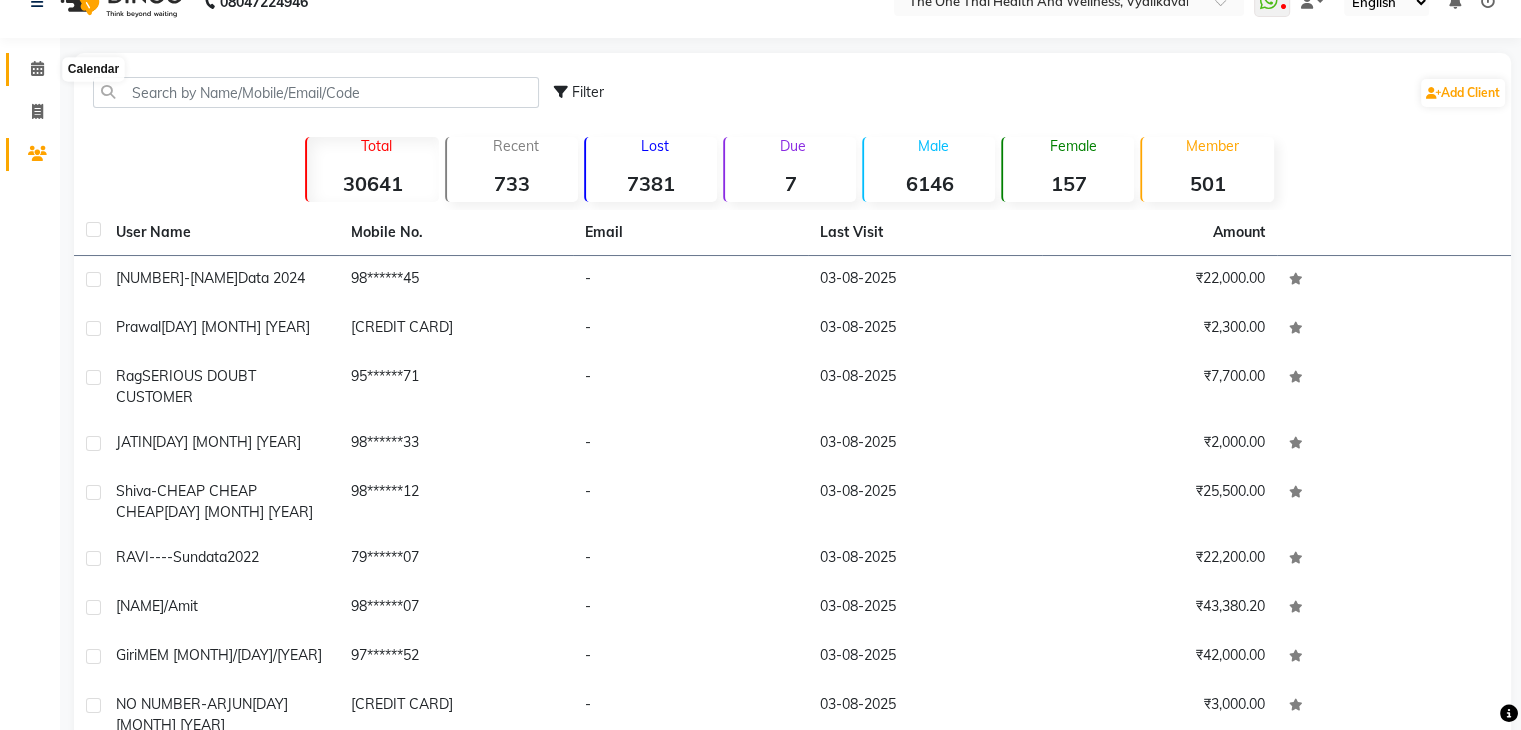 click 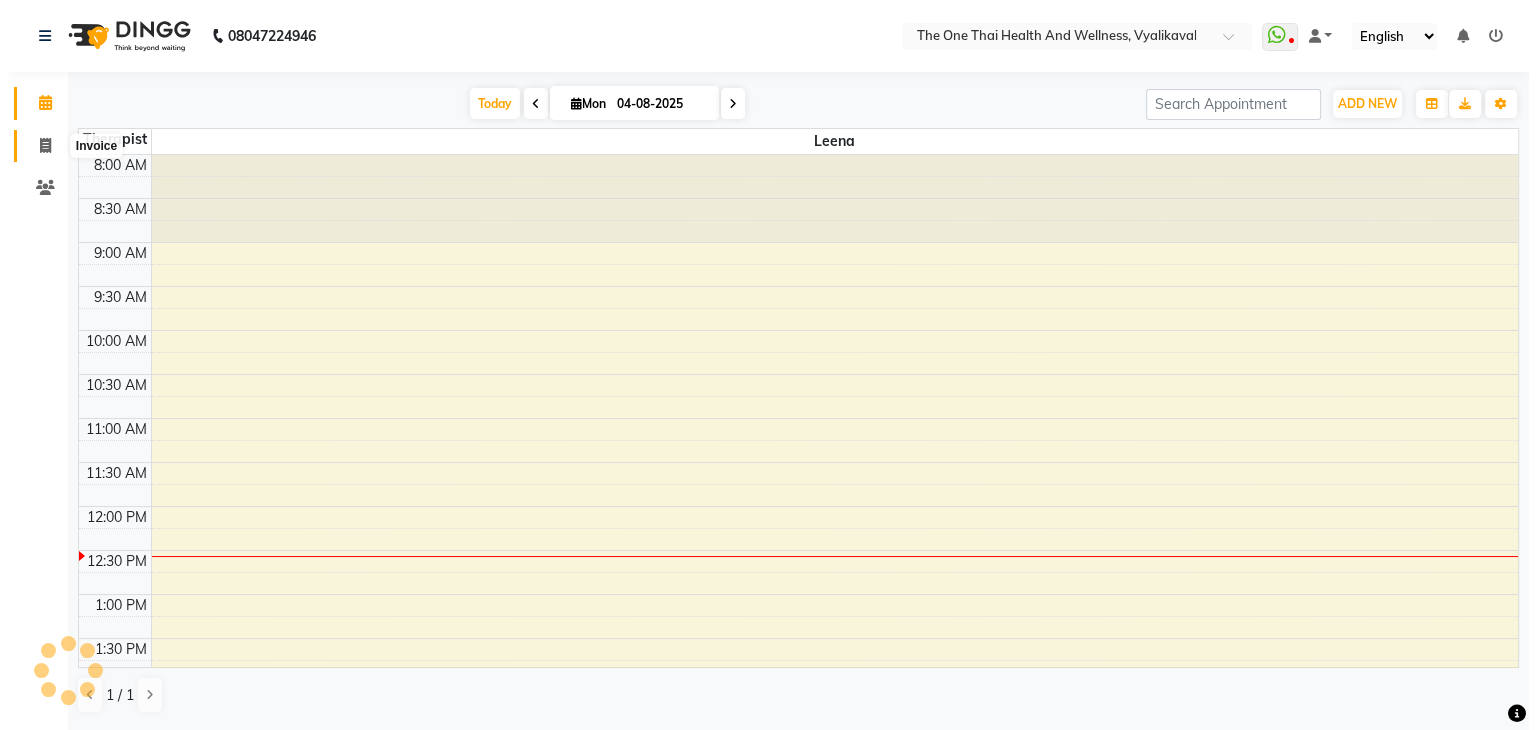 scroll, scrollTop: 0, scrollLeft: 0, axis: both 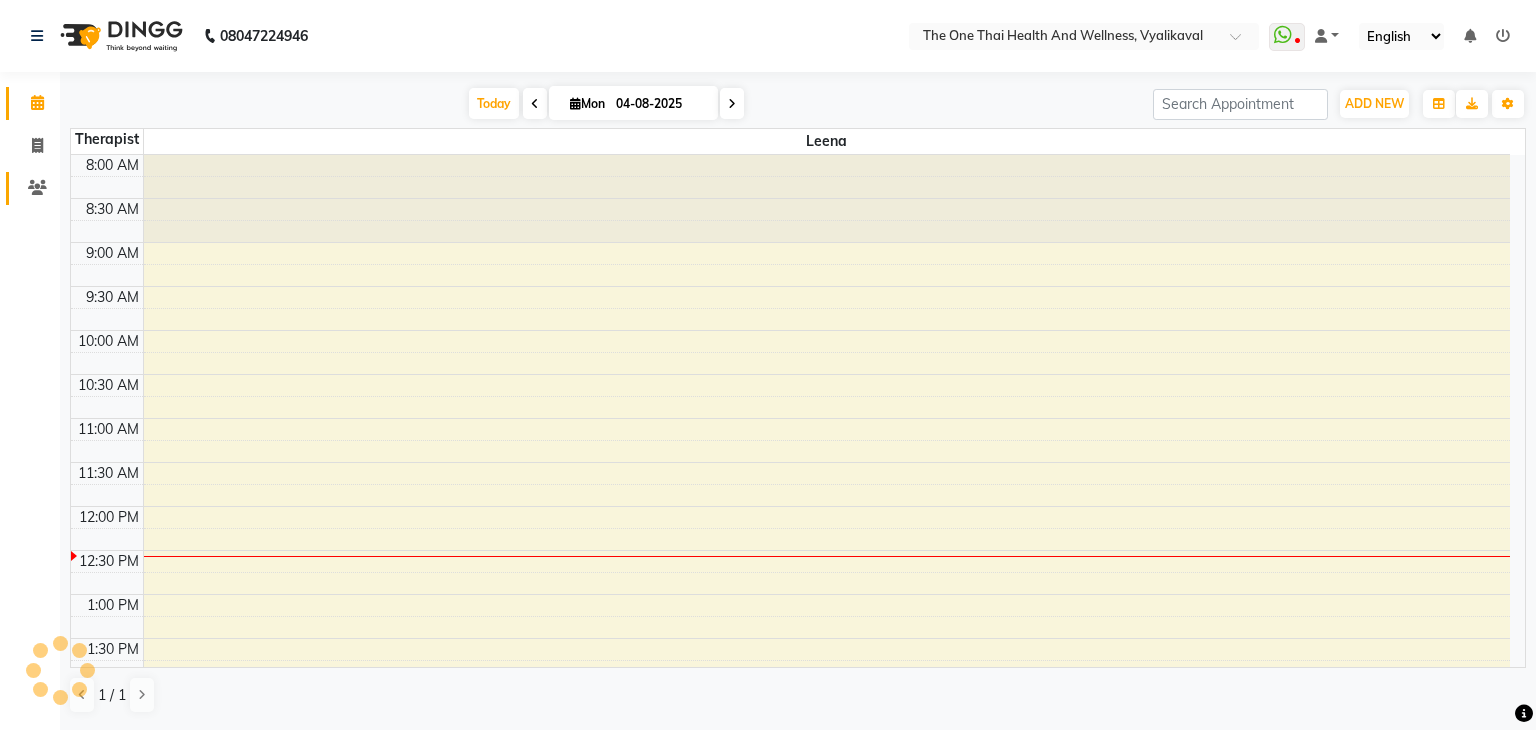 click on "Clients" 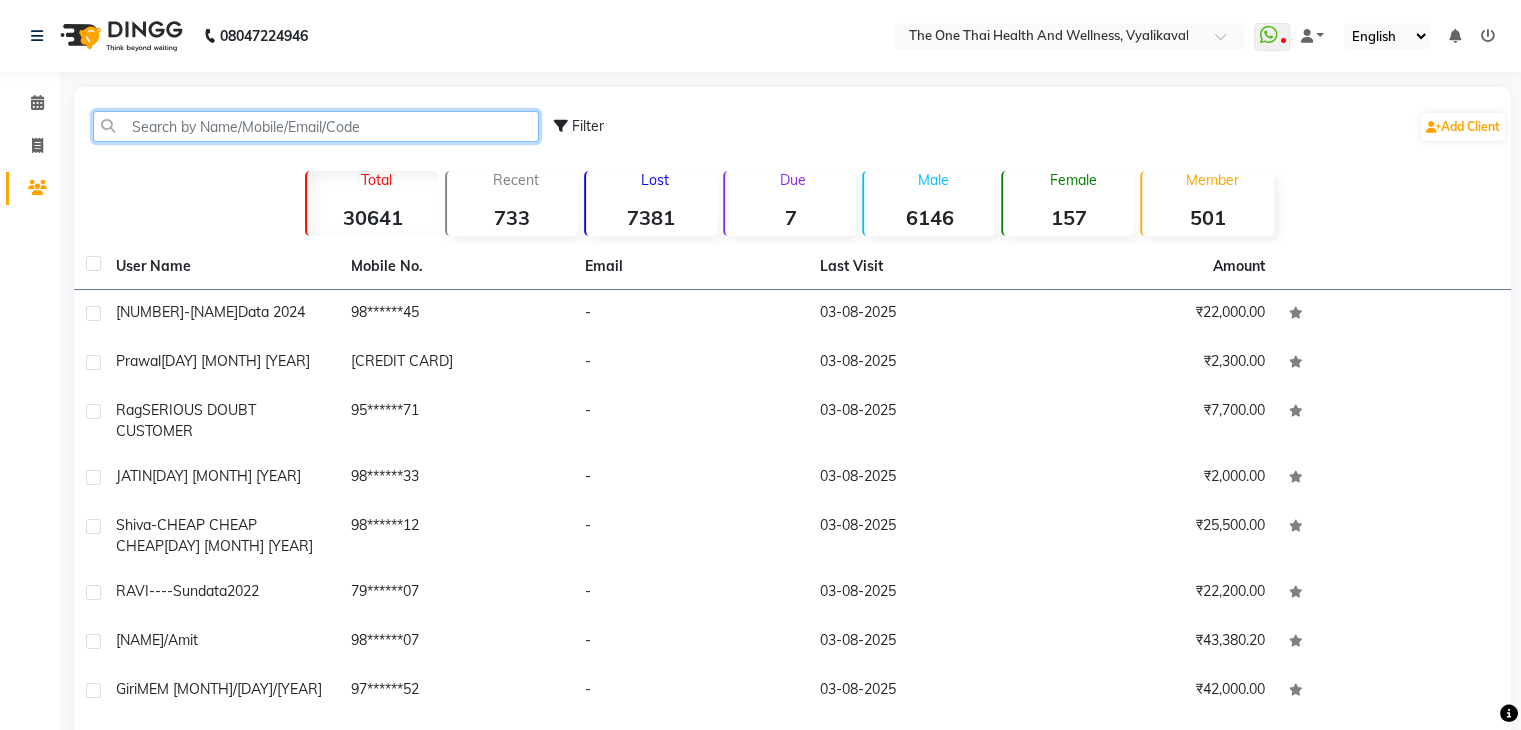 click 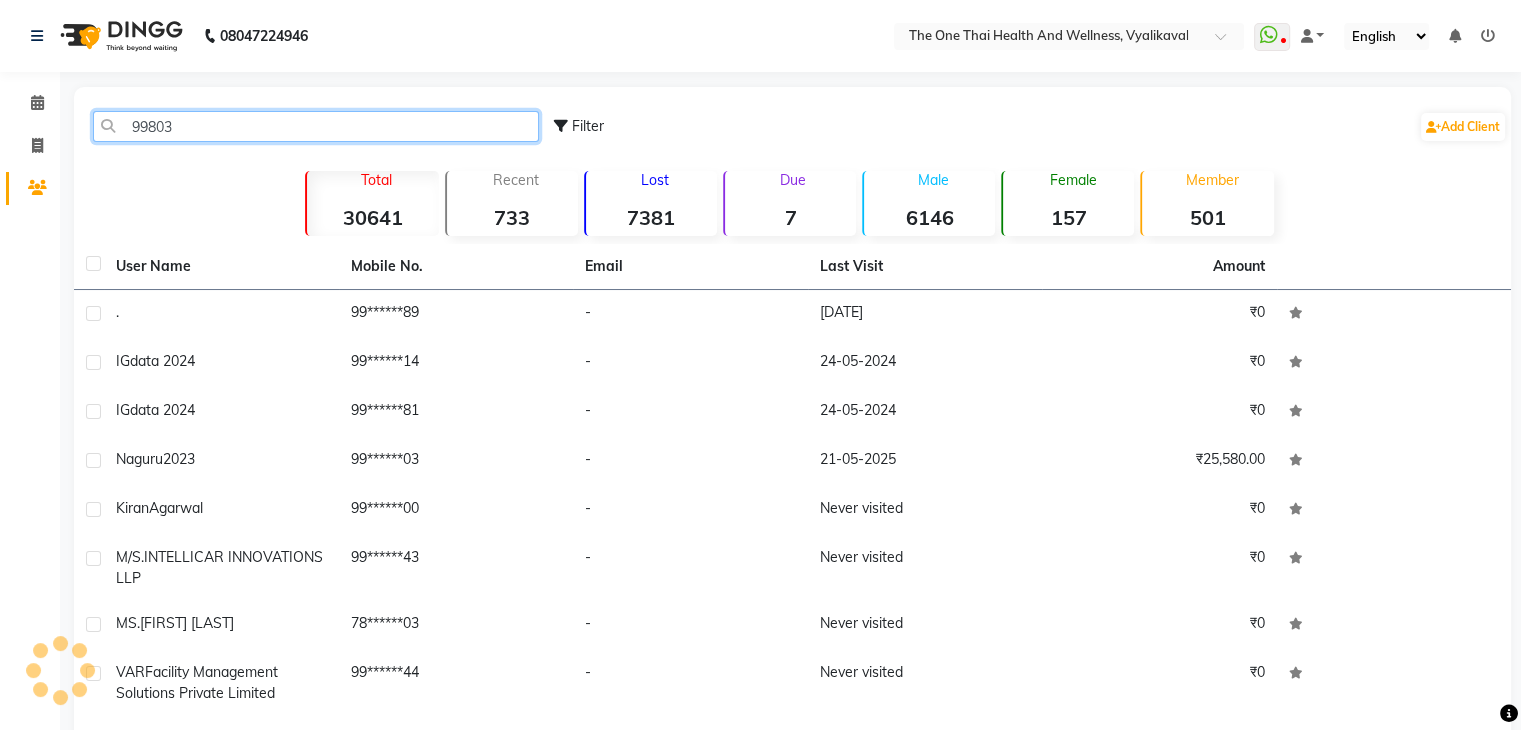 type on "998035" 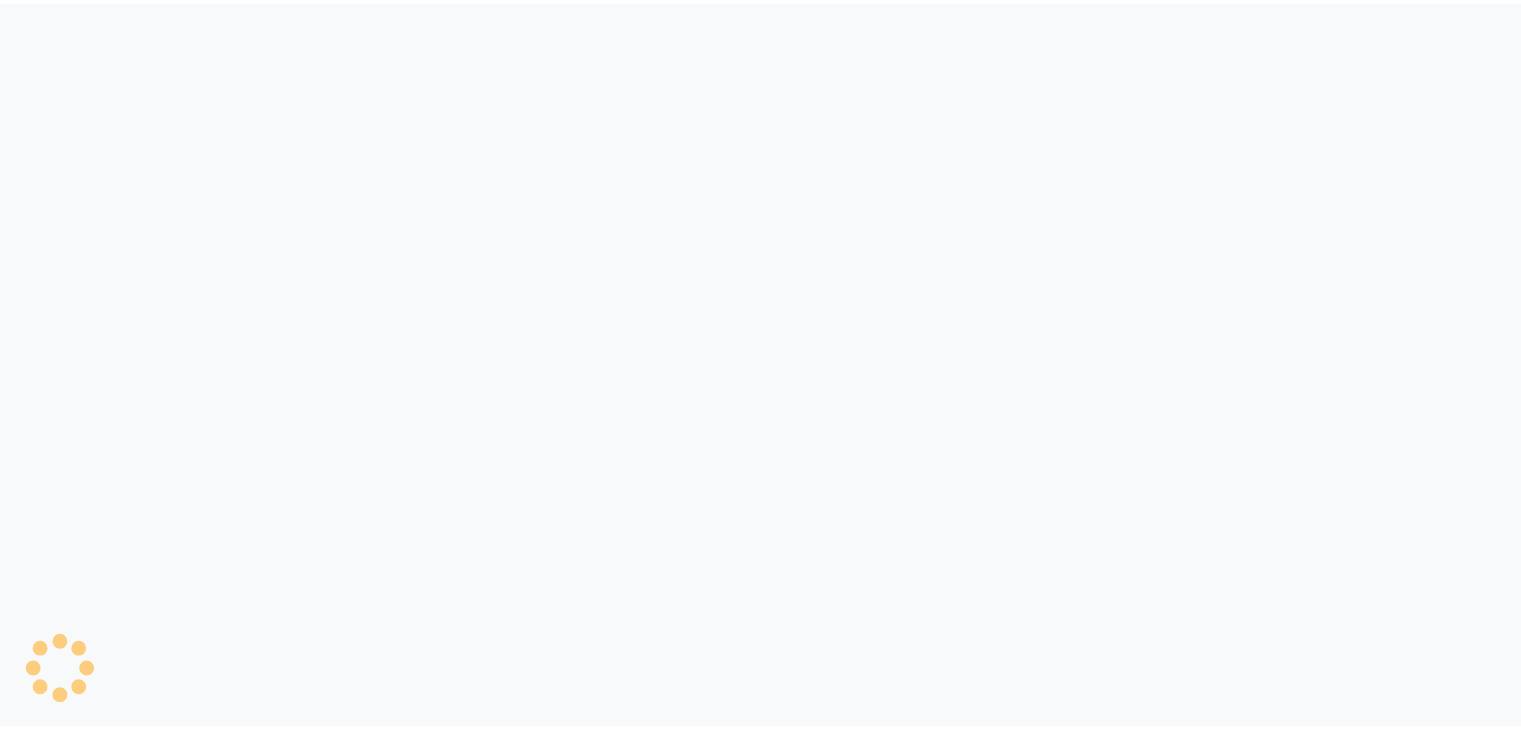 scroll, scrollTop: 0, scrollLeft: 0, axis: both 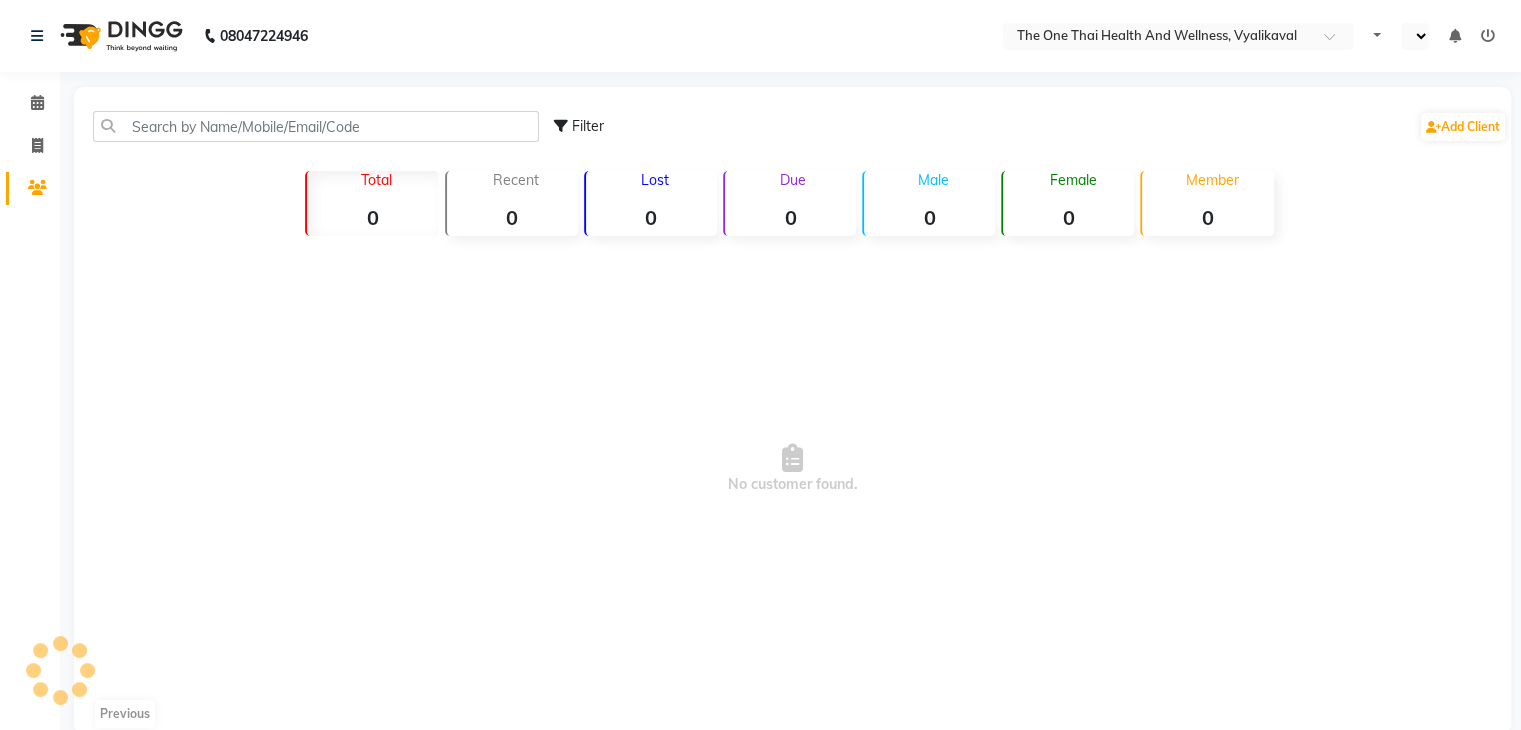 select on "en" 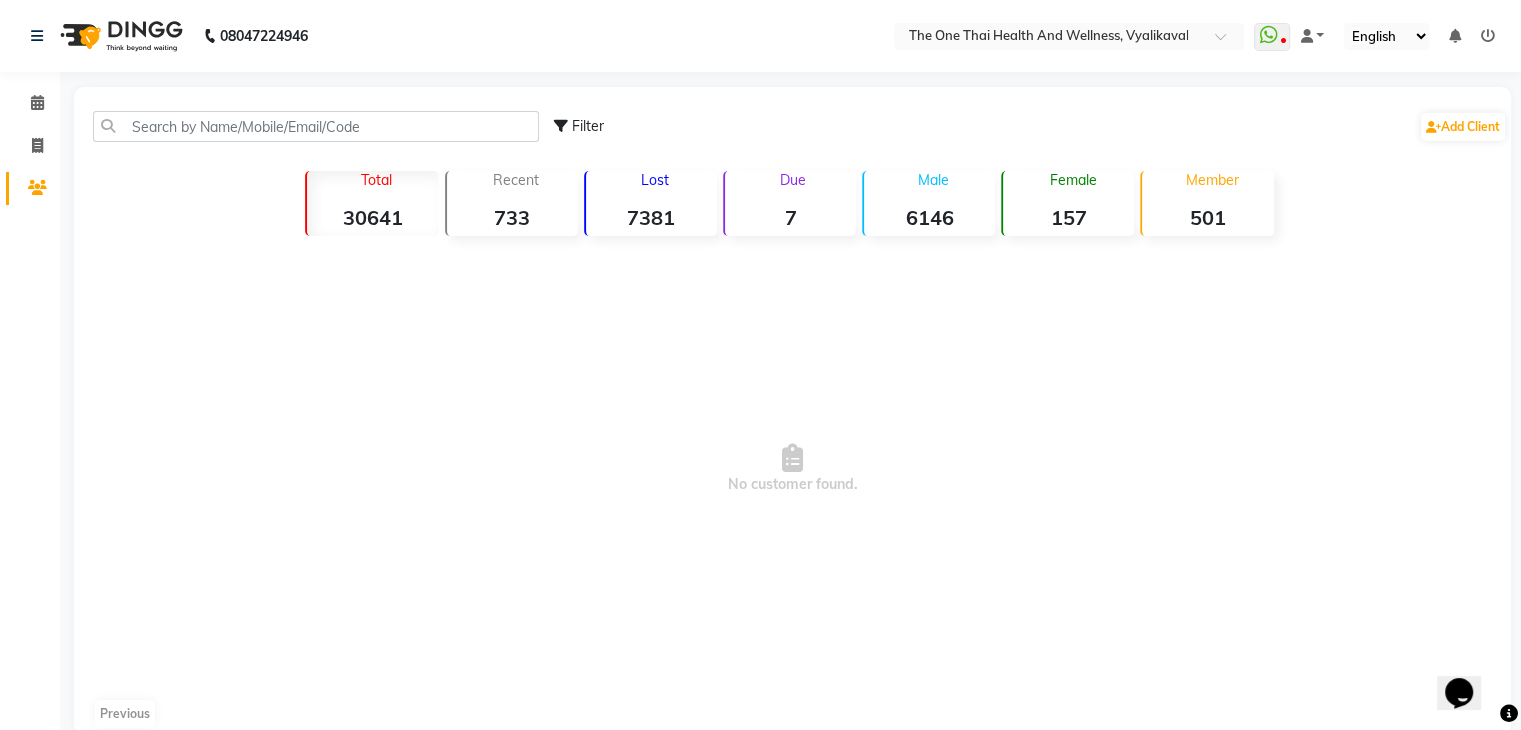 scroll, scrollTop: 0, scrollLeft: 0, axis: both 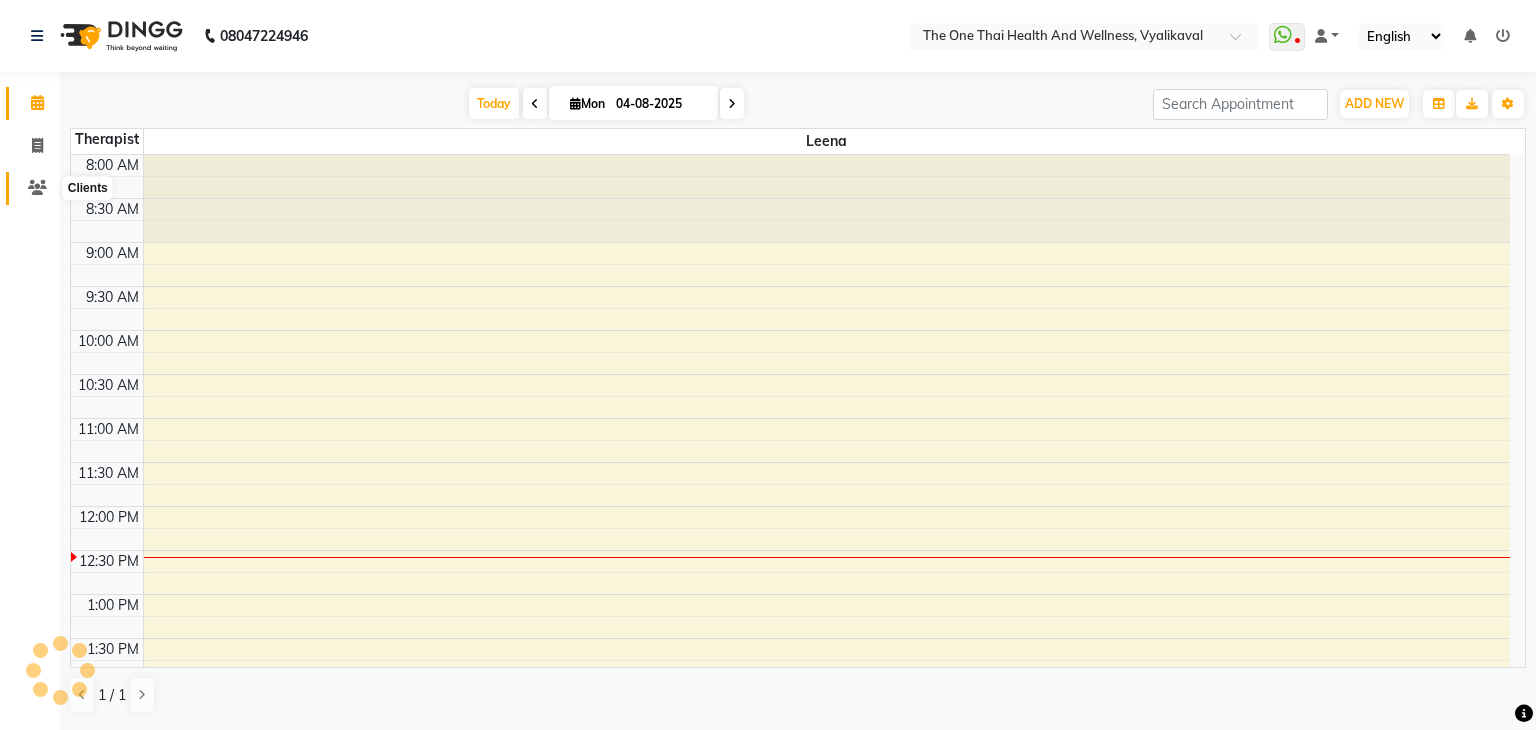 click 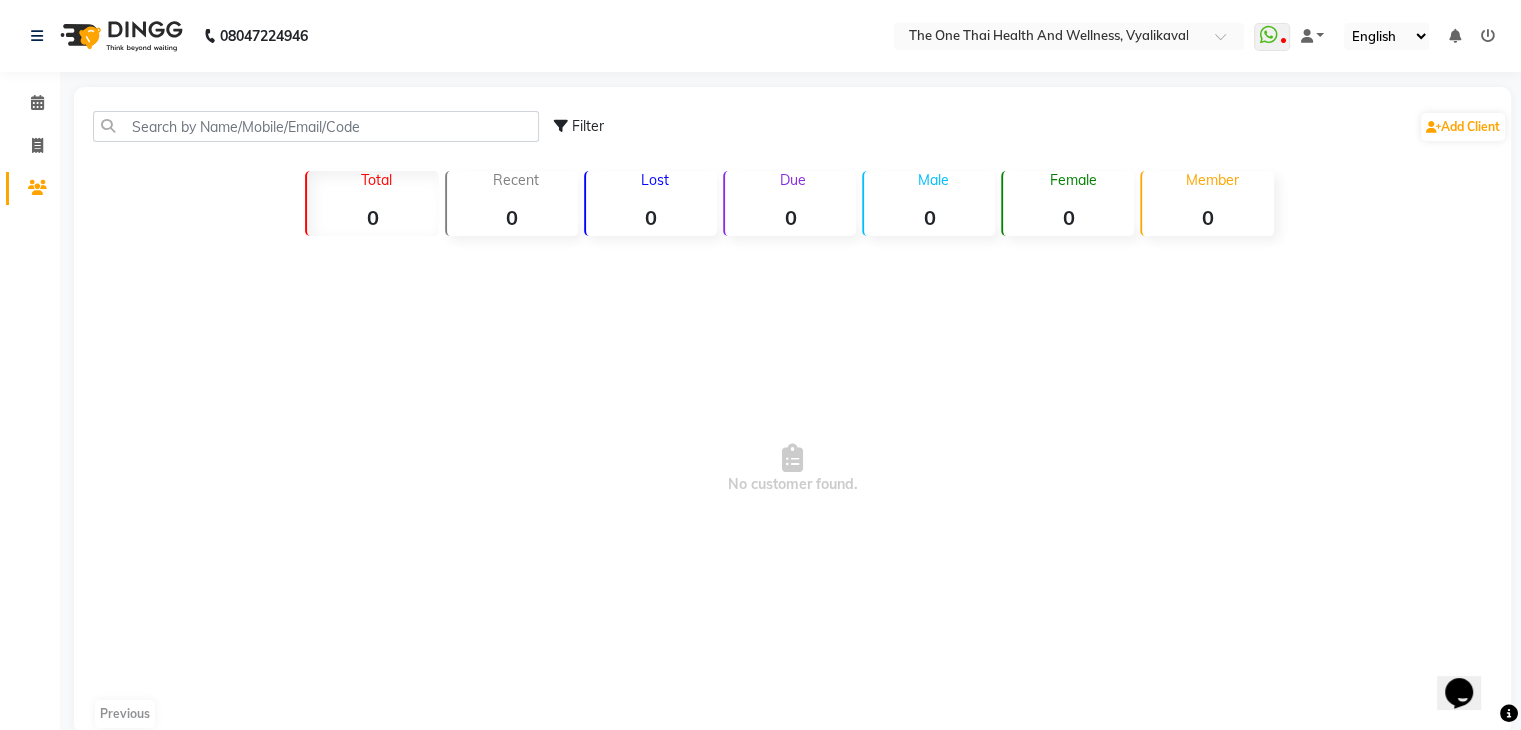 scroll, scrollTop: 0, scrollLeft: 0, axis: both 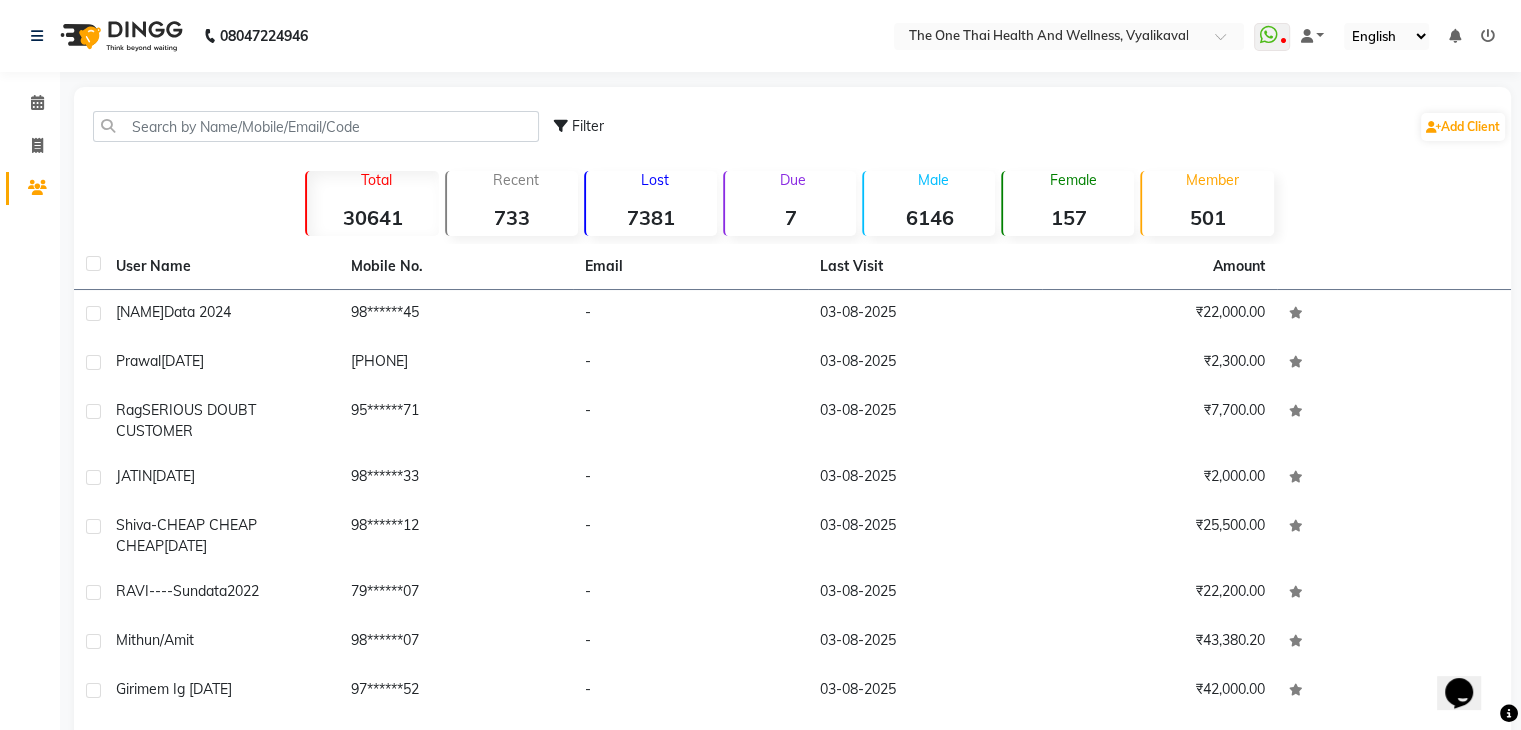 click on "Filter  Add Client" 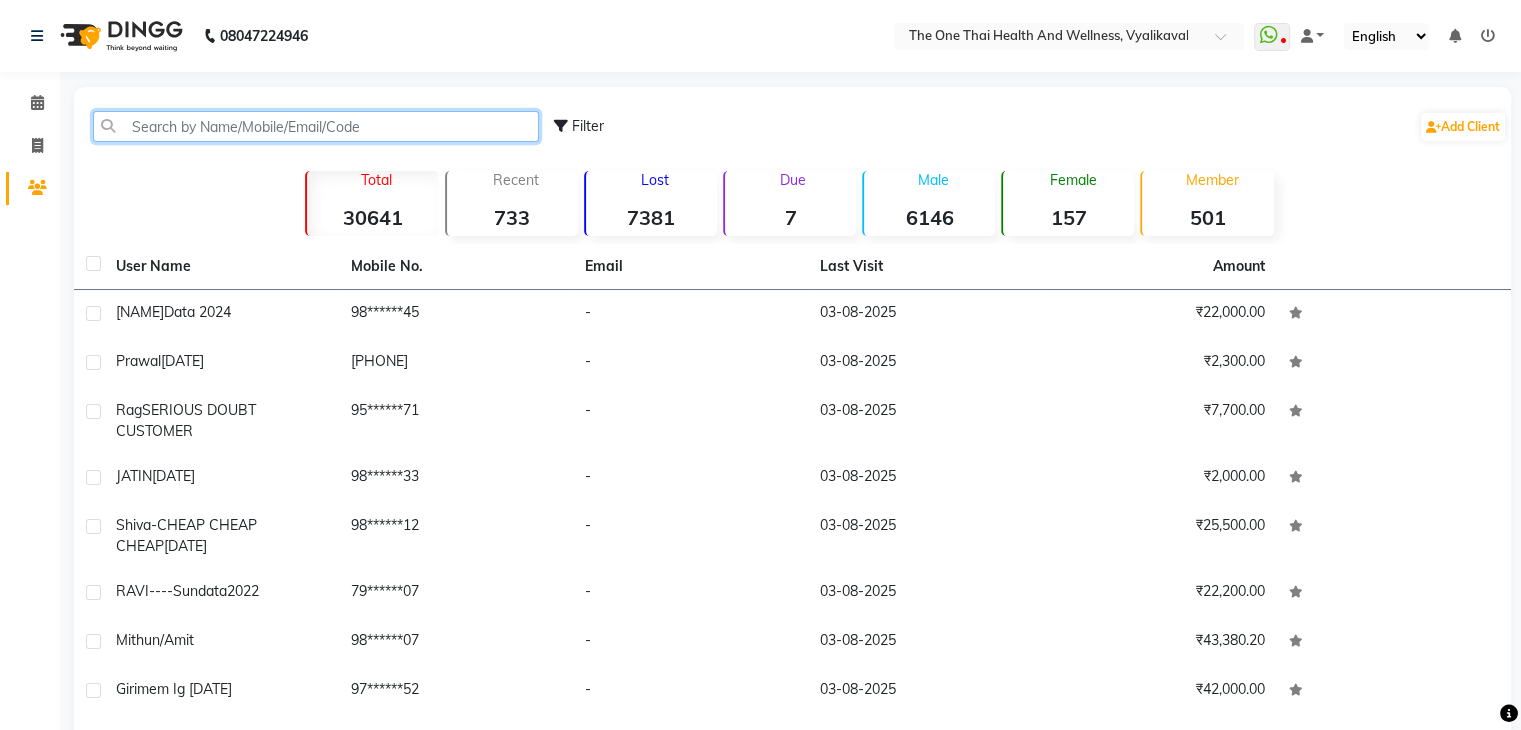 click 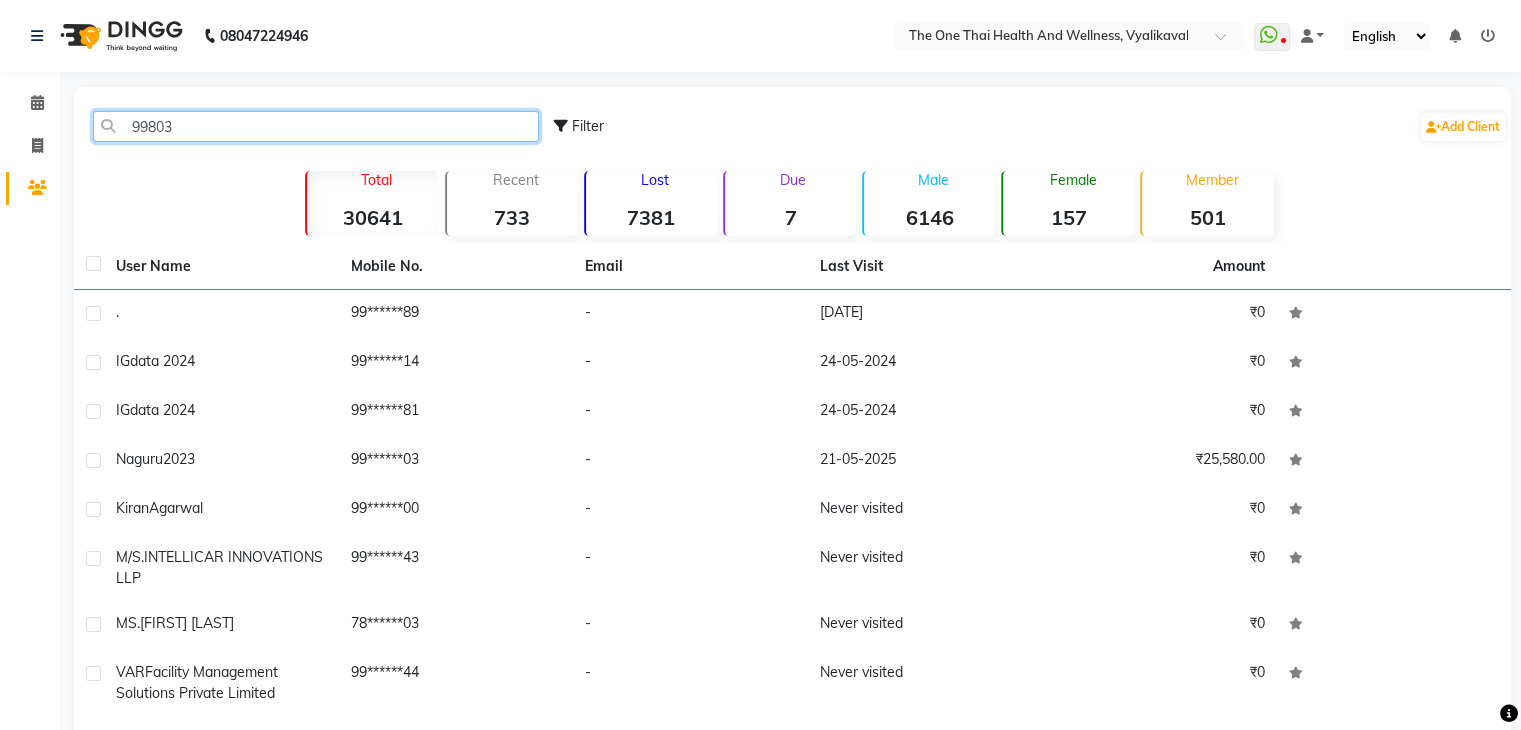 type on "998035" 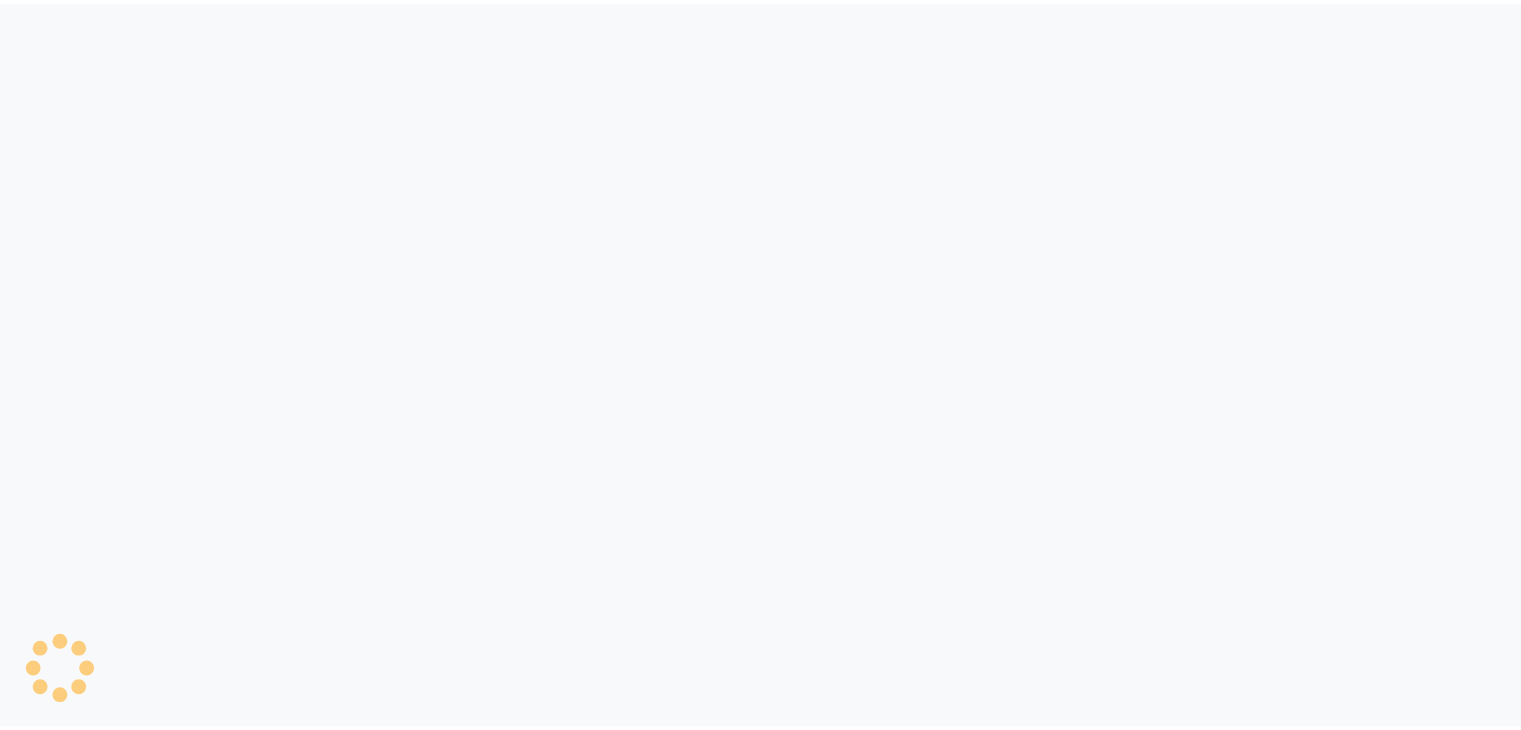 scroll, scrollTop: 0, scrollLeft: 0, axis: both 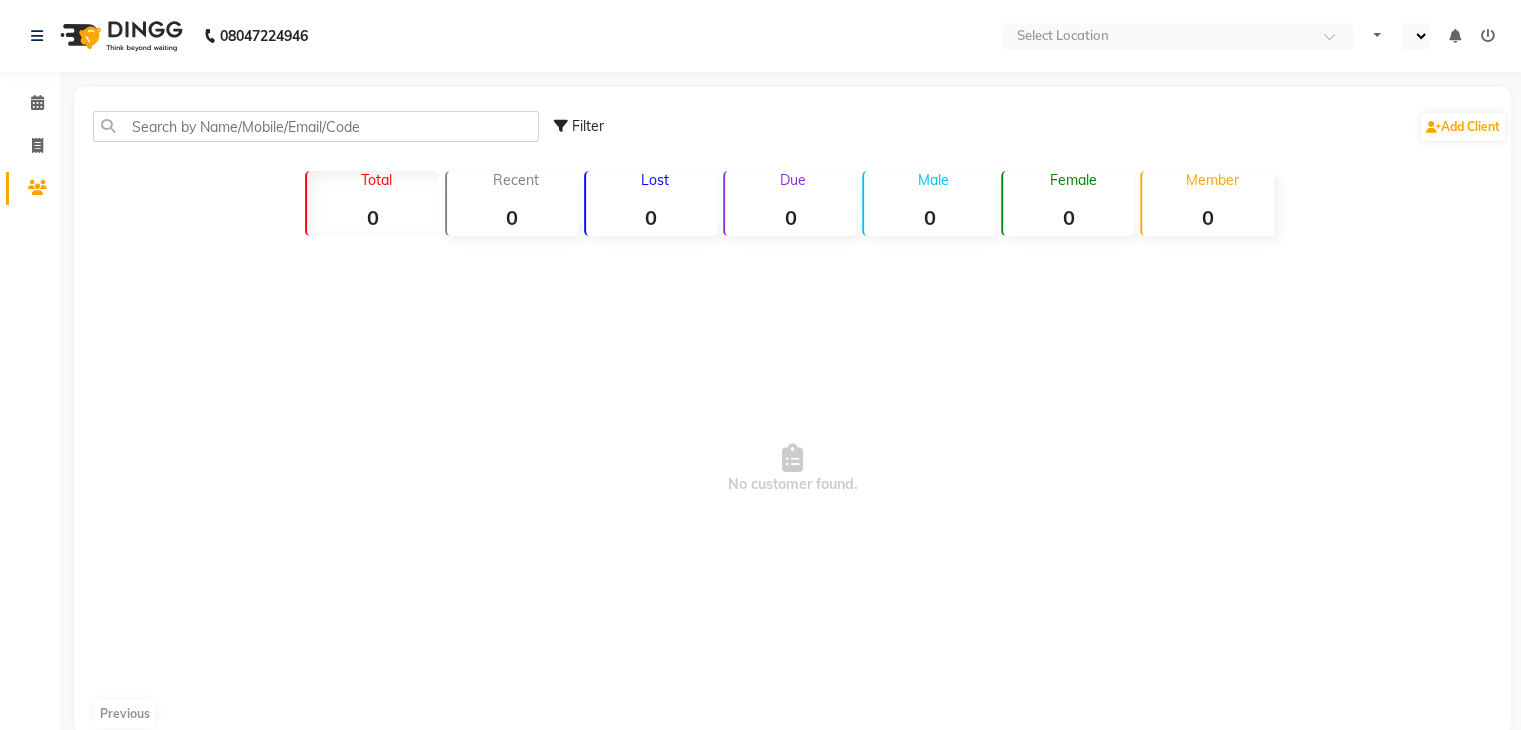select on "en" 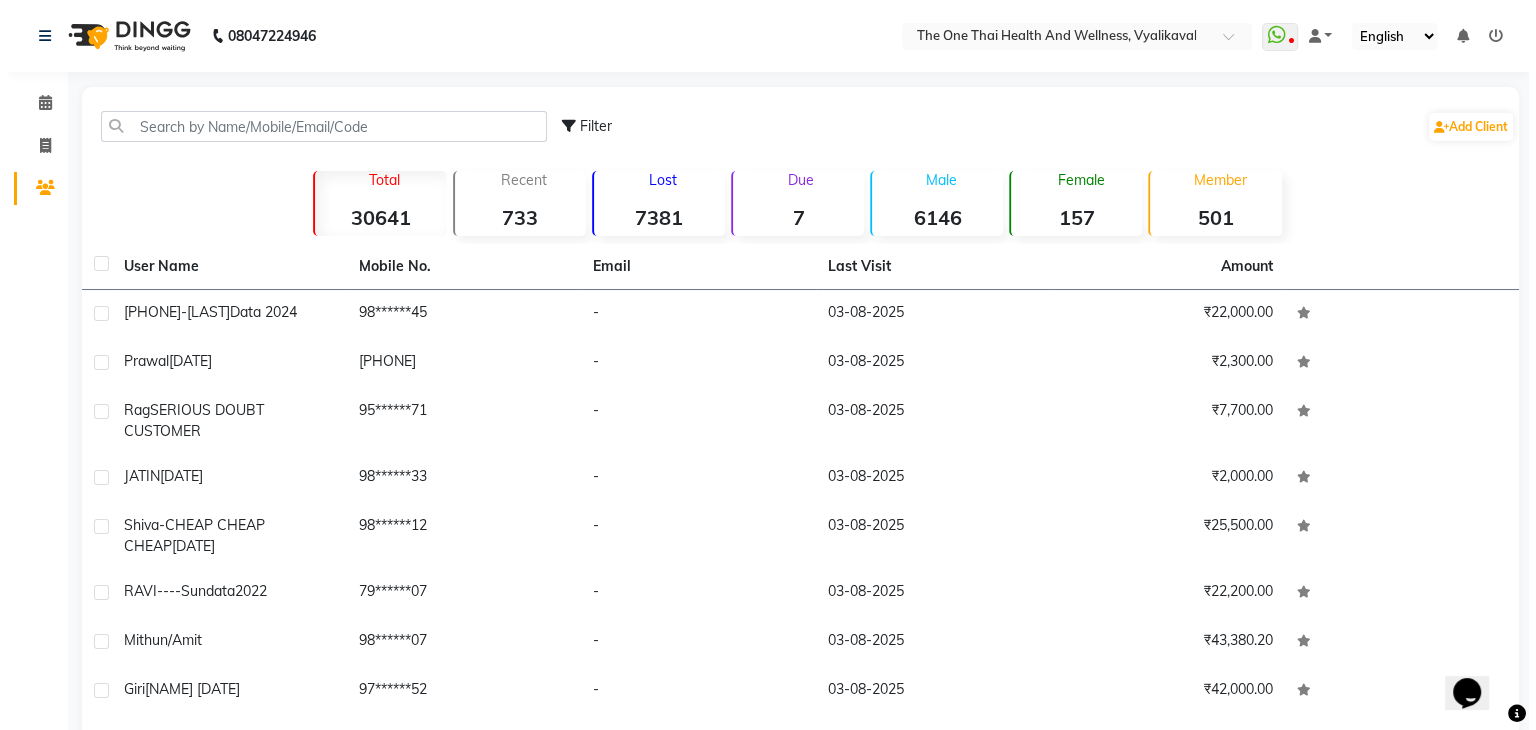 scroll, scrollTop: 0, scrollLeft: 0, axis: both 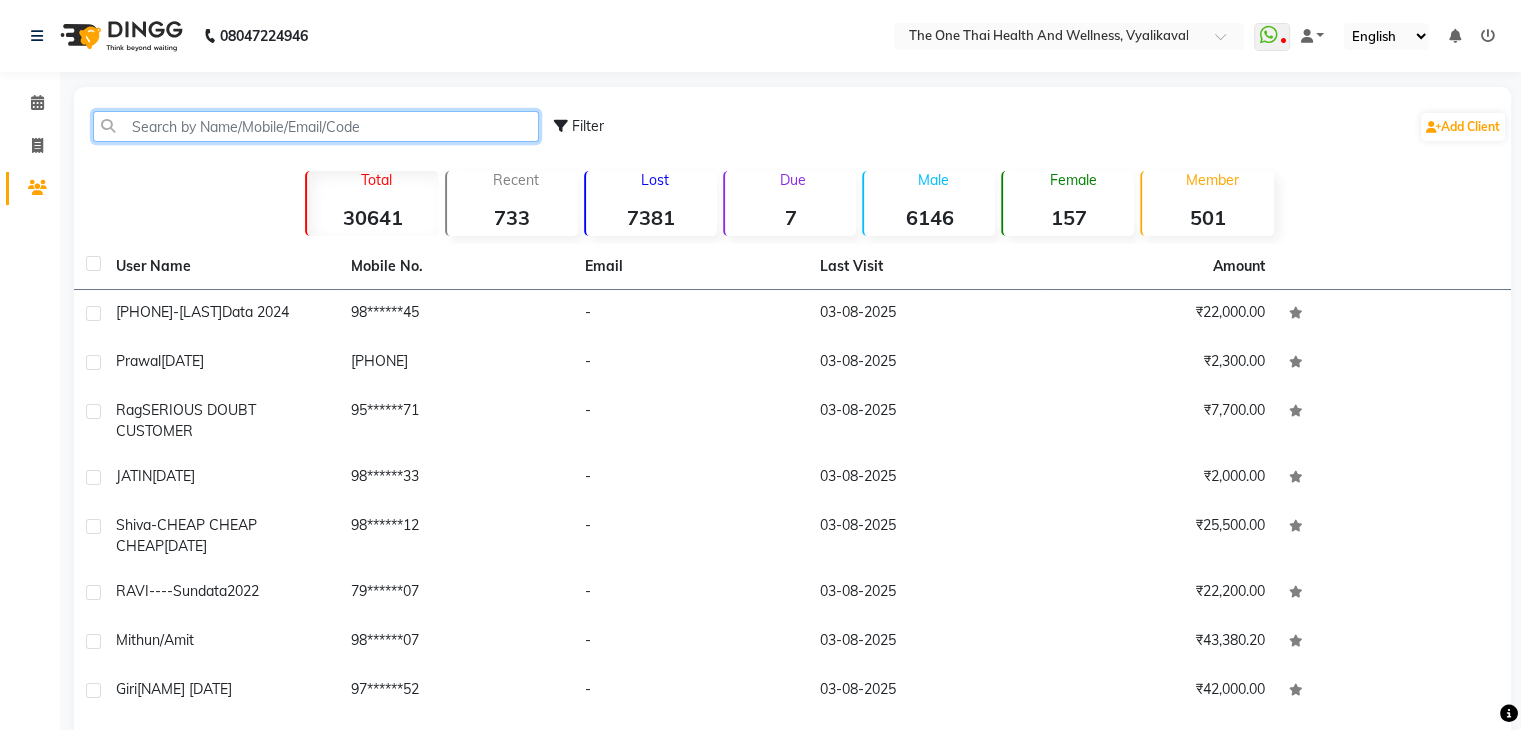 click 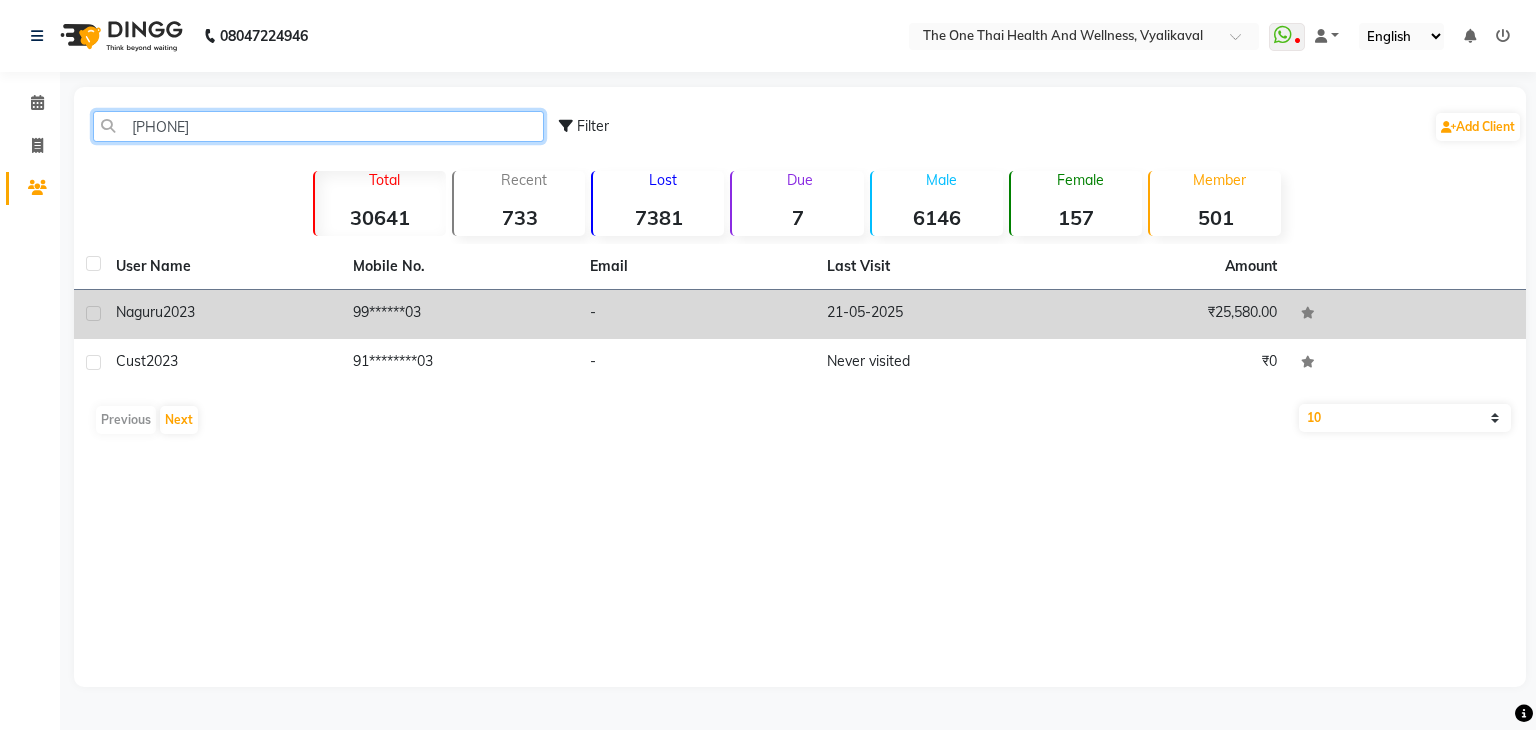type on "[PHONE]" 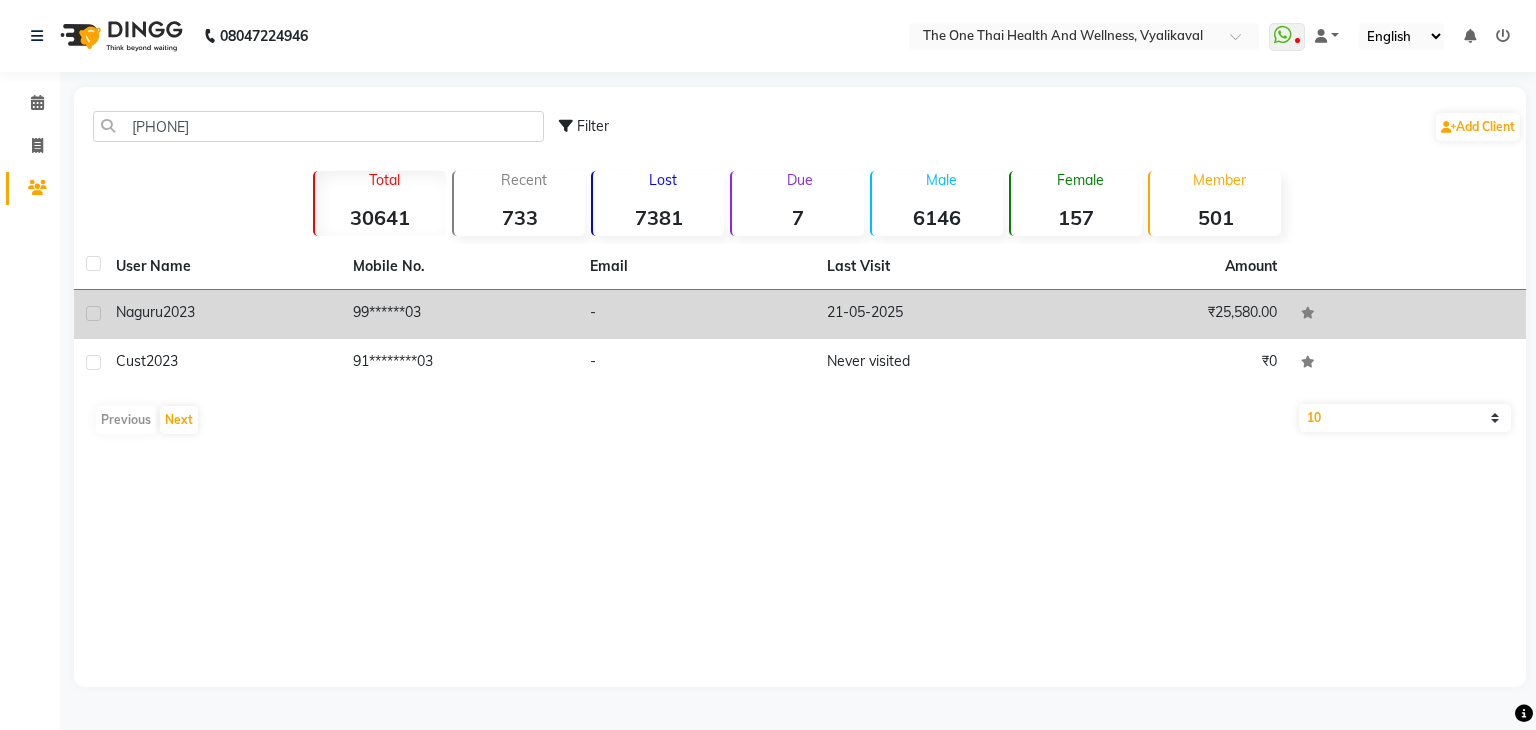 click 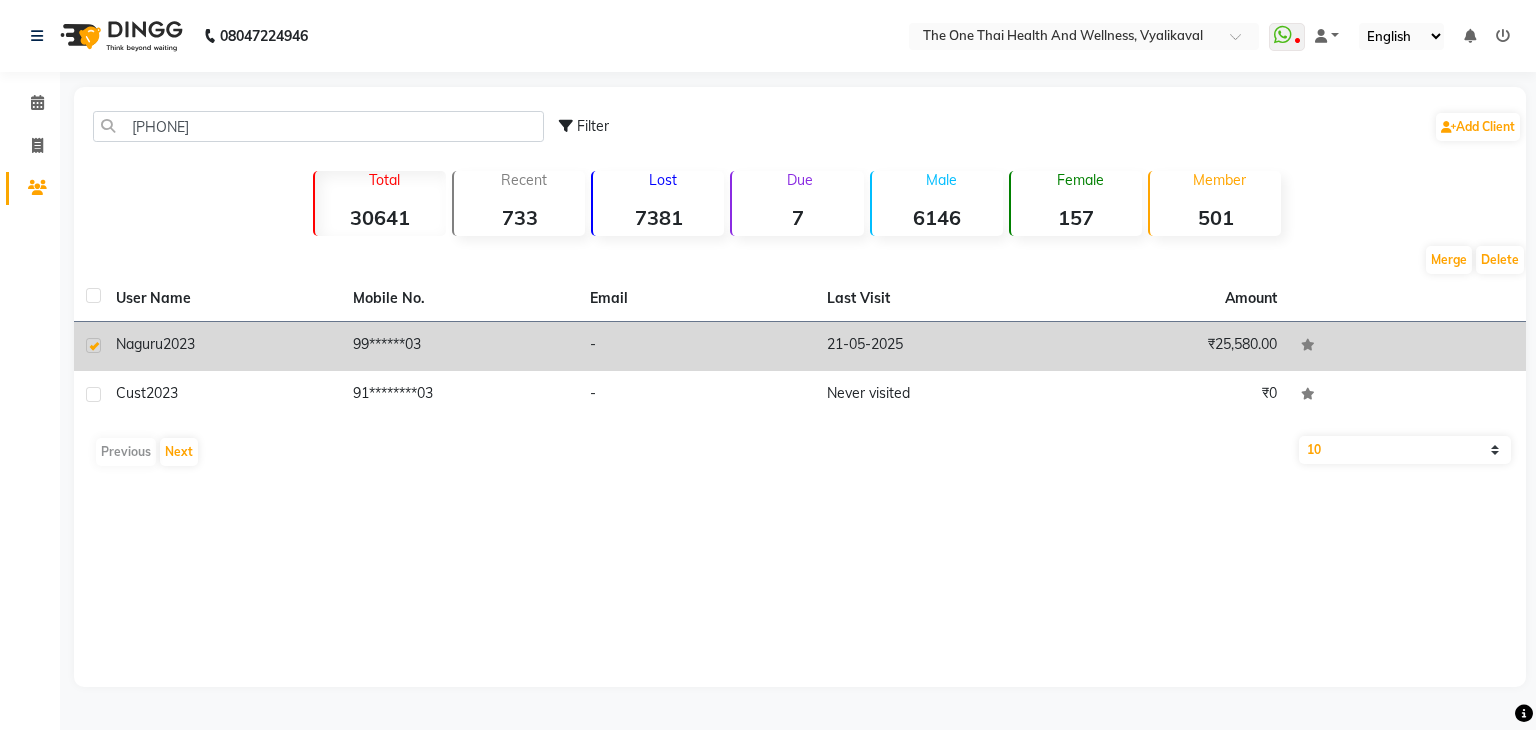 click on "2023" 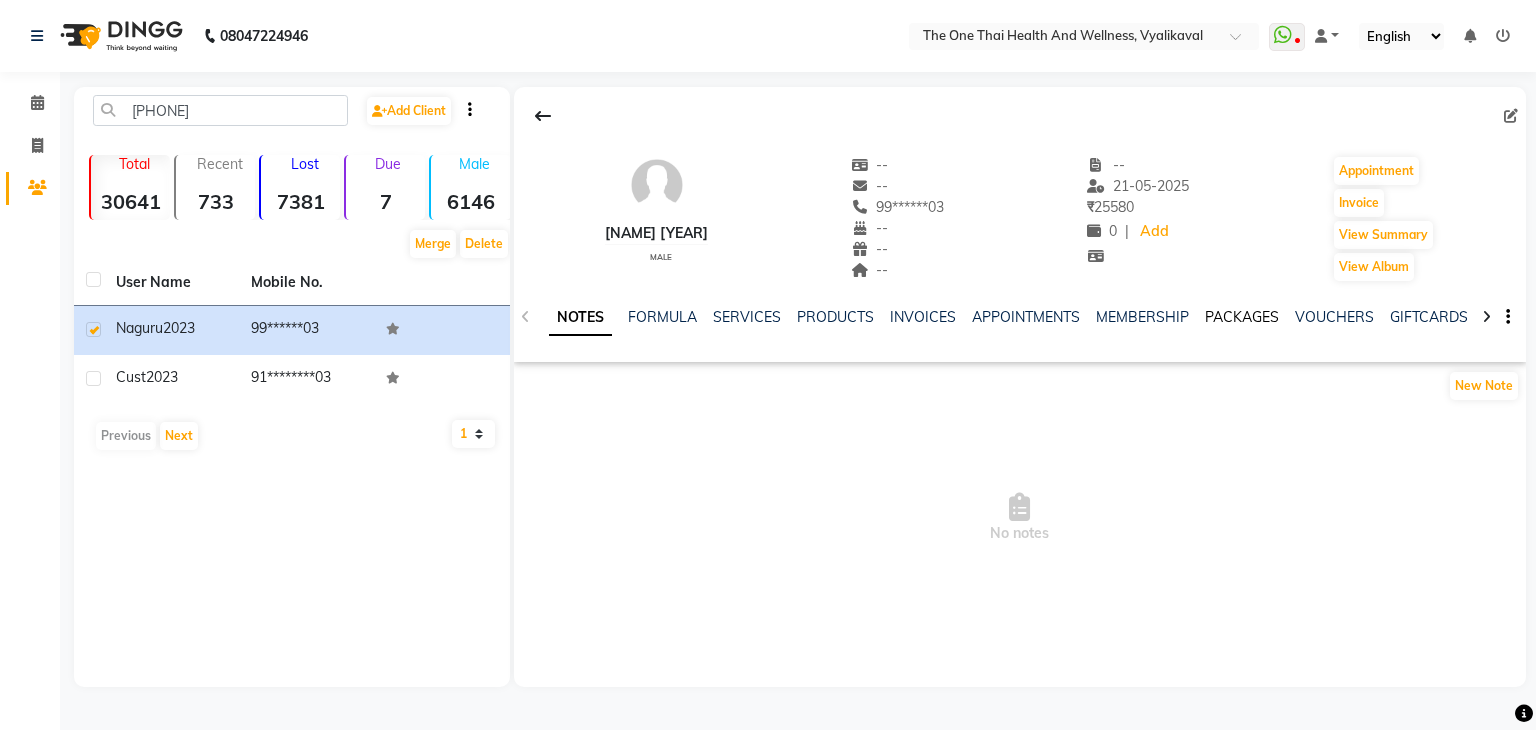 click on "PACKAGES" 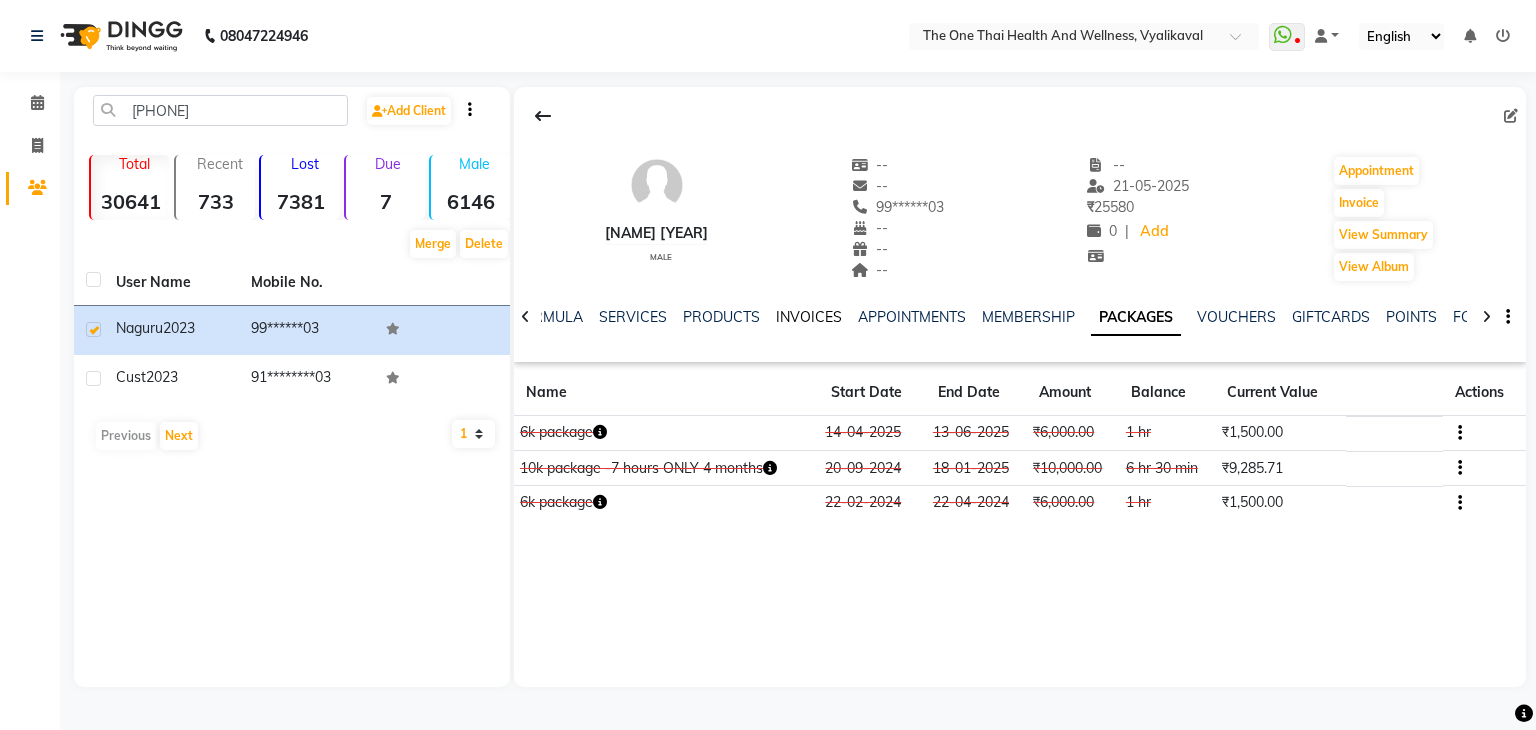 click on "INVOICES" 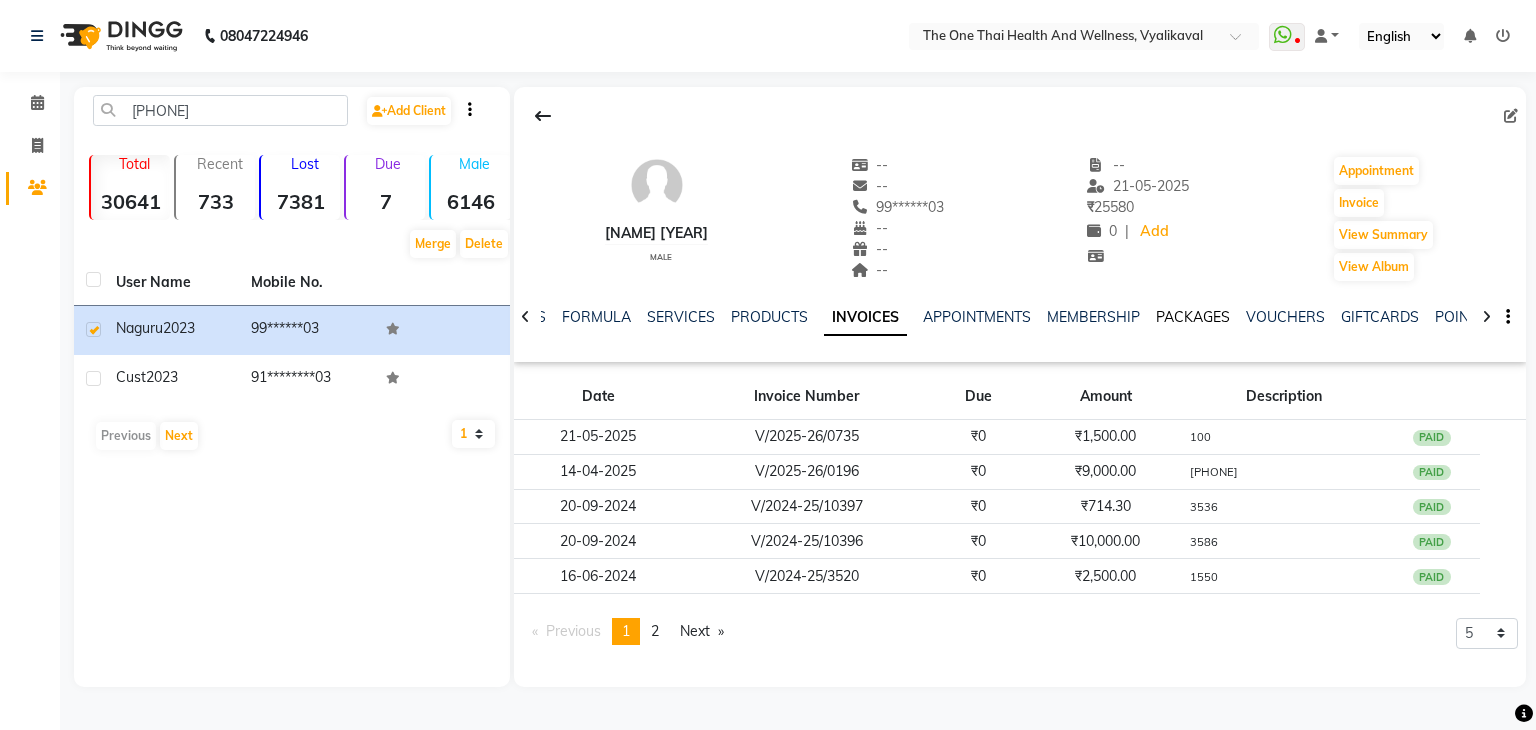 click on "PACKAGES" 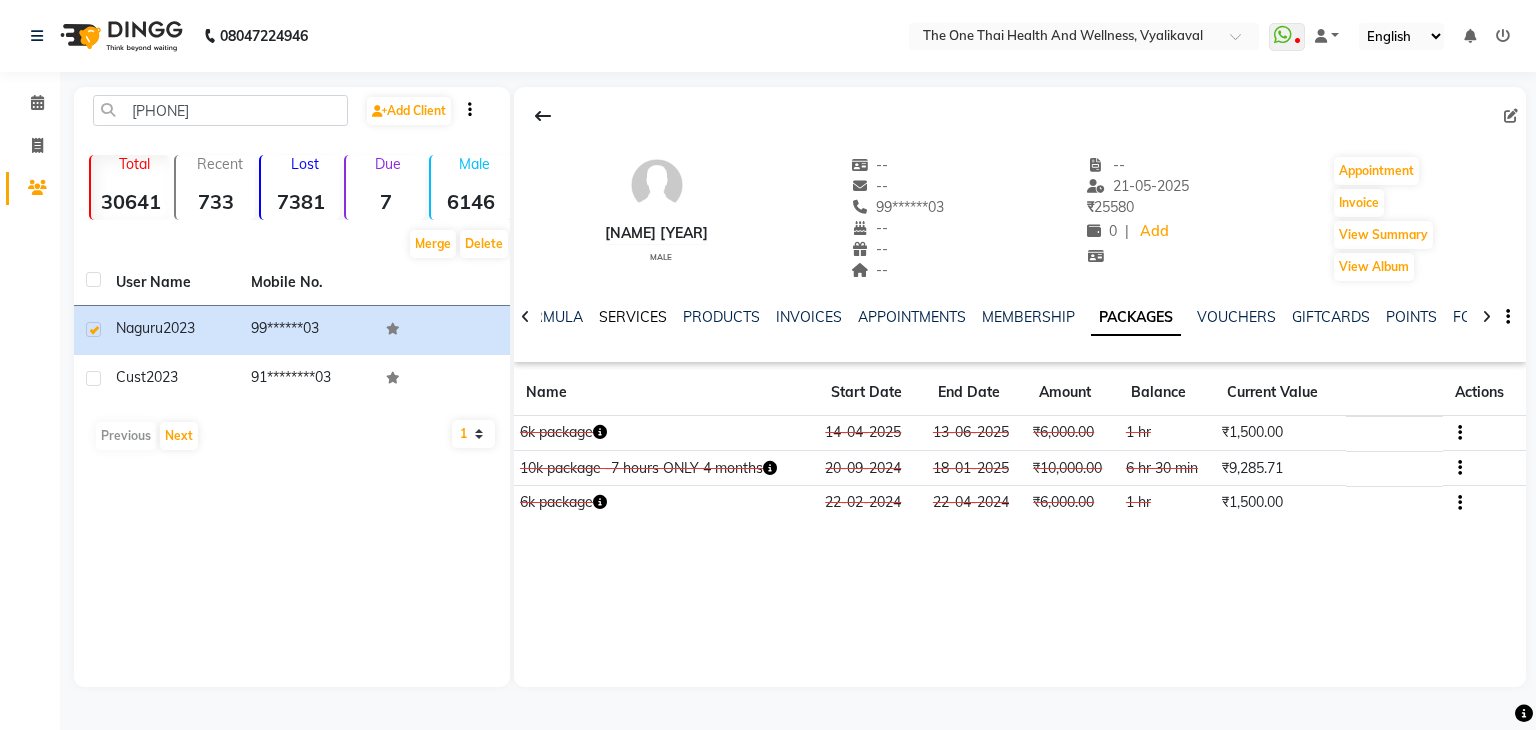click on "SERVICES" 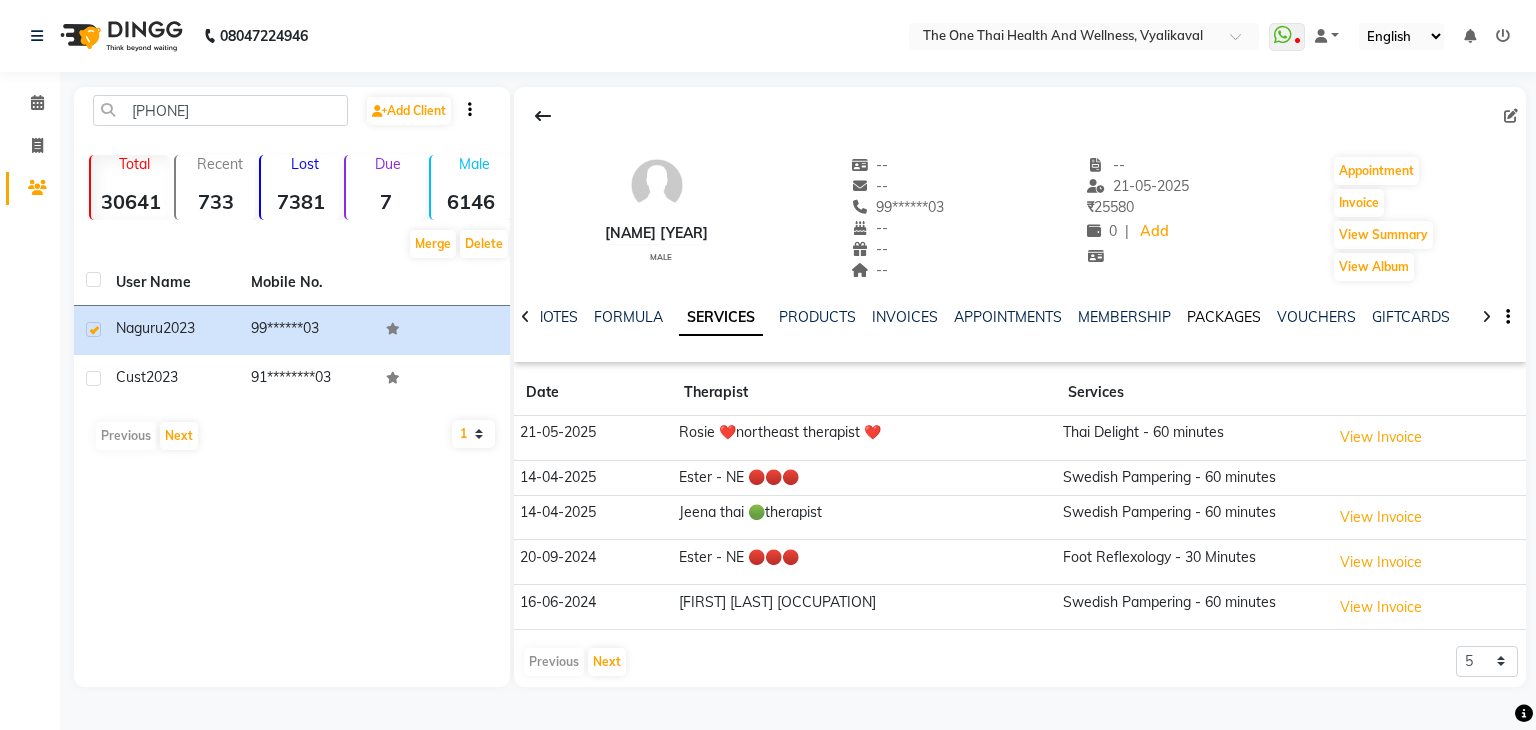 click on "PACKAGES" 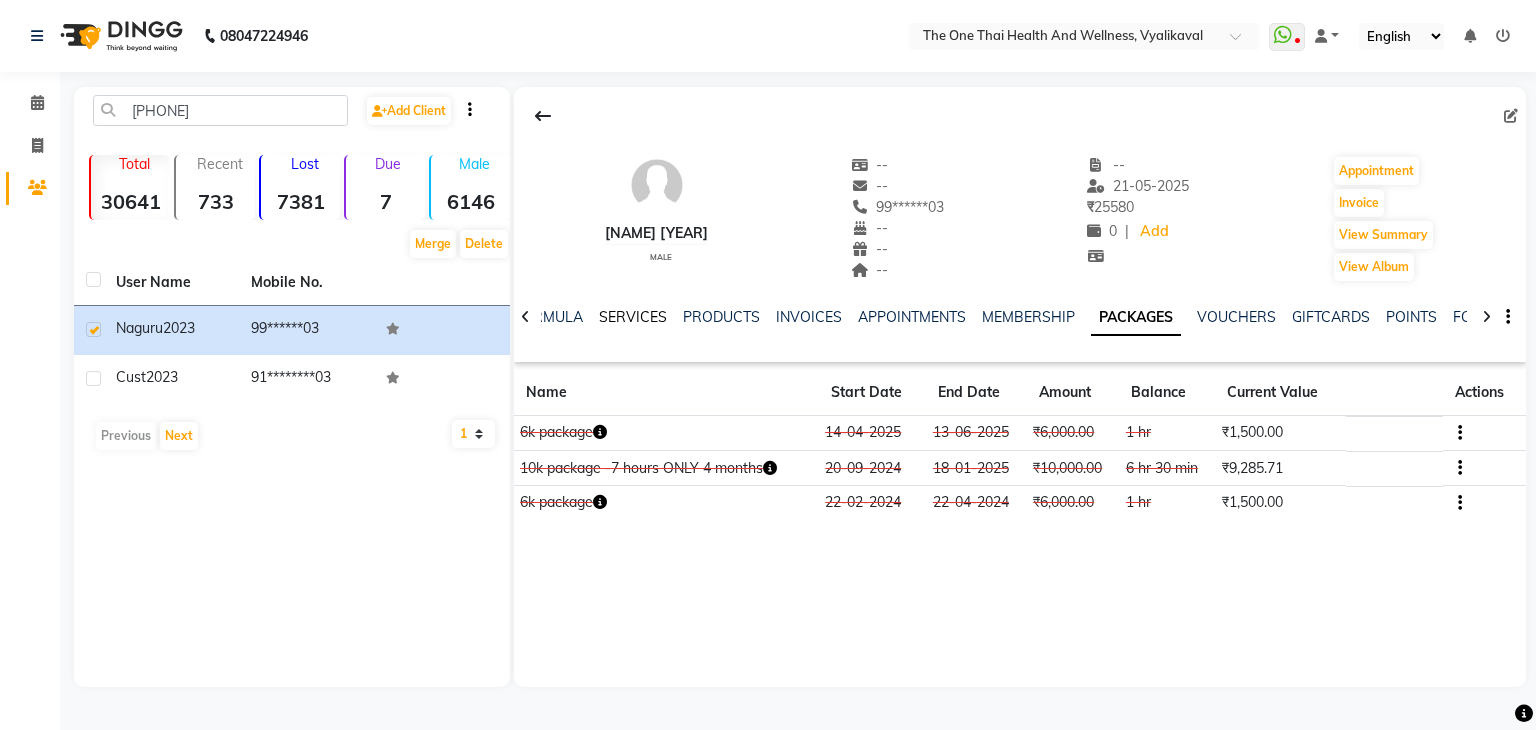 click on "SERVICES" 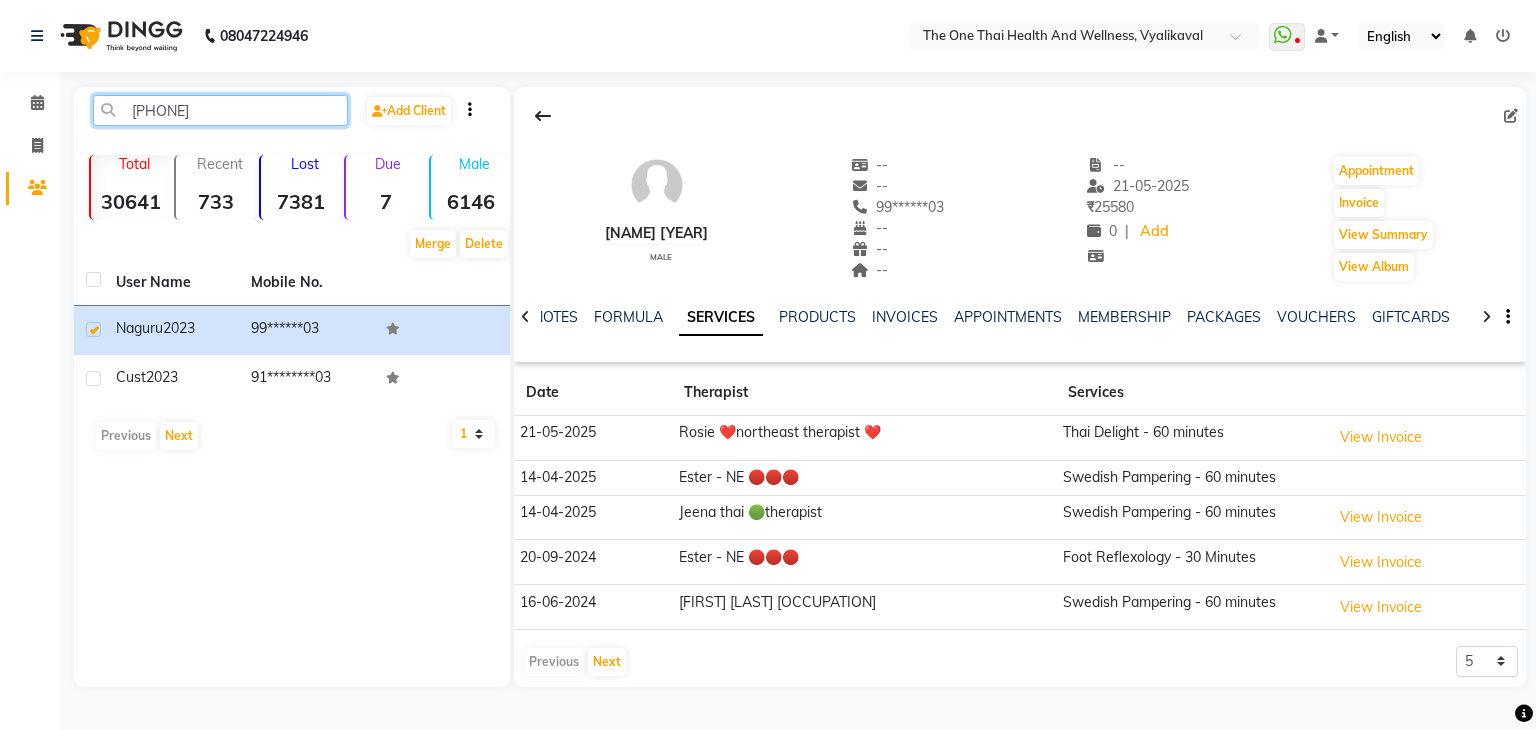 click on "[PHONE]" 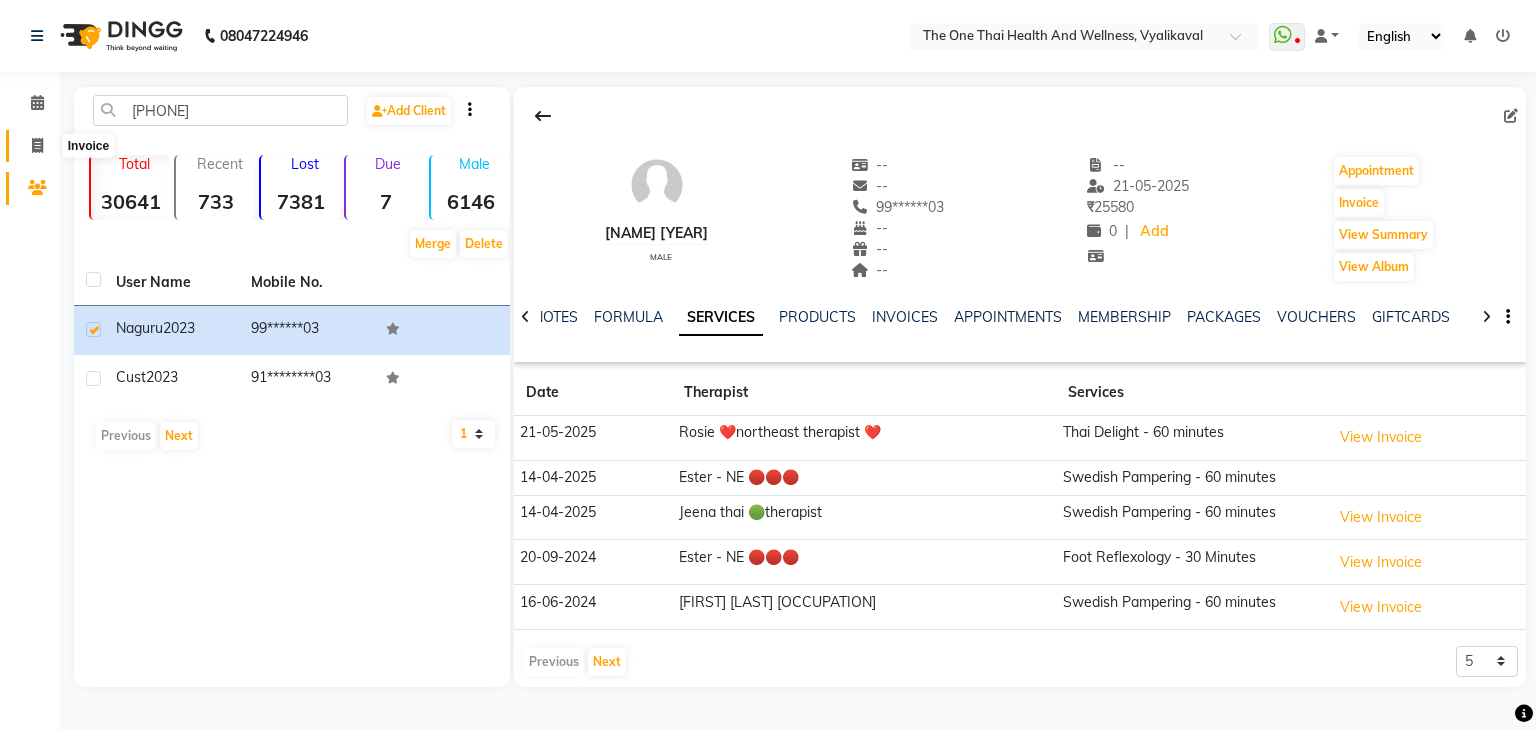 click 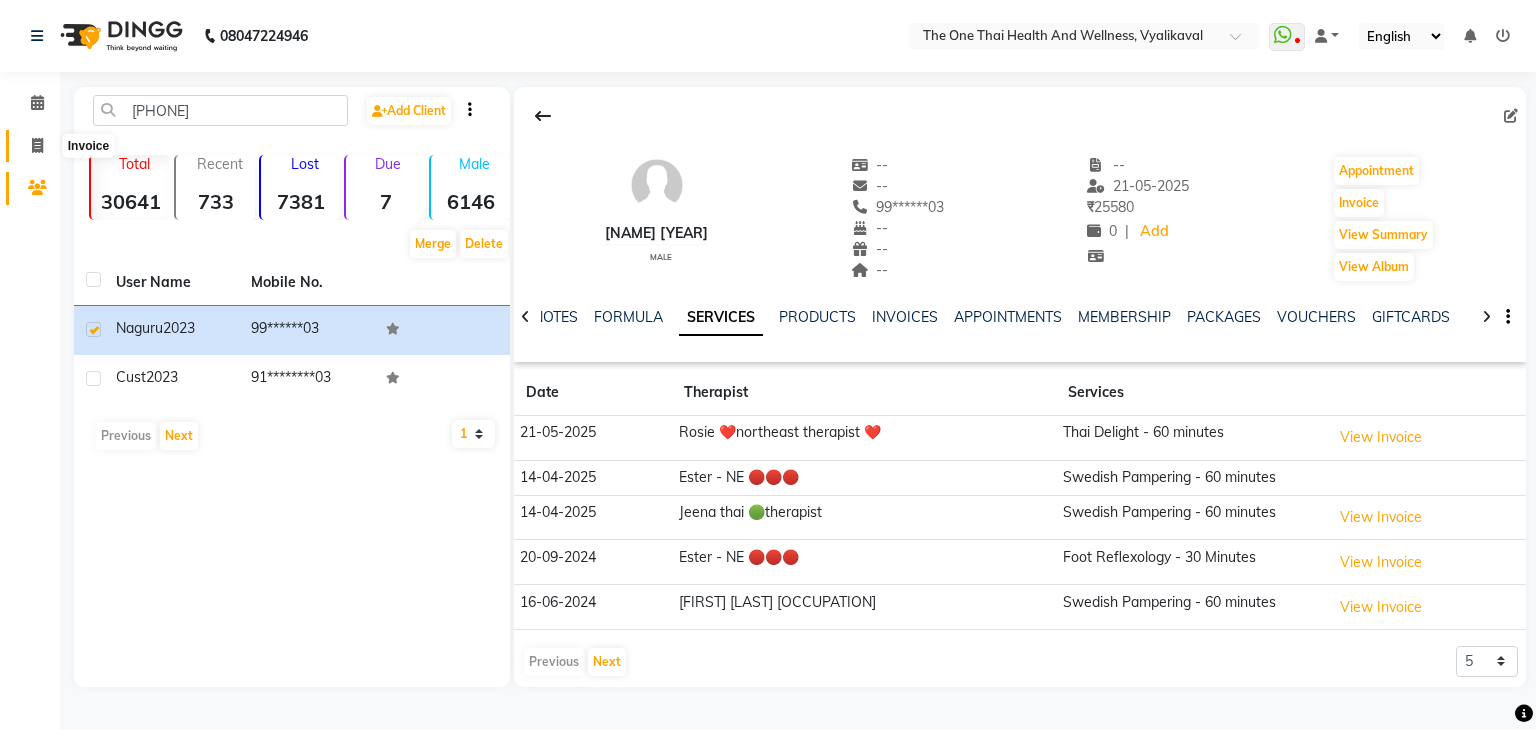 select on "service" 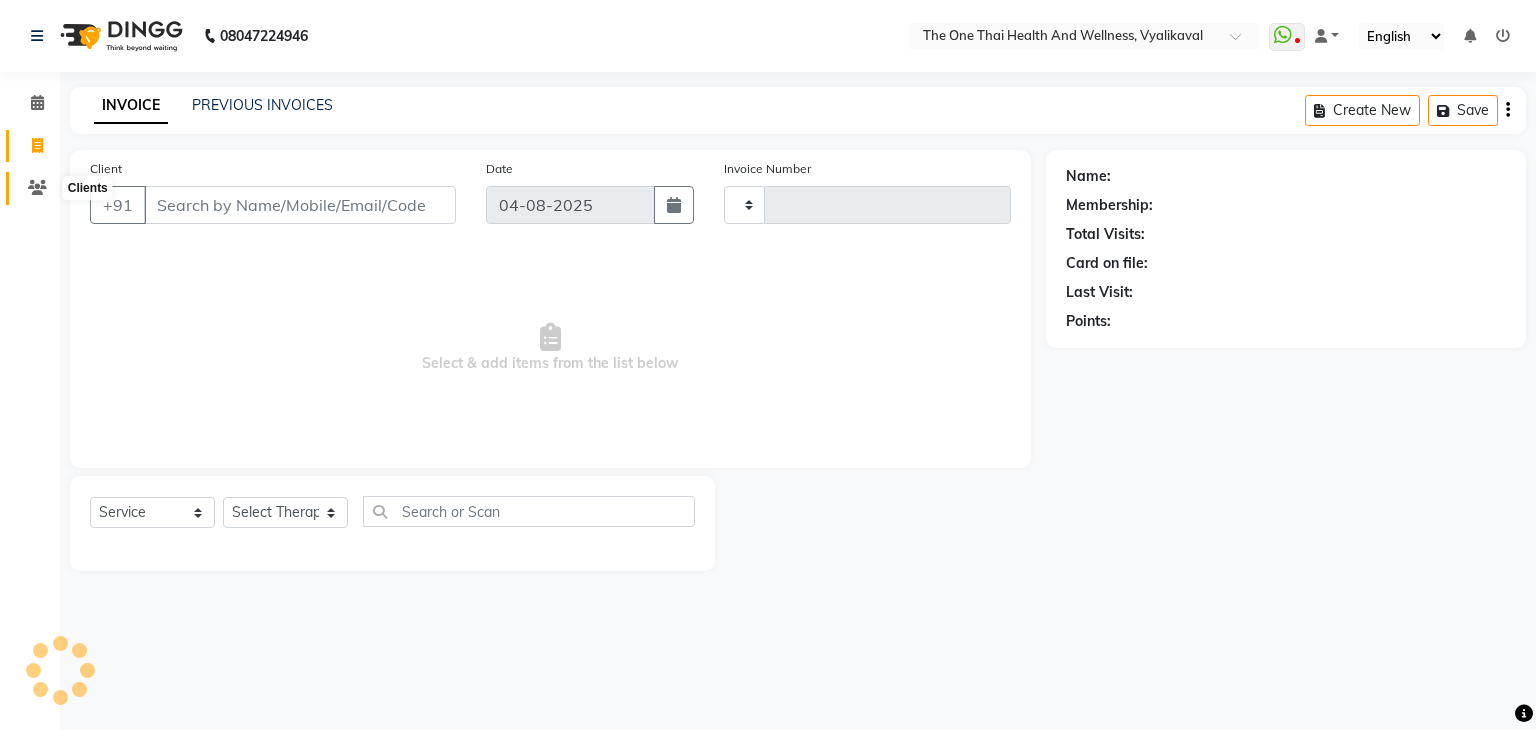 click 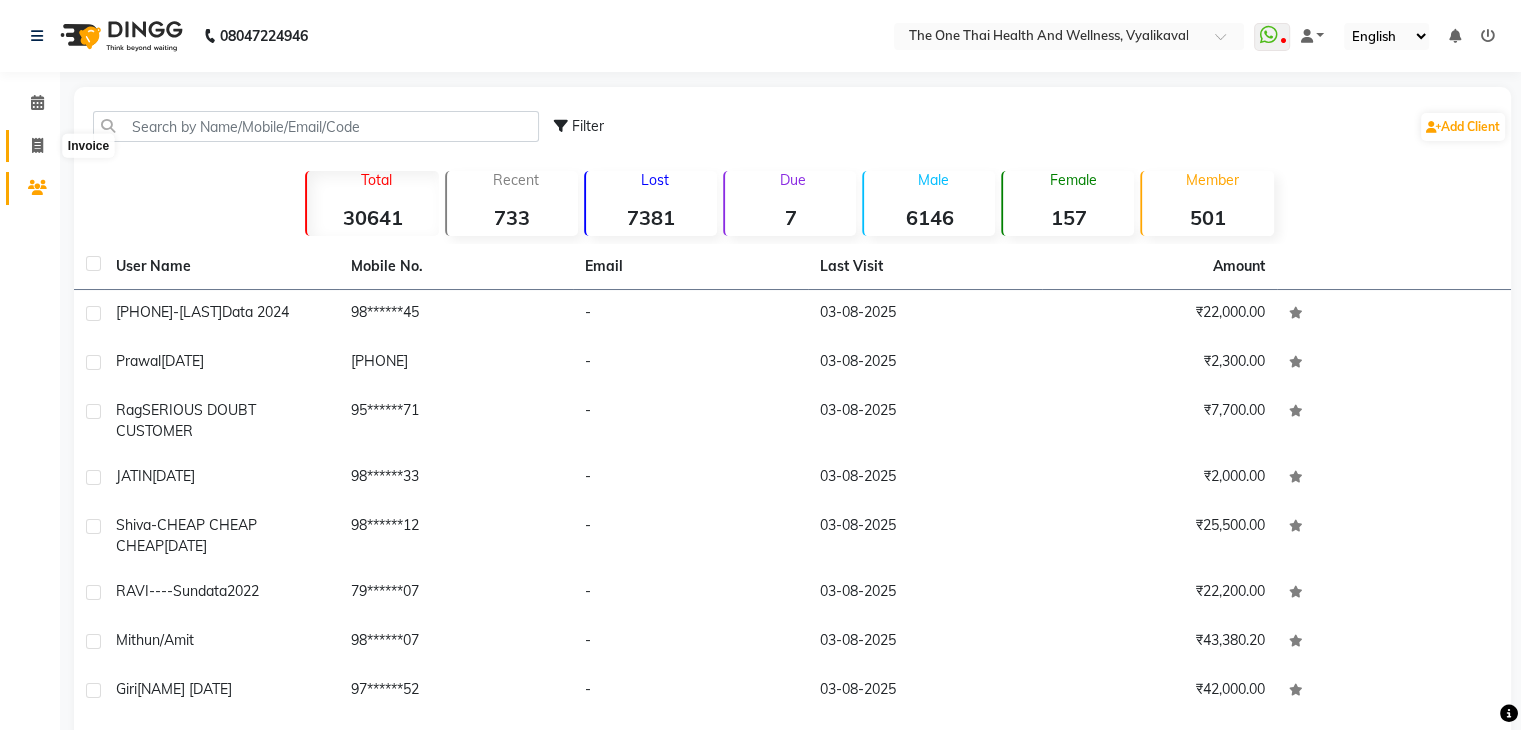 click 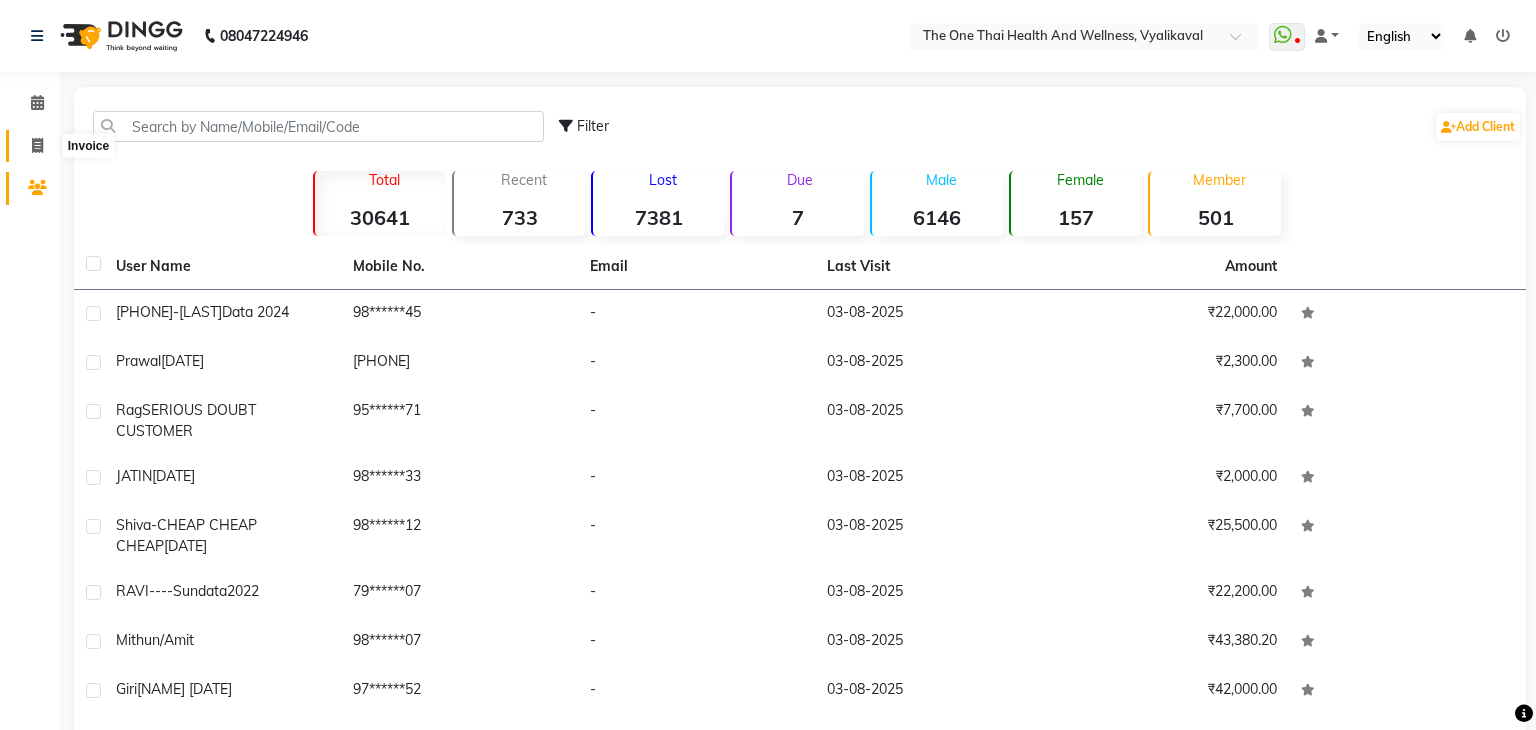 select on "service" 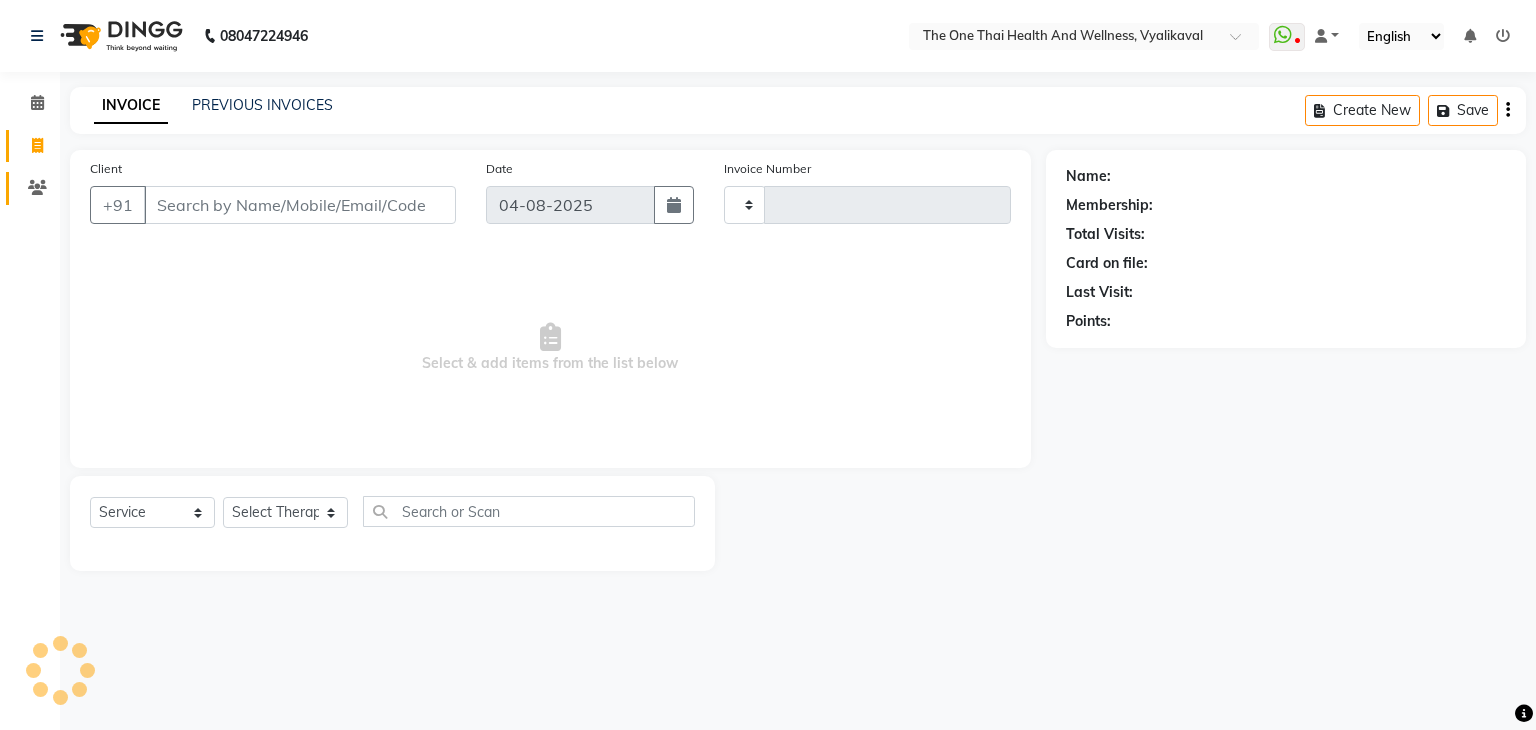 type on "1714" 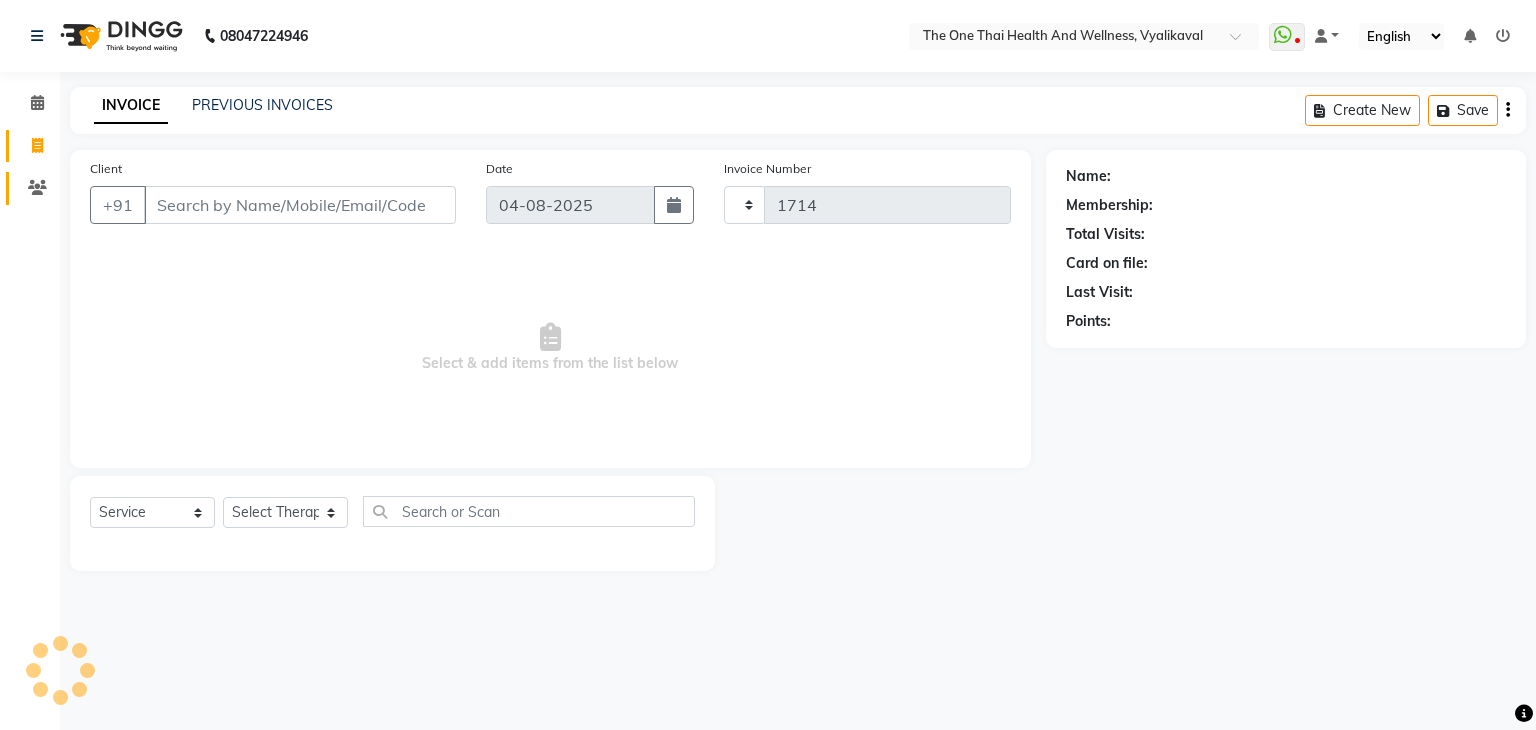 select on "5972" 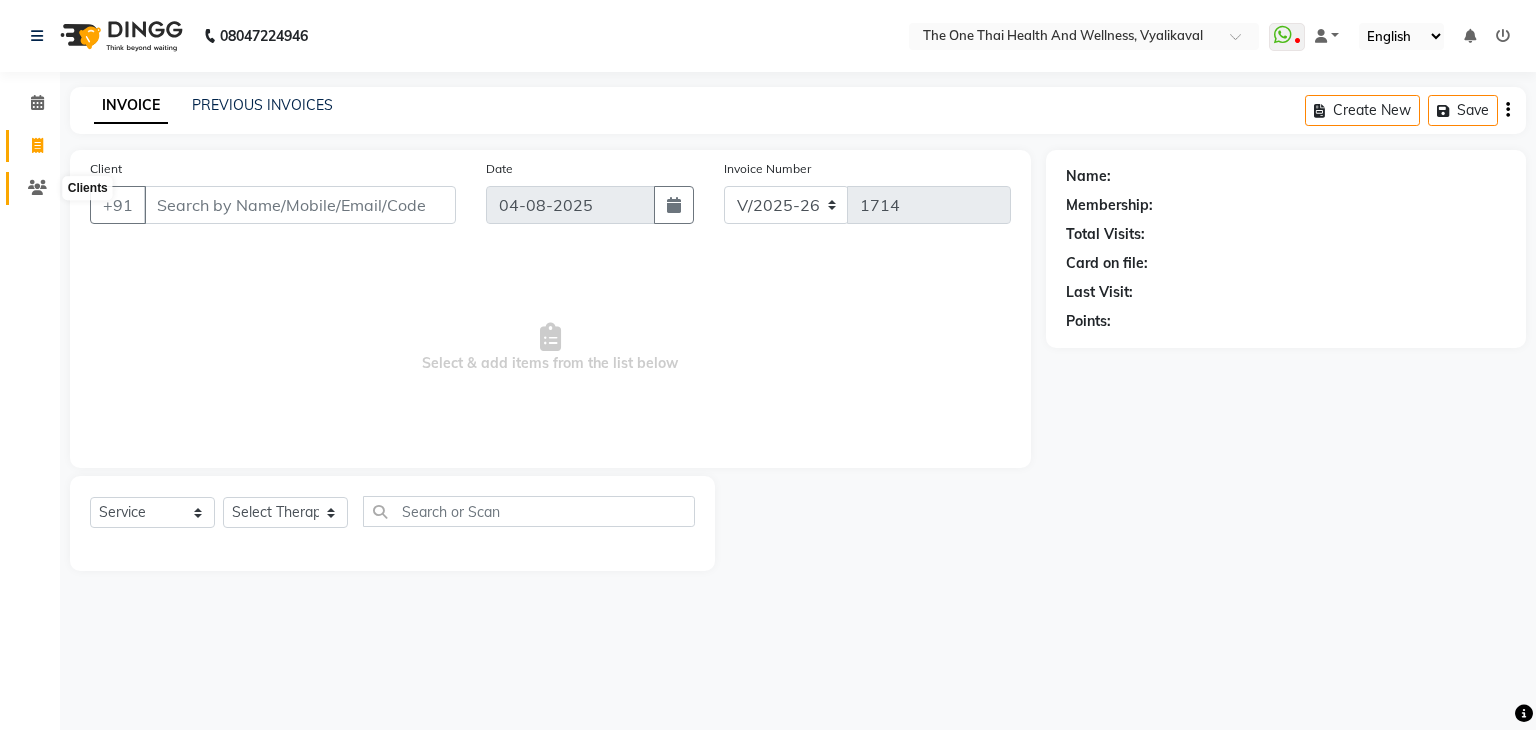 click 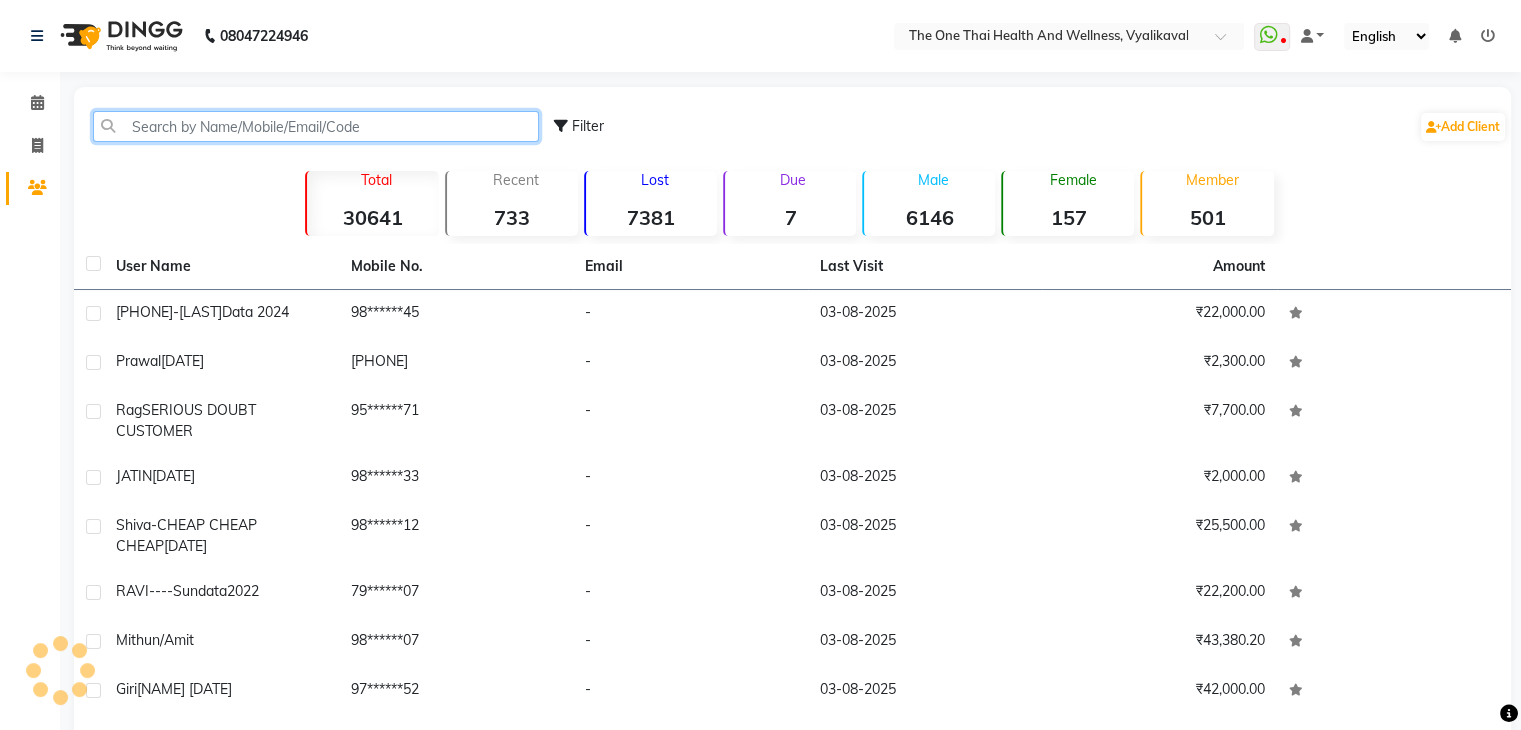 click 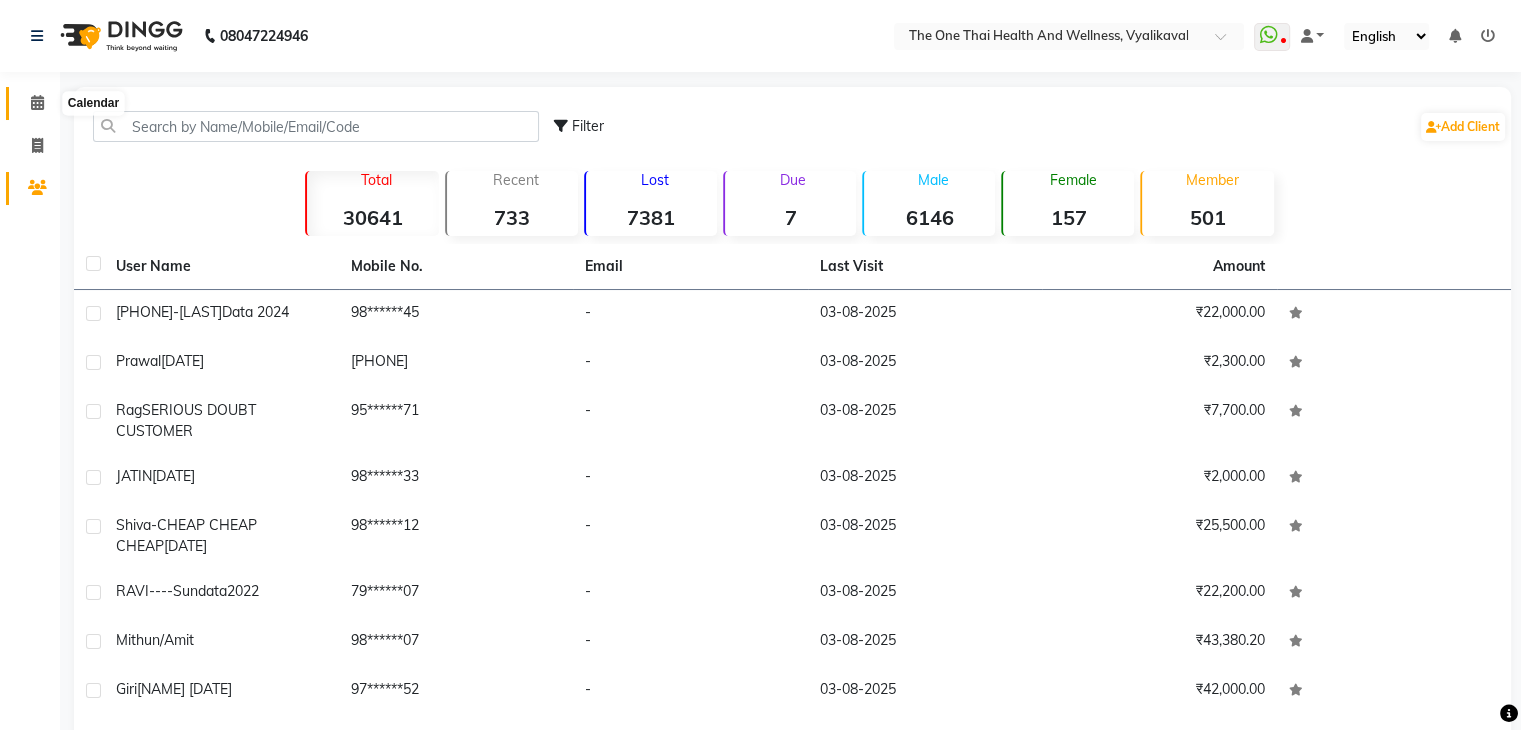 click 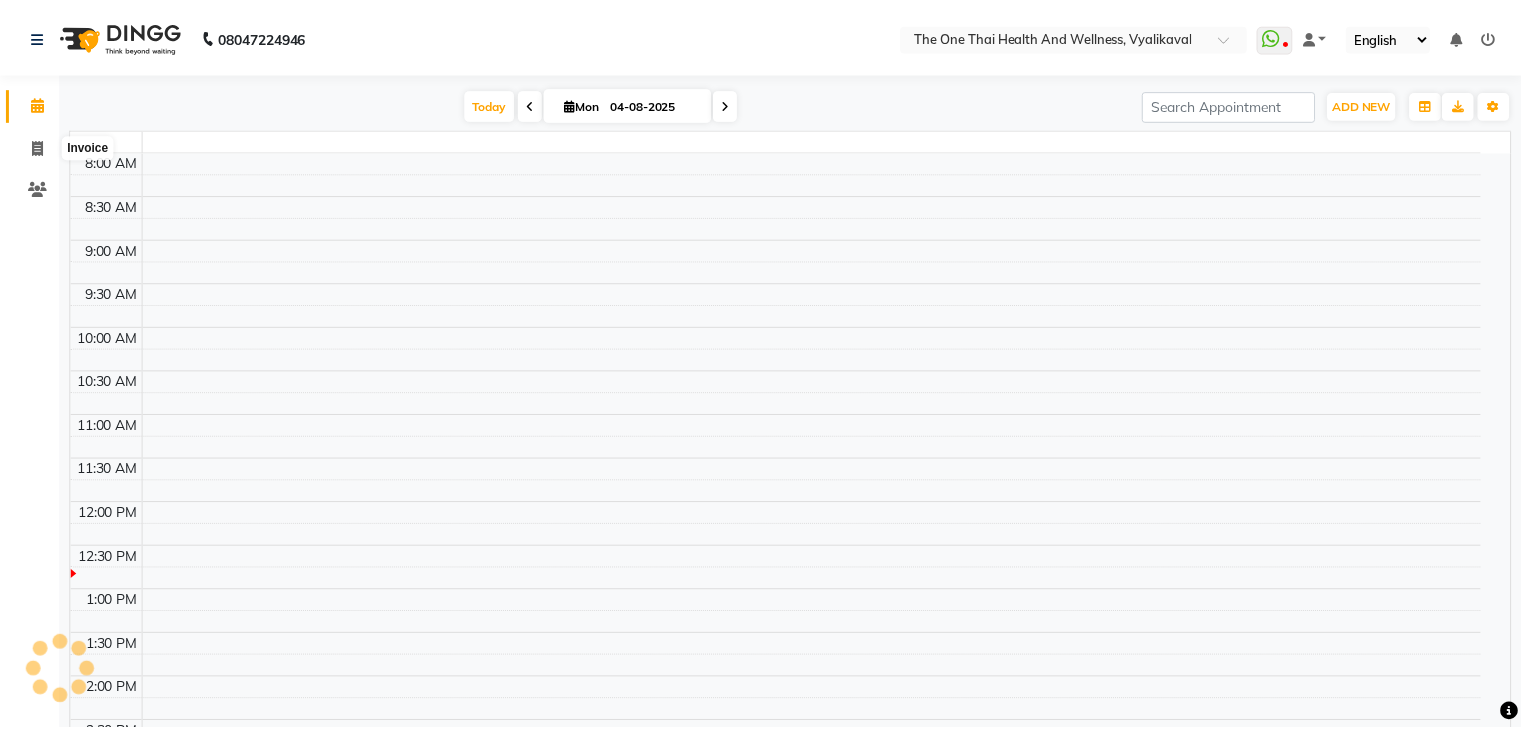 scroll, scrollTop: 0, scrollLeft: 0, axis: both 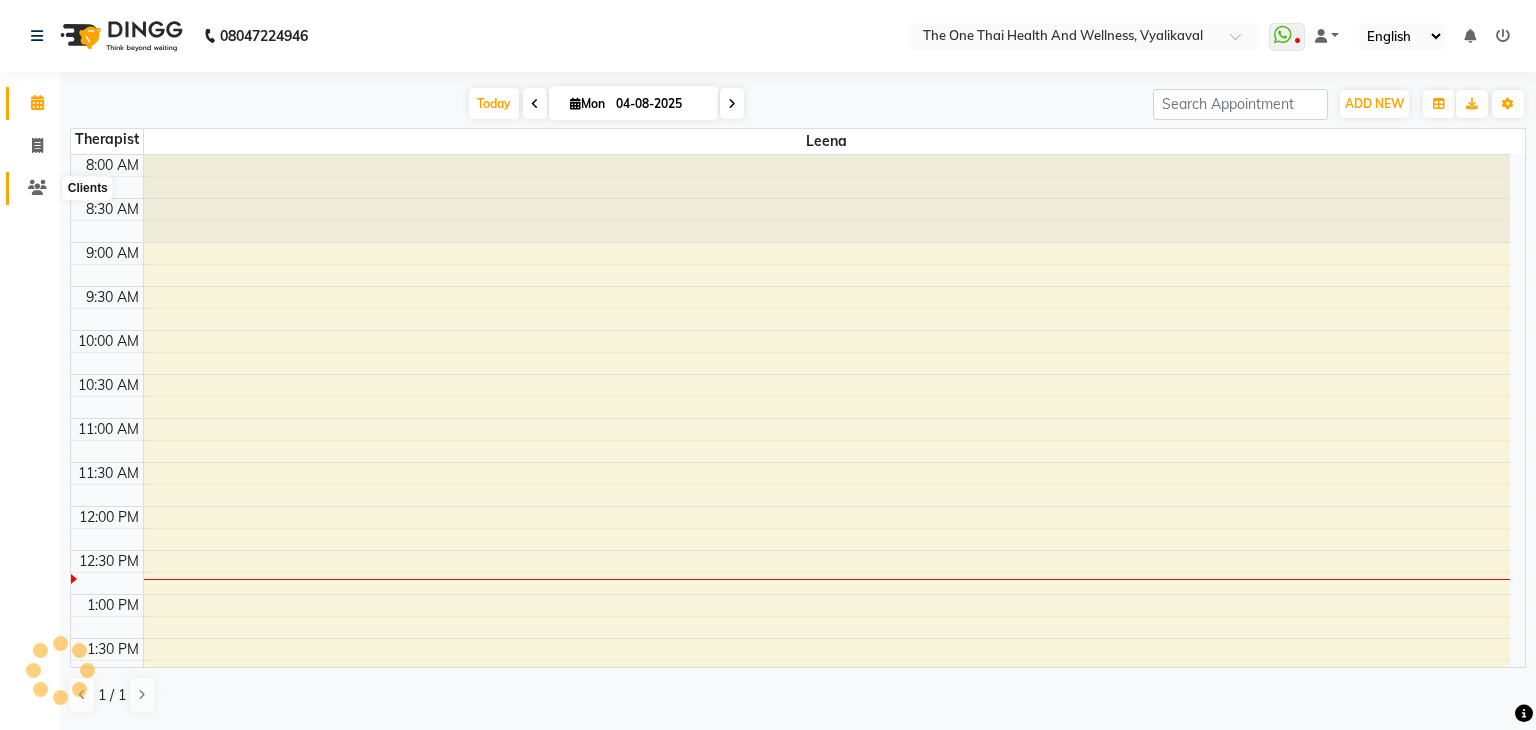 click 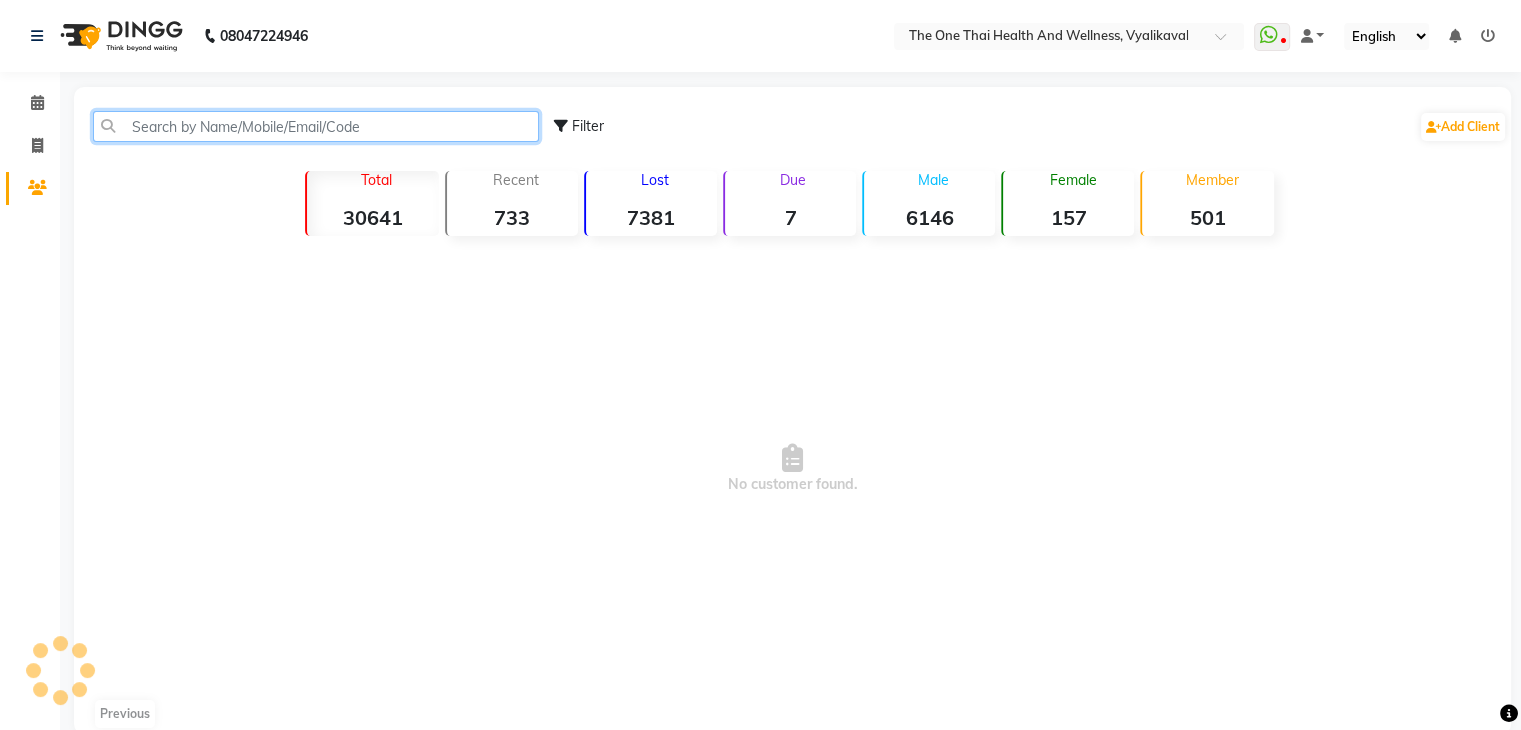 click 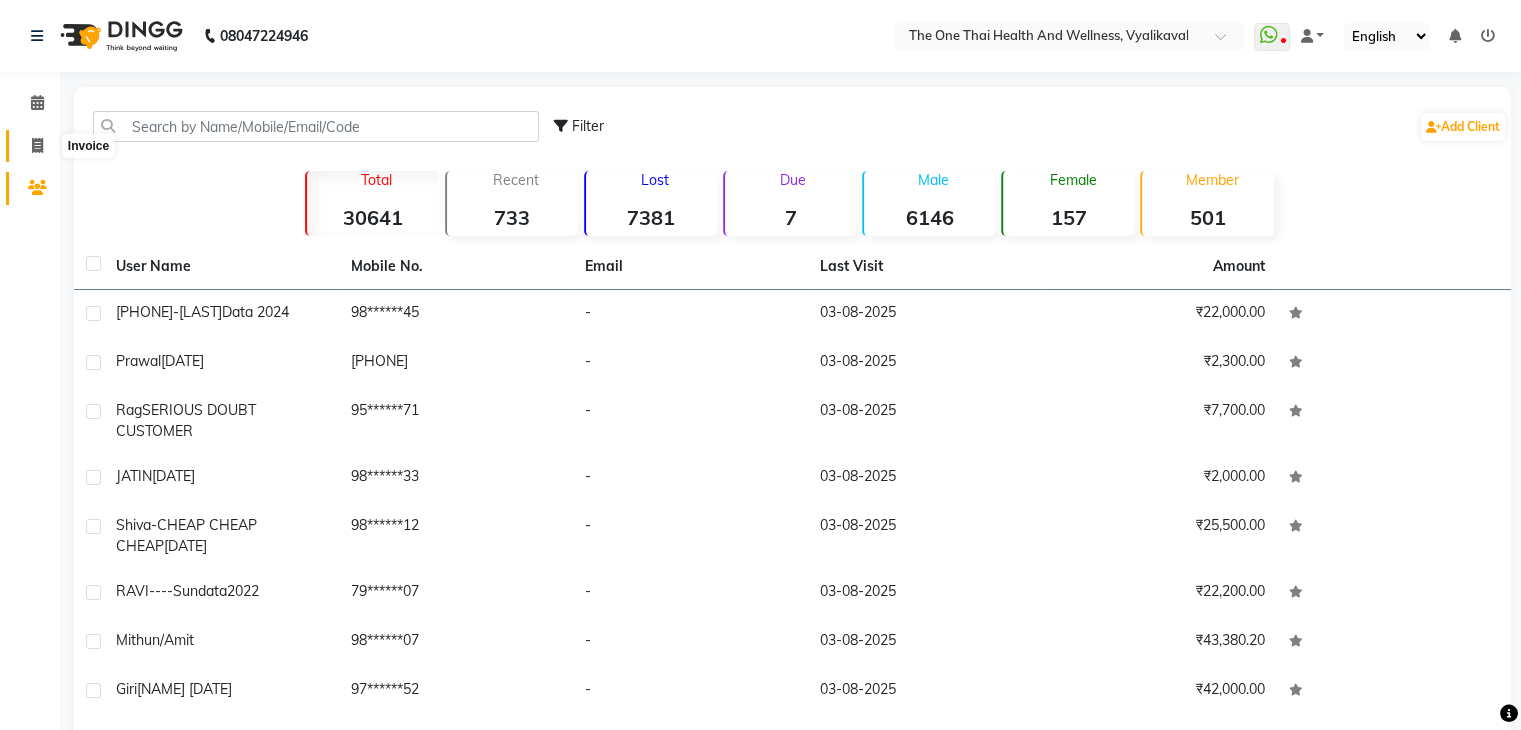 click 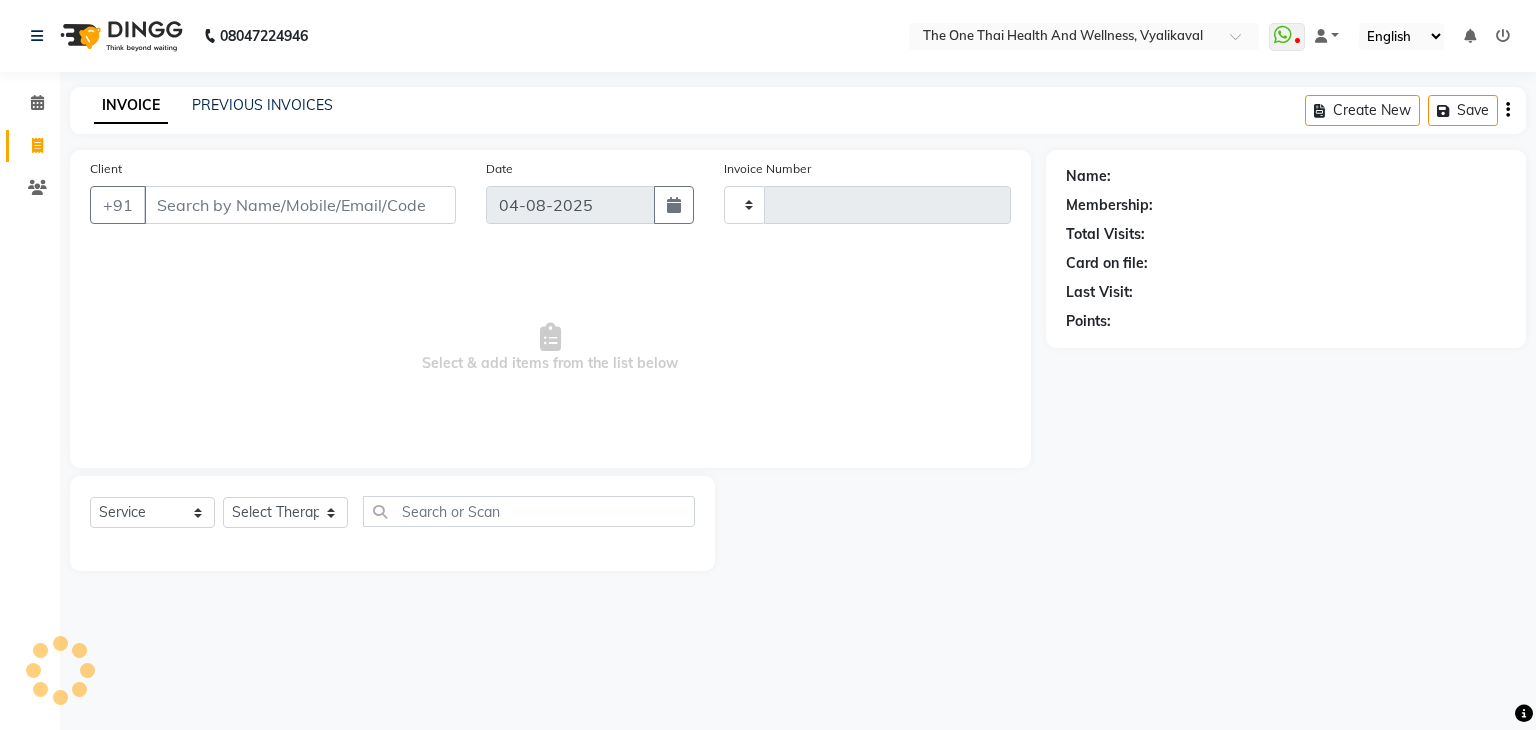 type on "1714" 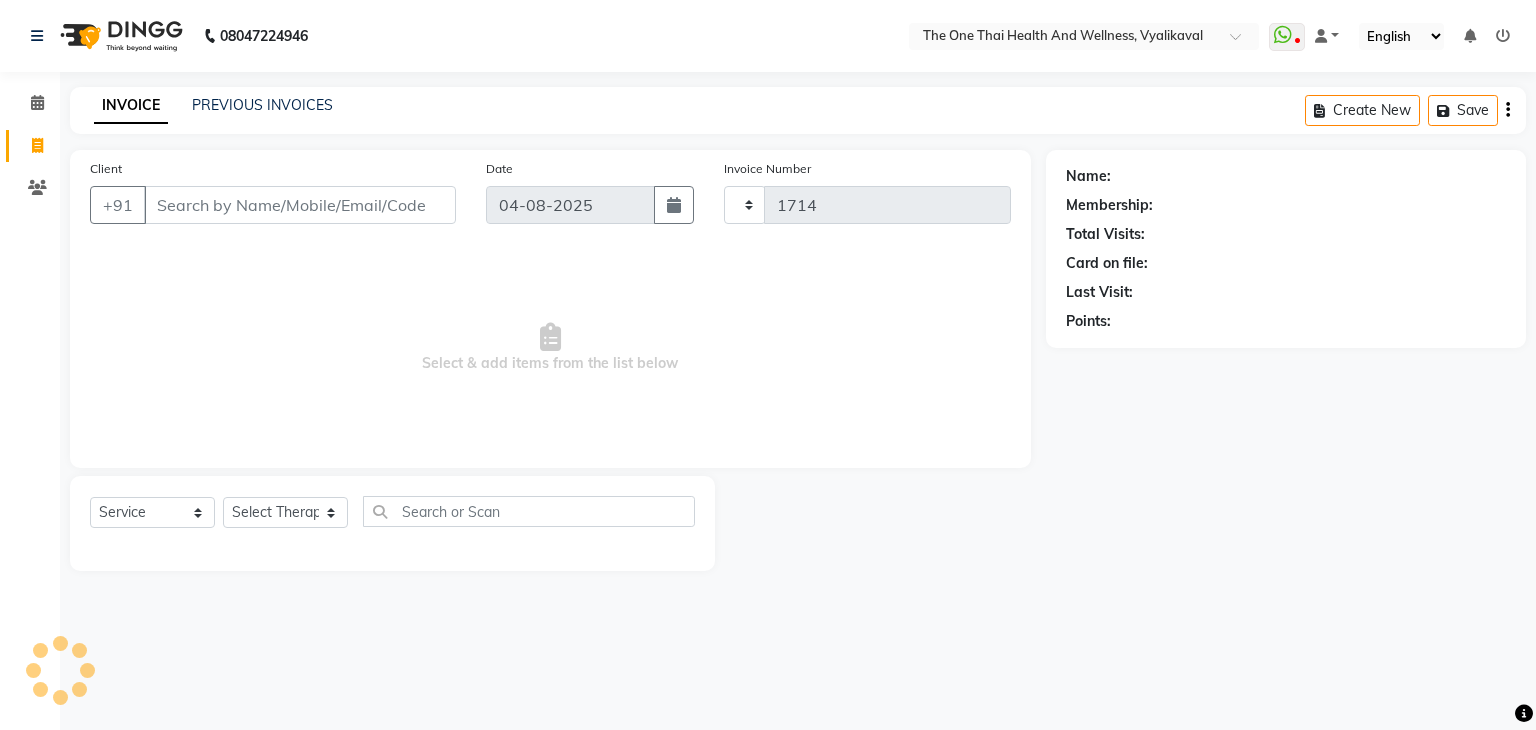 select on "5972" 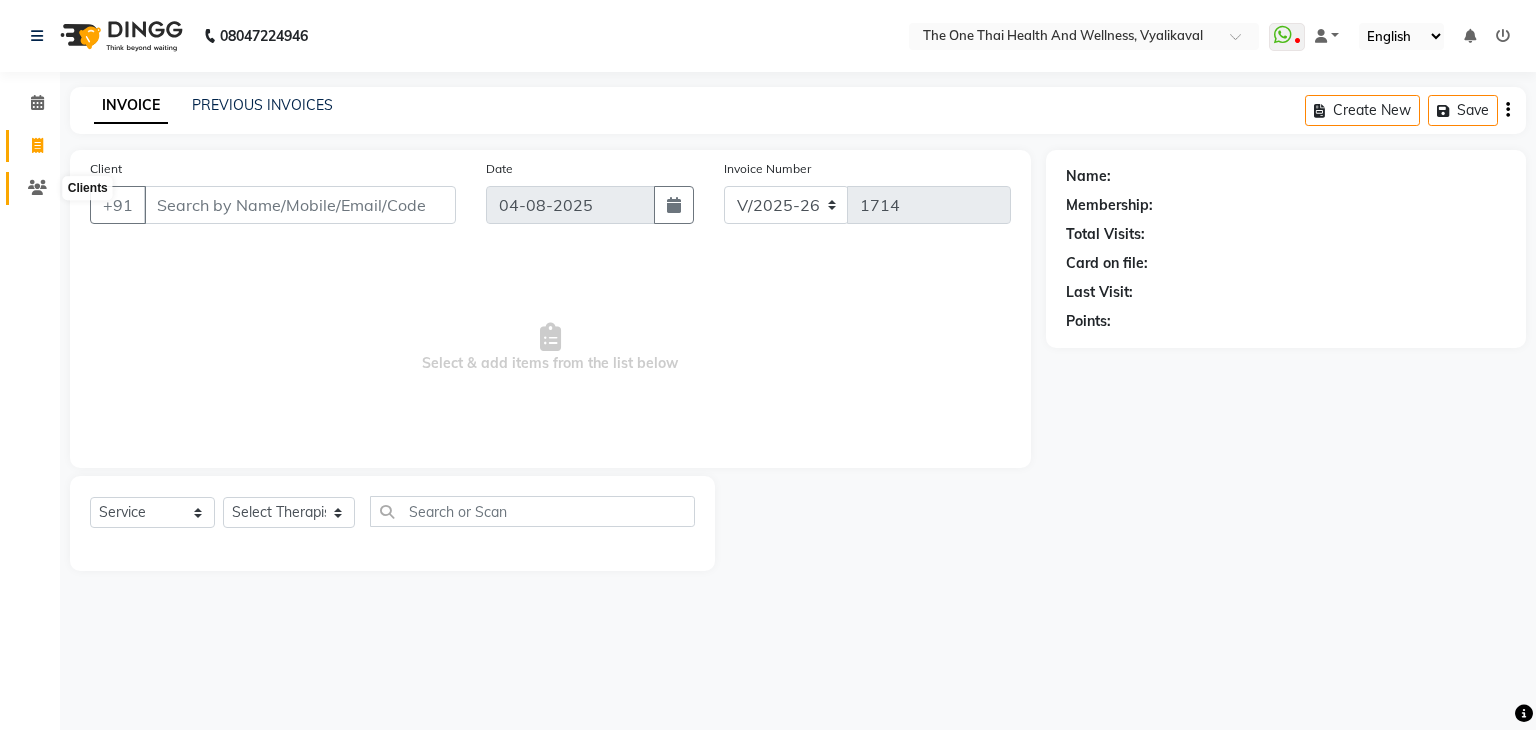 click 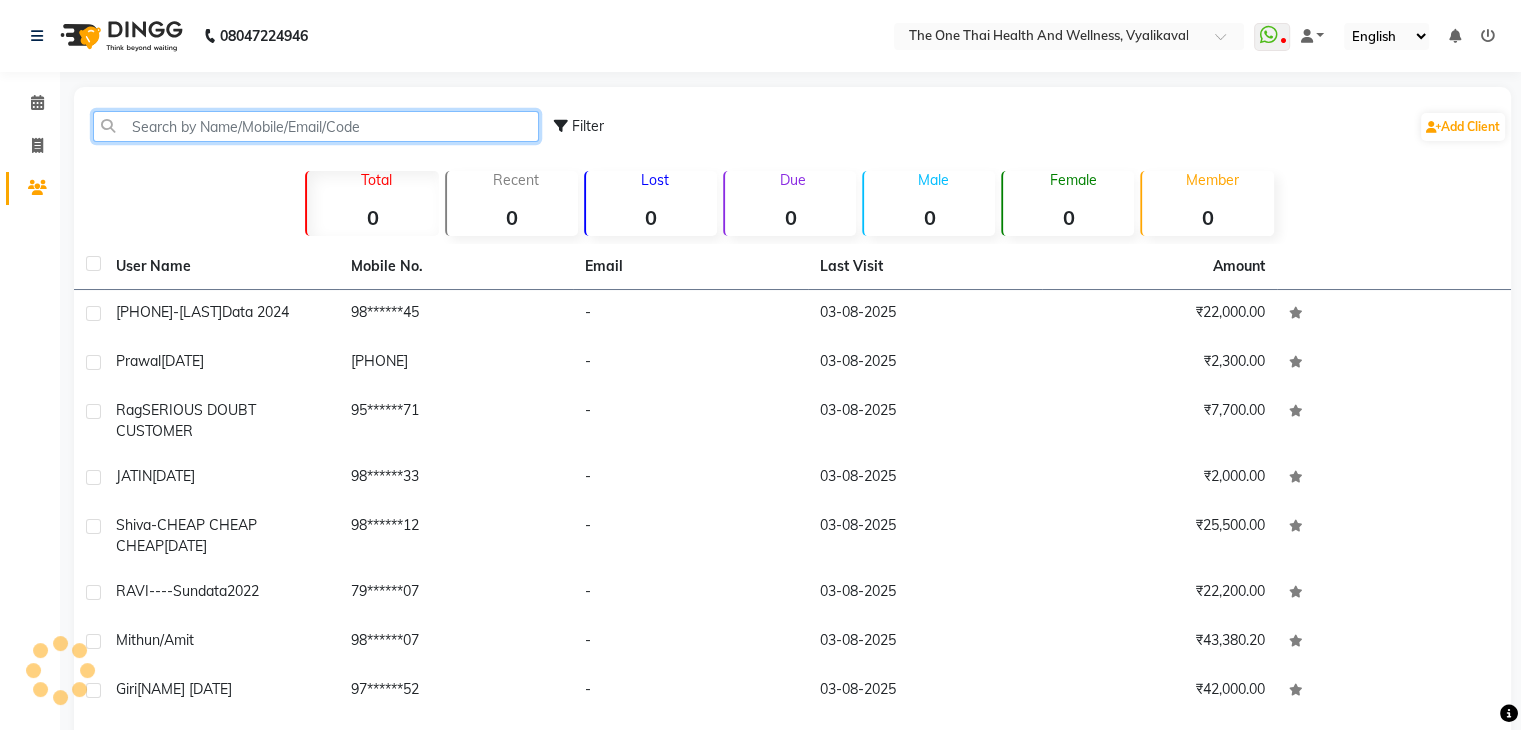 click 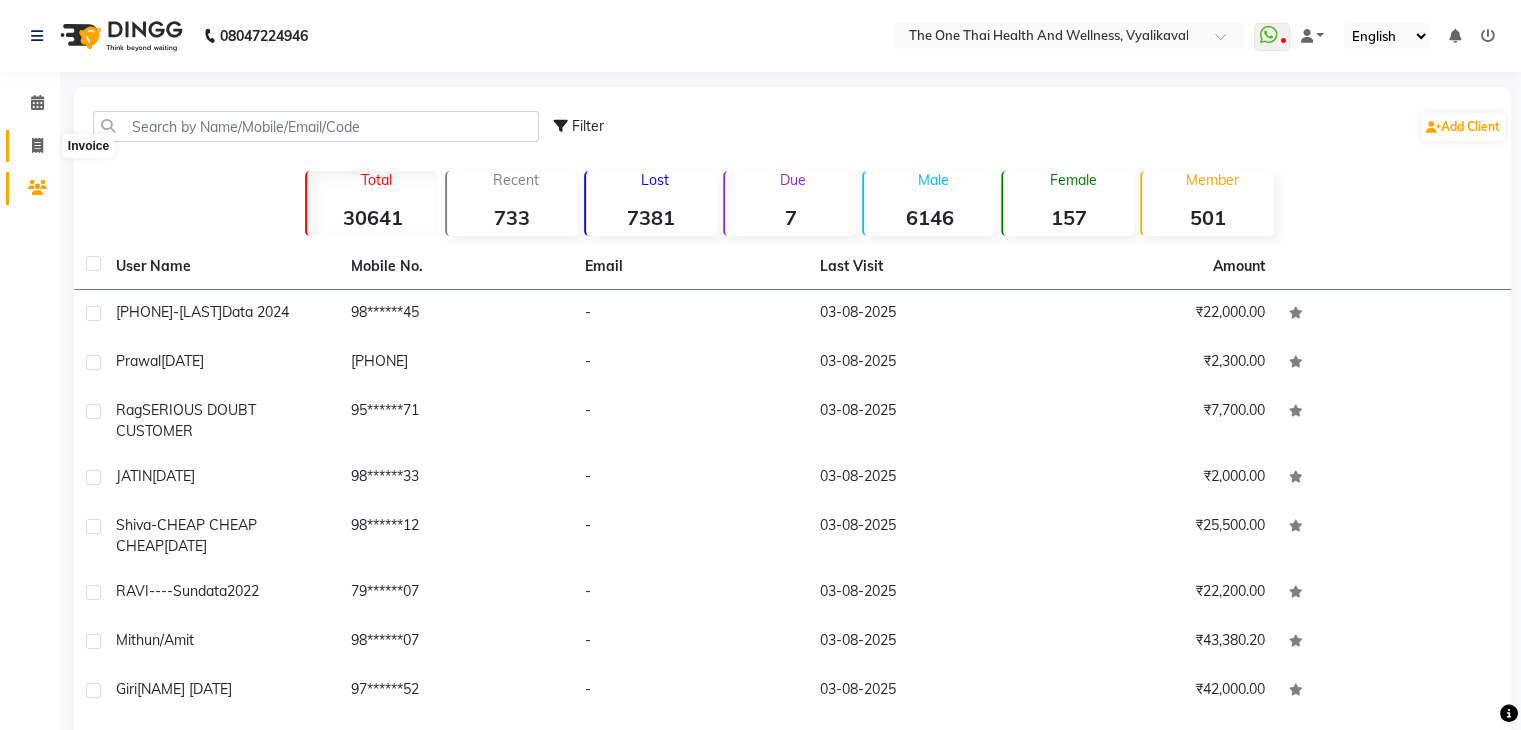 click 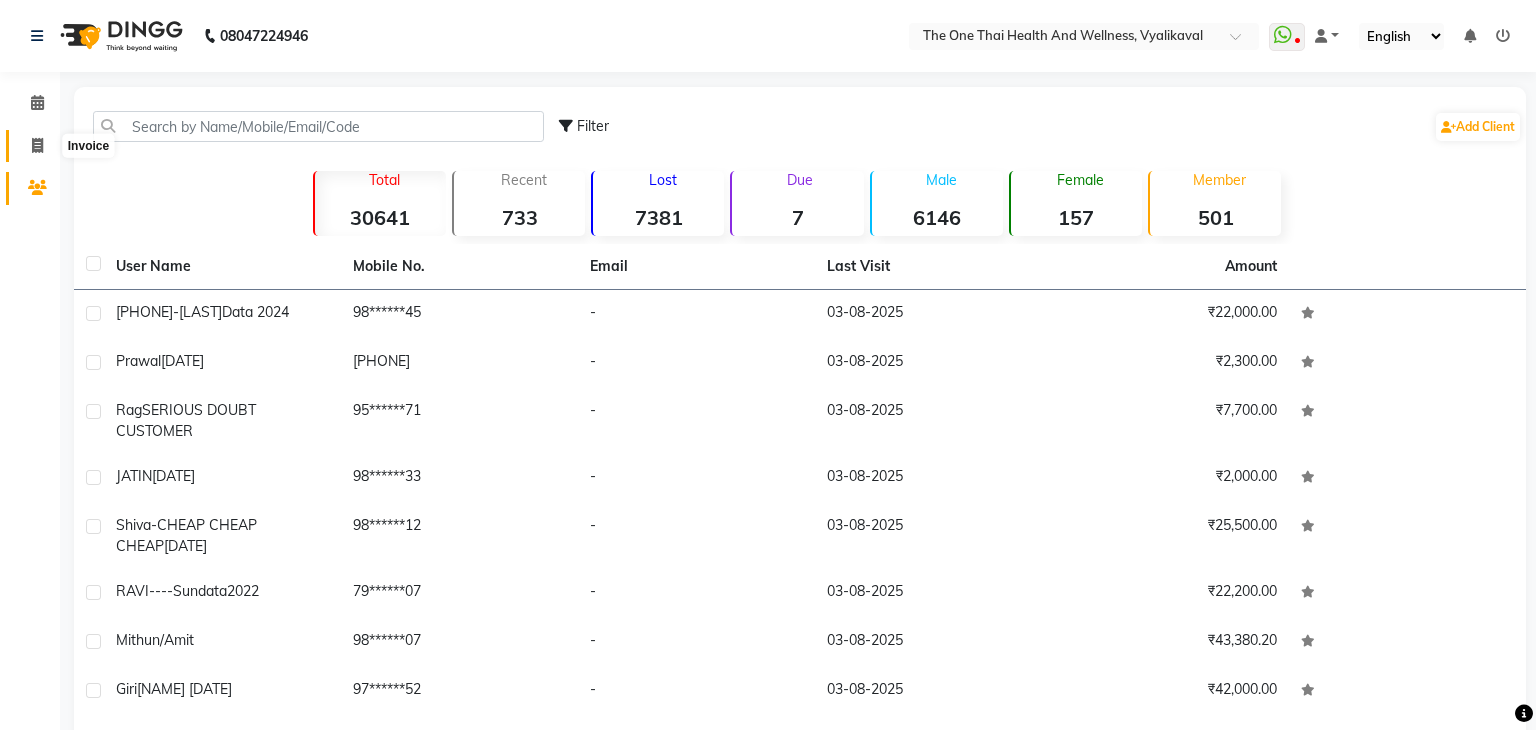 select on "service" 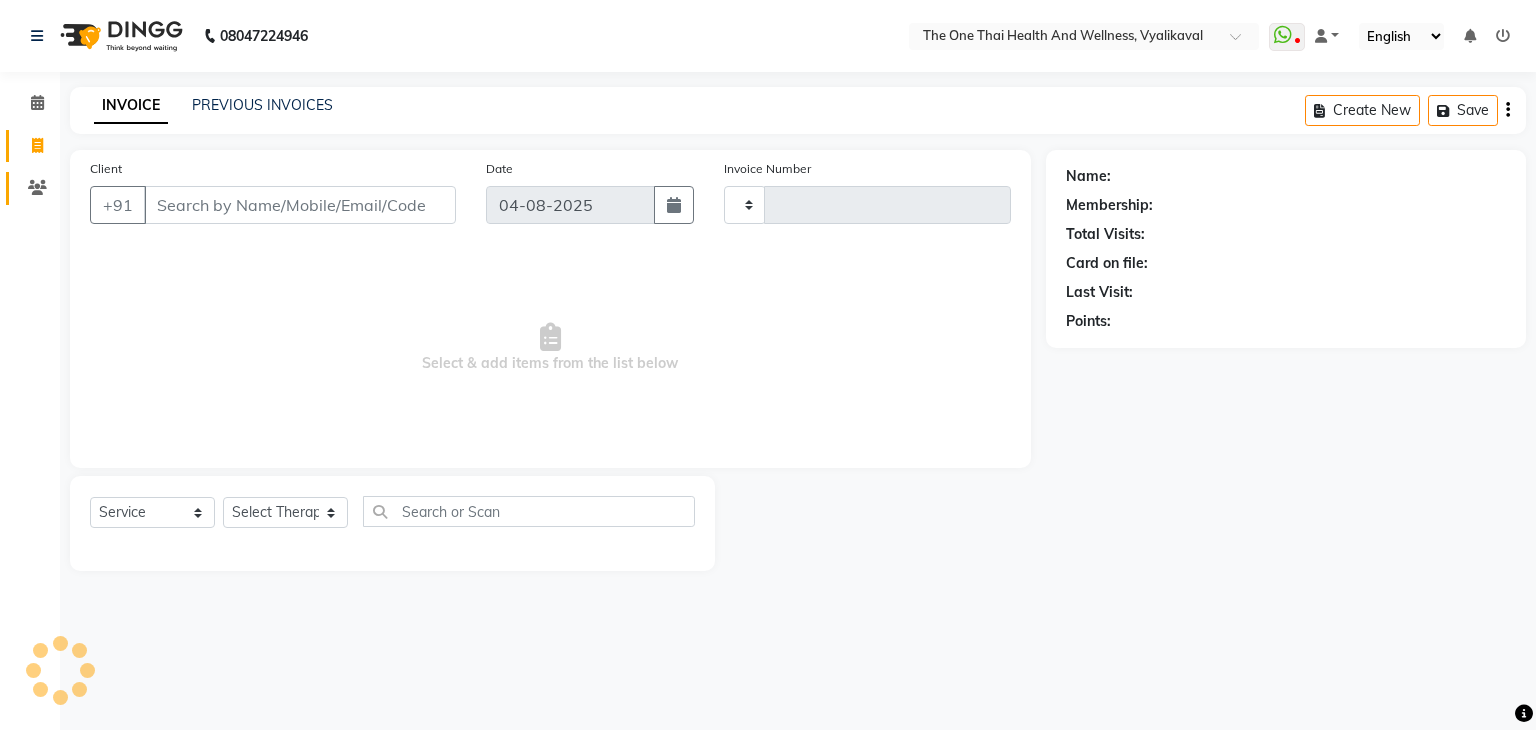 type on "1714" 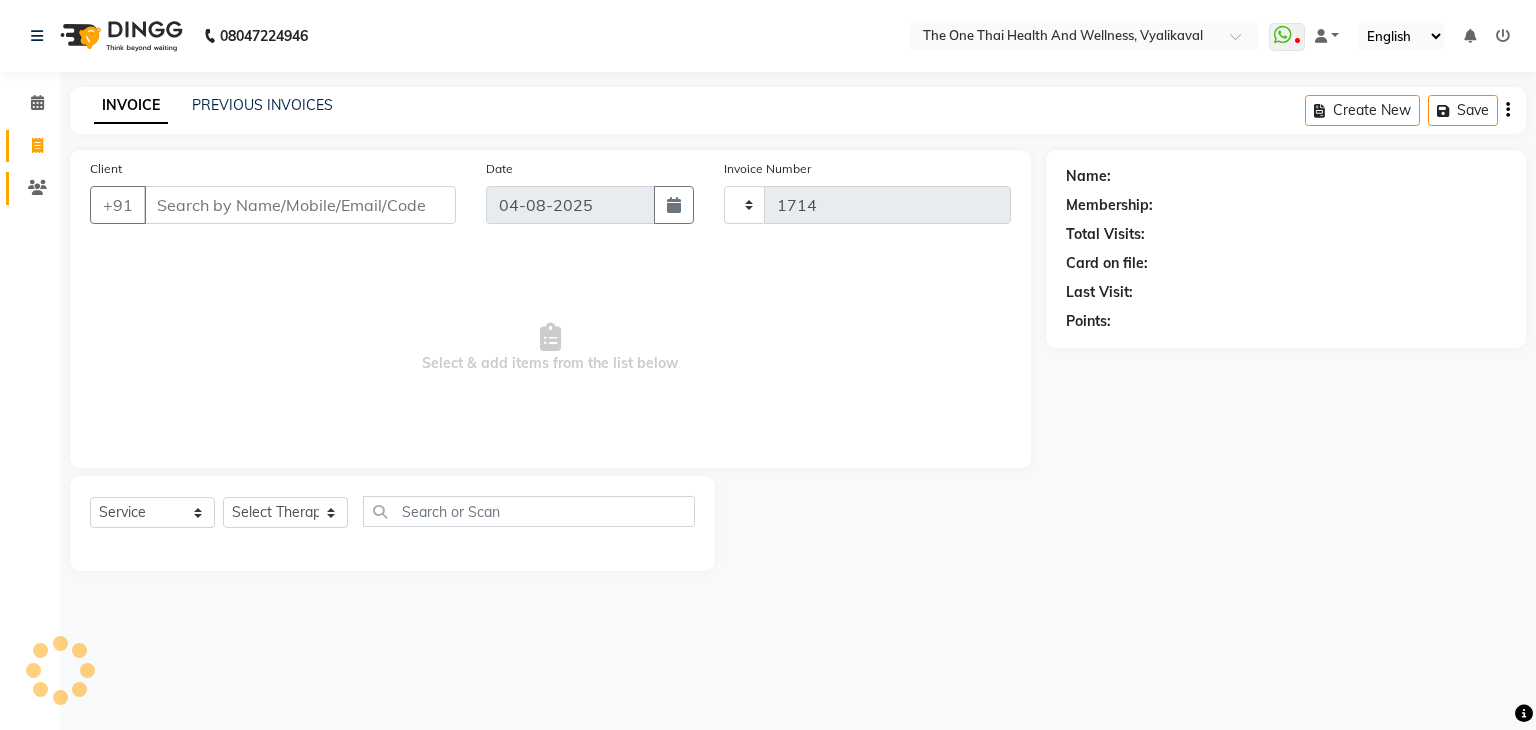 select on "5972" 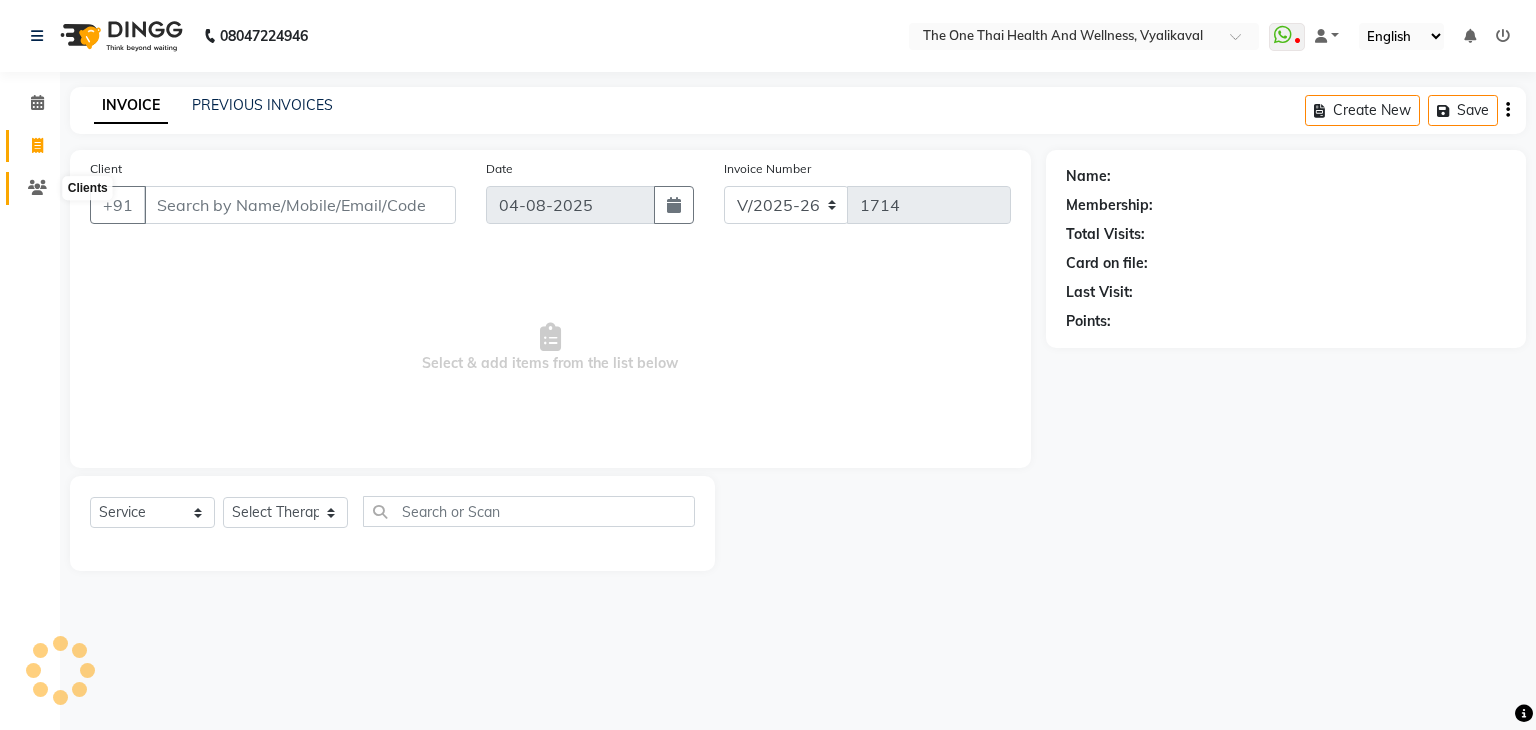 click 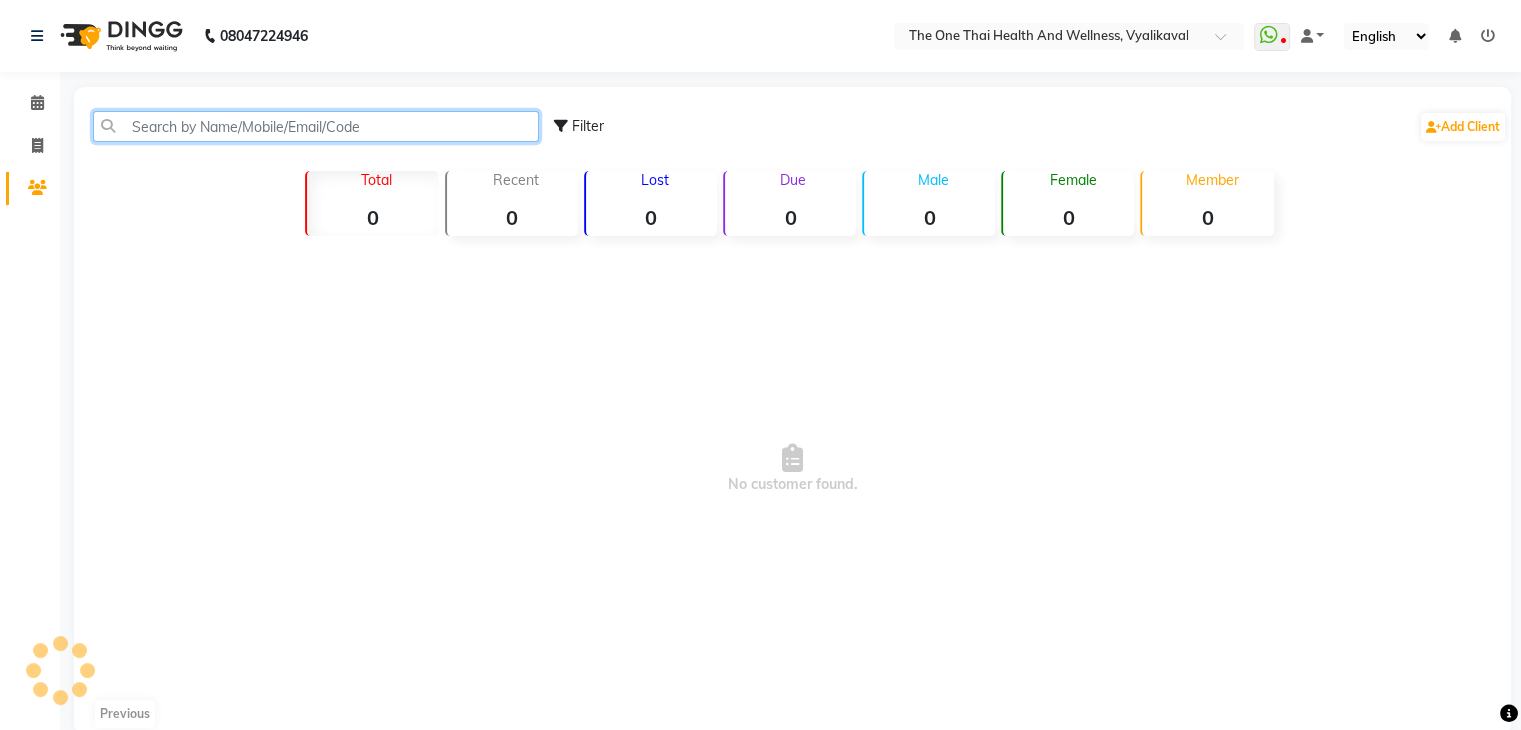 click 